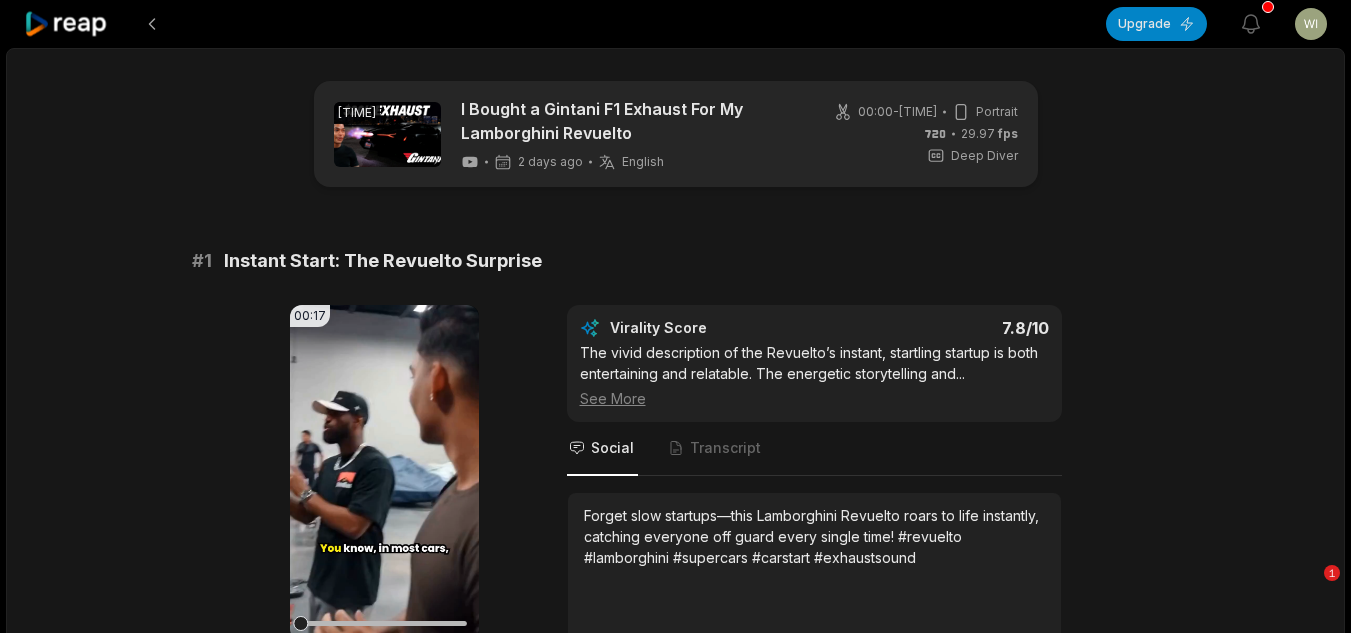 scroll, scrollTop: 4600, scrollLeft: 0, axis: vertical 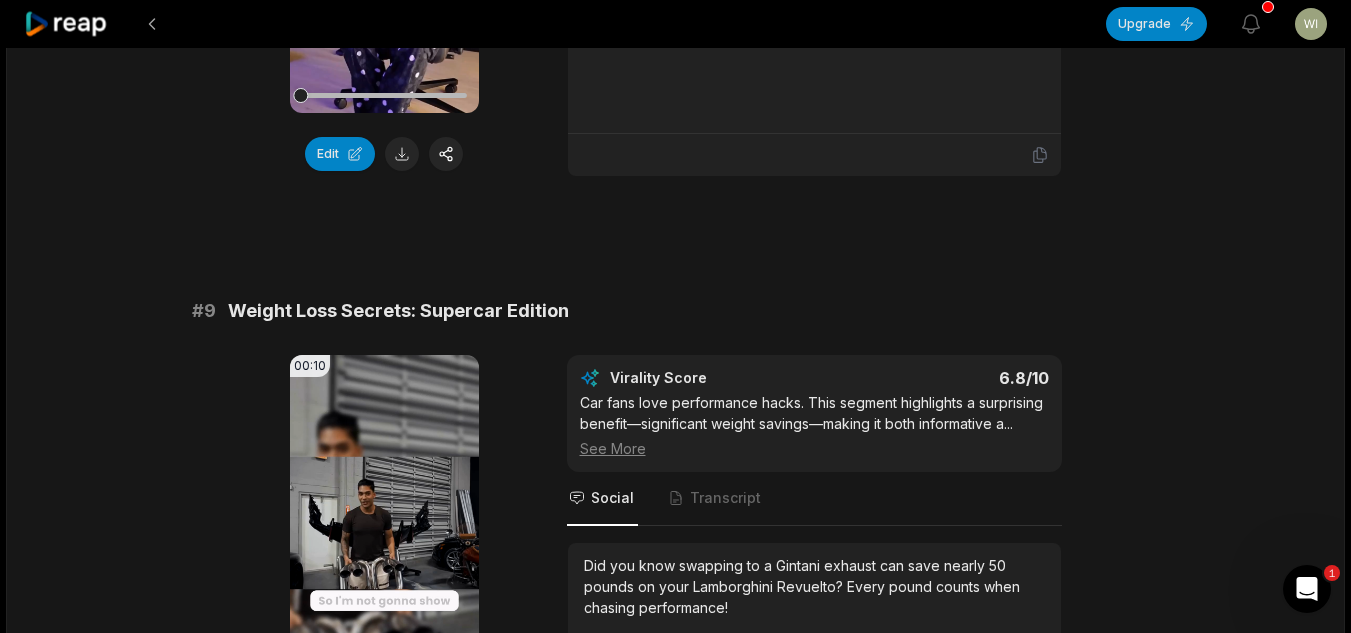 drag, startPoint x: 193, startPoint y: 400, endPoint x: 492, endPoint y: 344, distance: 304.19894 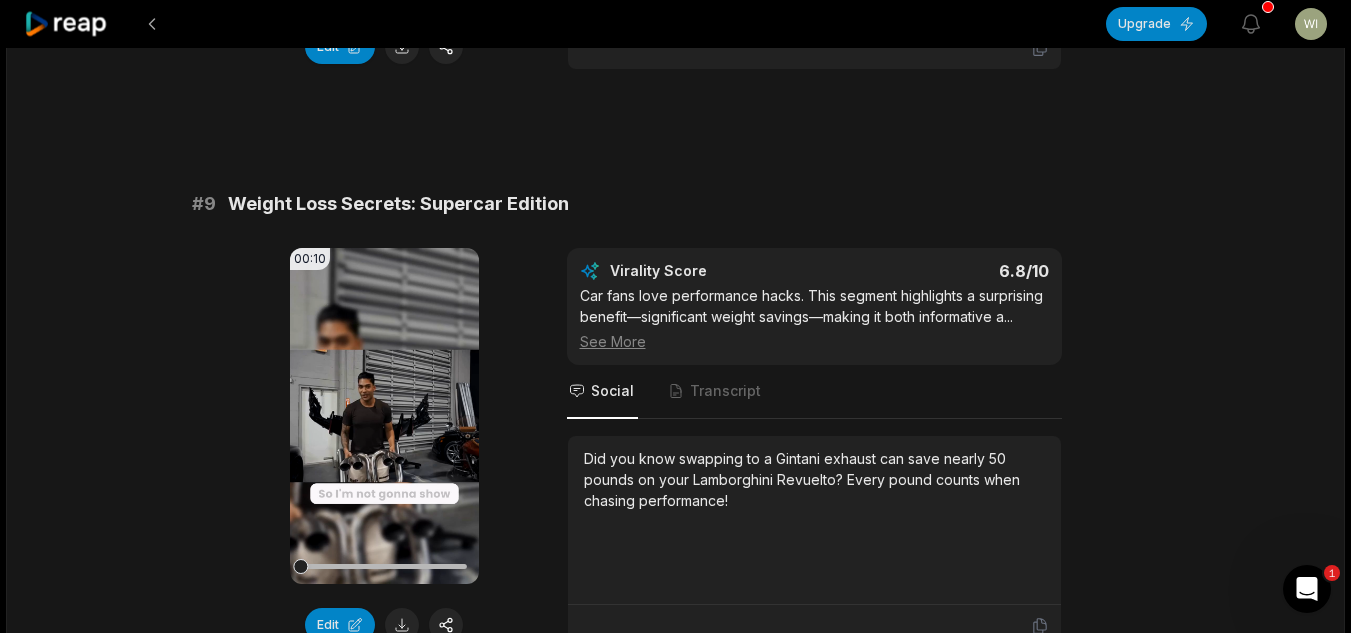 scroll, scrollTop: 4698, scrollLeft: 0, axis: vertical 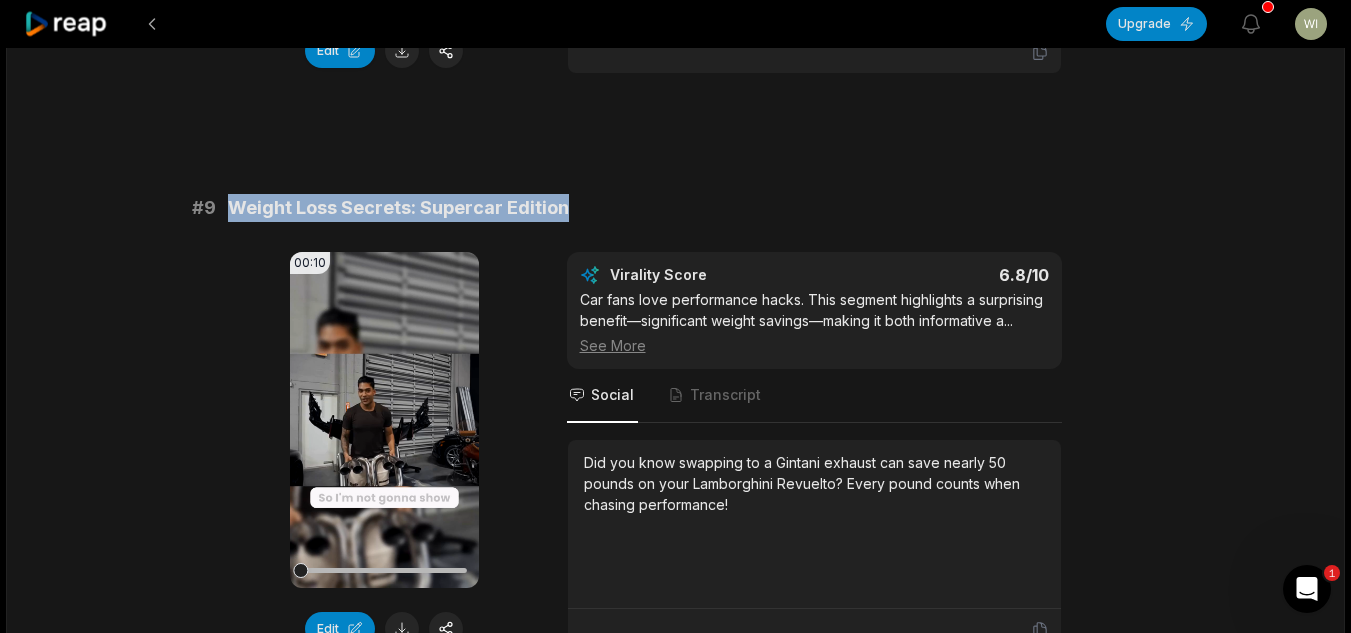 drag, startPoint x: 566, startPoint y: 203, endPoint x: 225, endPoint y: 197, distance: 341.0528 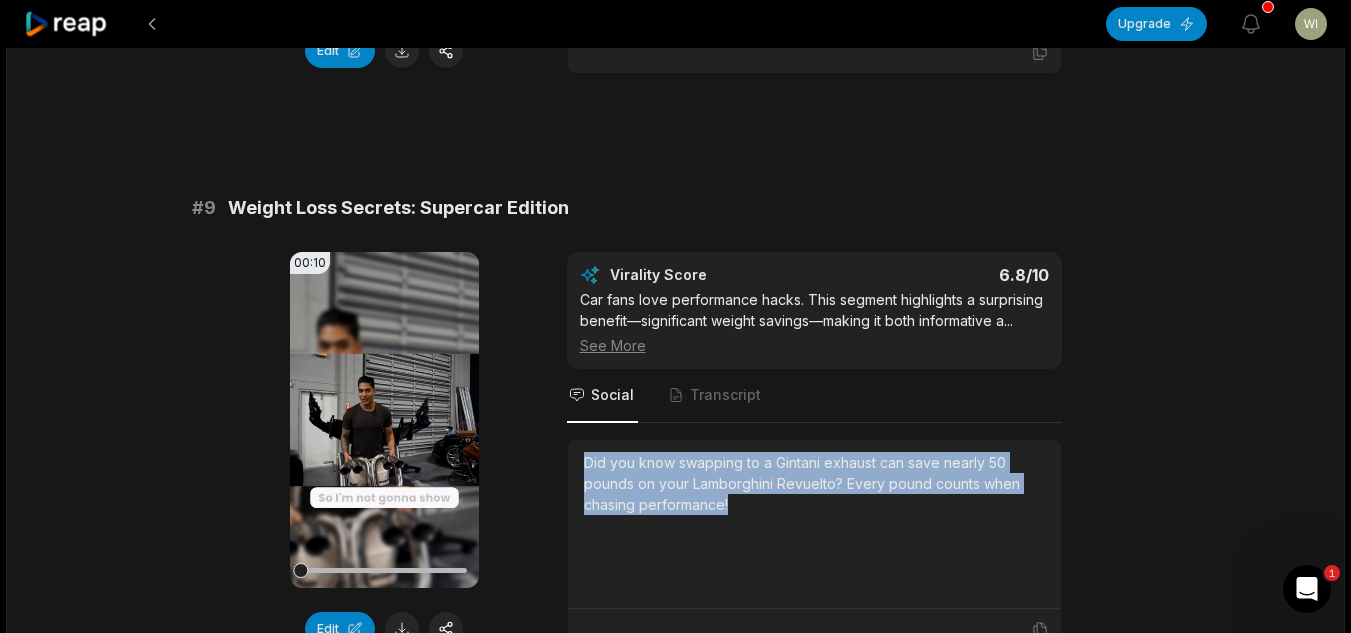 drag, startPoint x: 729, startPoint y: 504, endPoint x: 571, endPoint y: 468, distance: 162.04938 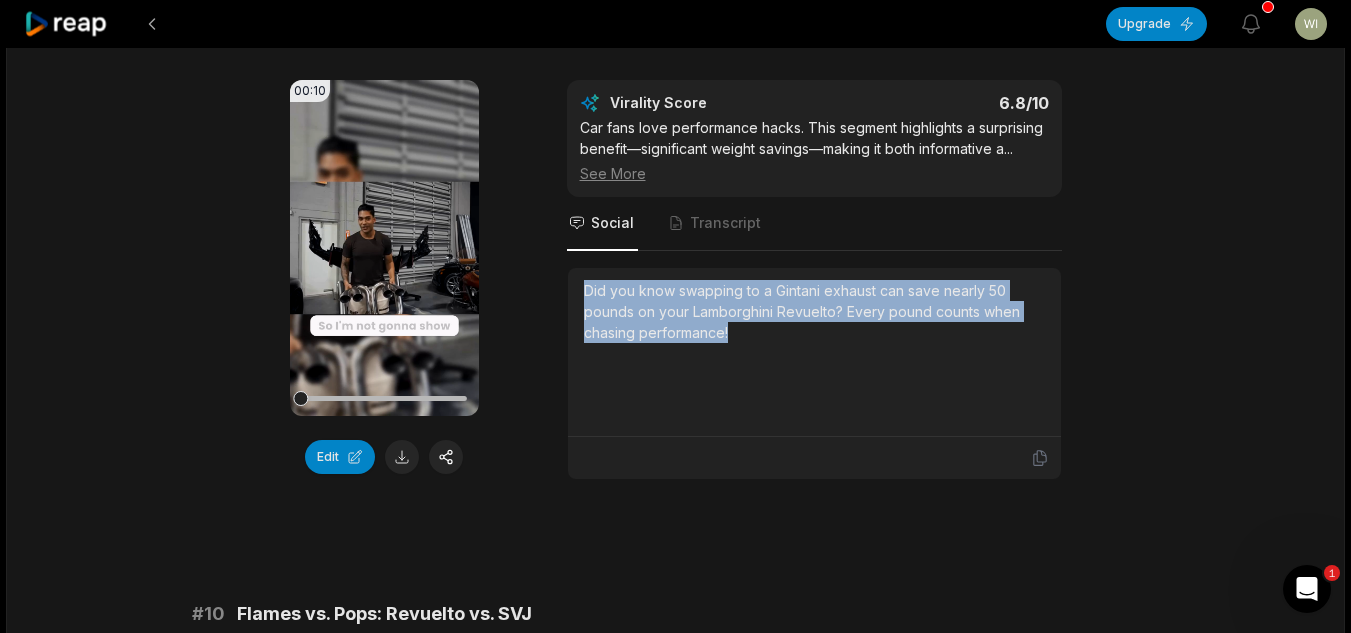 scroll, scrollTop: 4898, scrollLeft: 0, axis: vertical 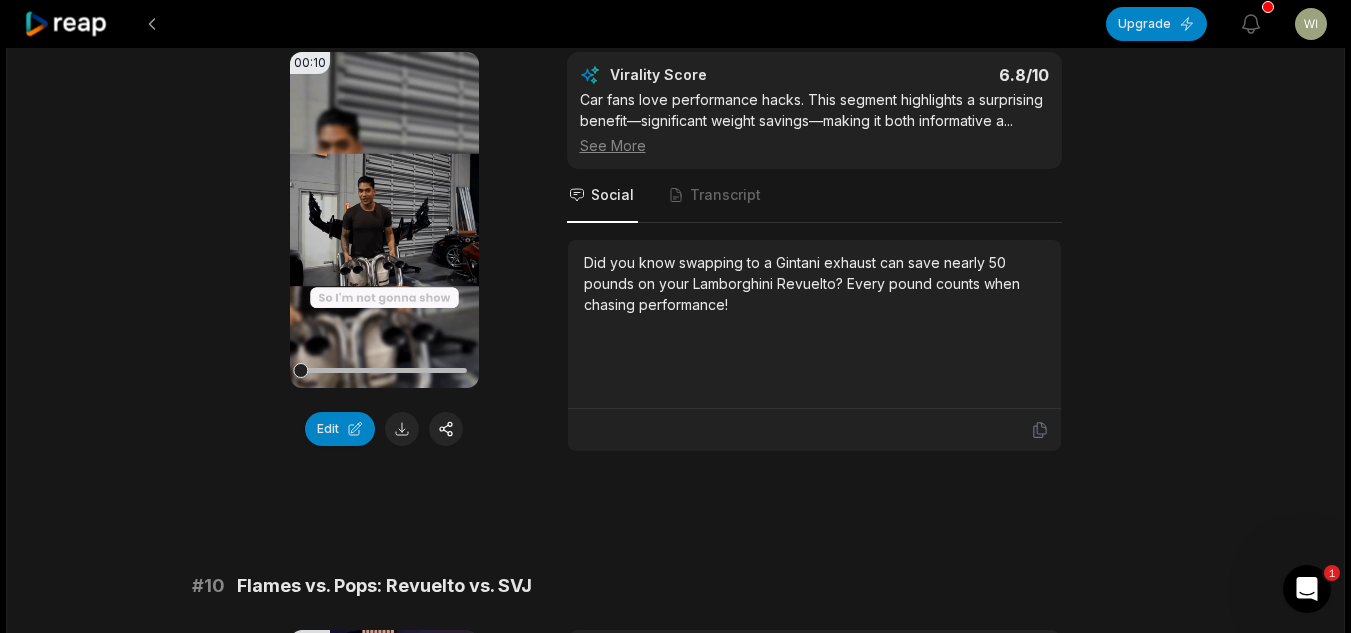 click on "Did you know swapping to a Gintani exhaust can save nearly 50 pounds on your Lamborghini Revuelto? Every pound counts when chasing performance! #gintani #exhaust #weightreduction #supercars #performance" at bounding box center (814, 324) 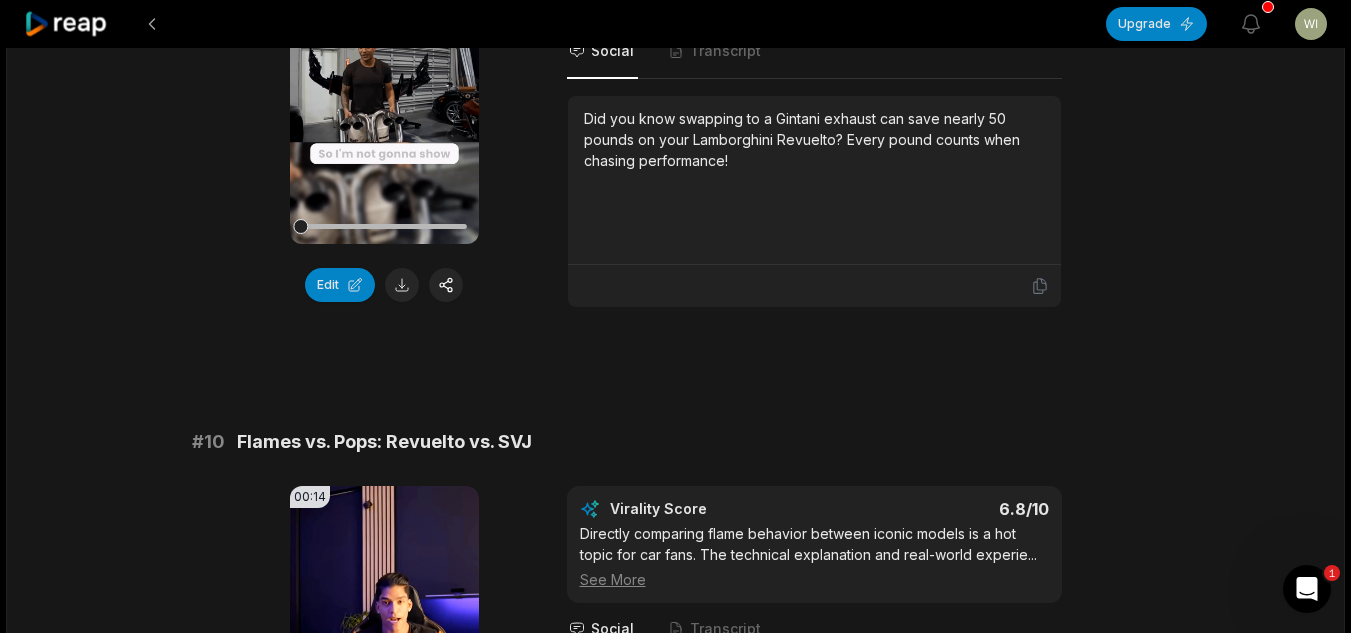 scroll, scrollTop: 5098, scrollLeft: 0, axis: vertical 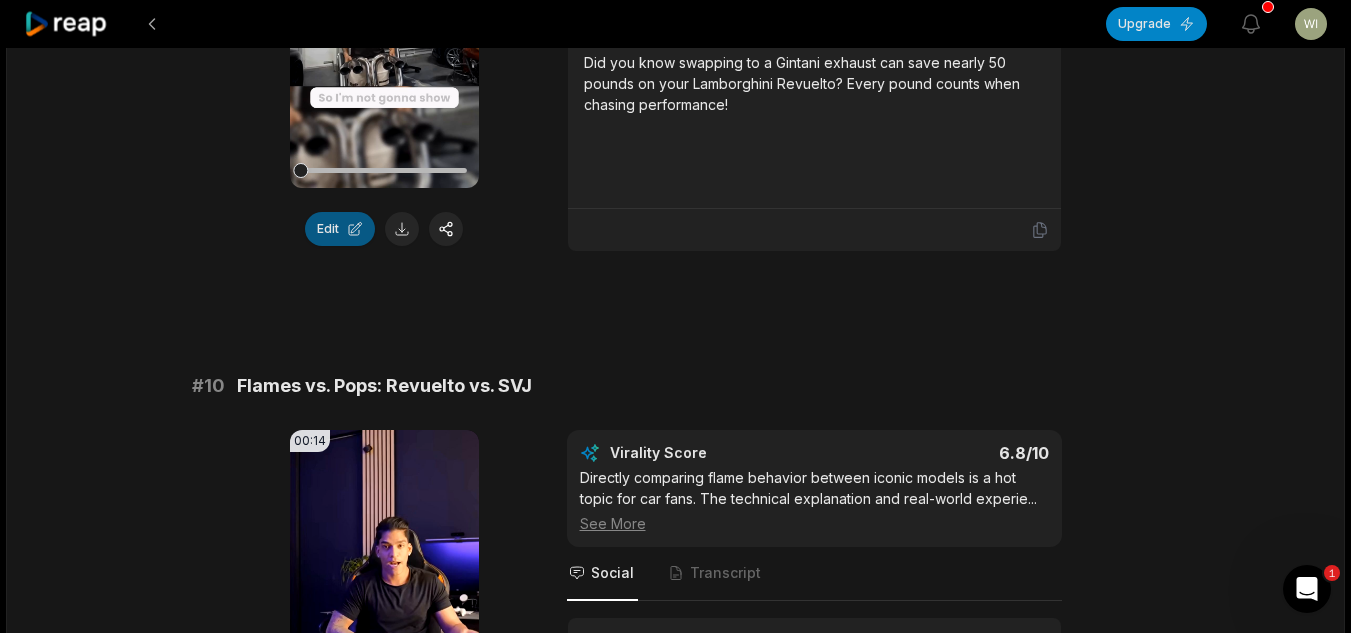 click on "Edit" at bounding box center [340, 229] 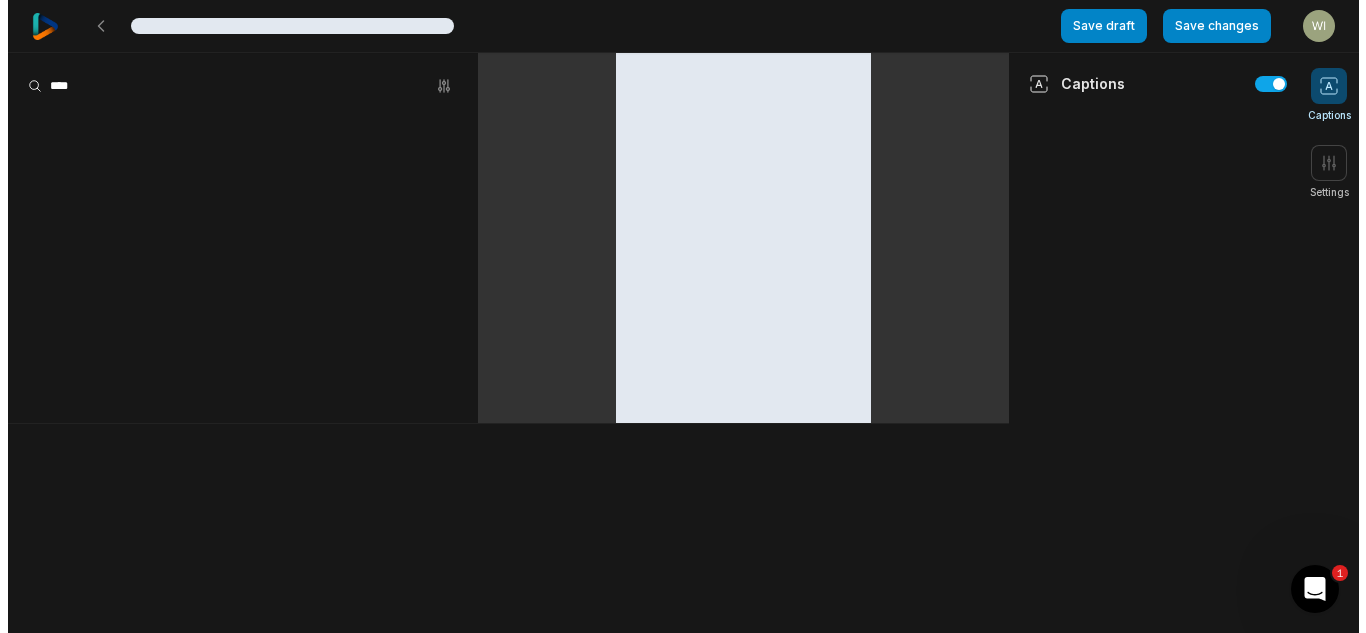 scroll, scrollTop: 0, scrollLeft: 0, axis: both 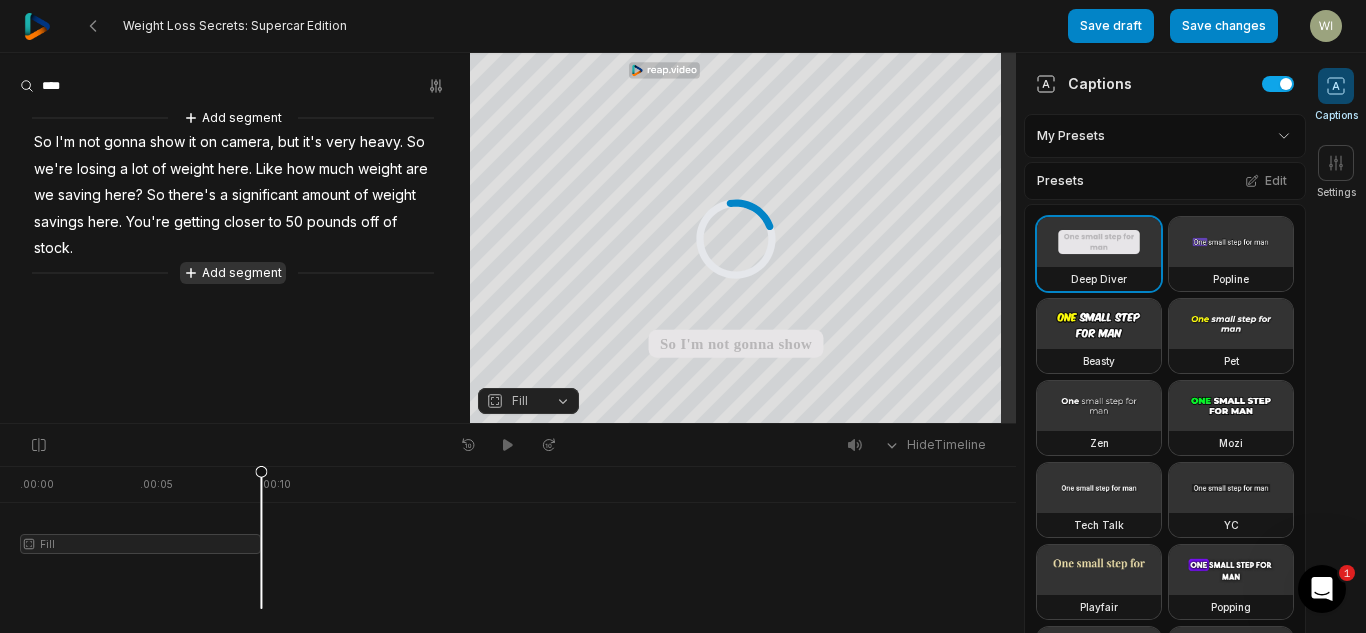 click on "Add segment" at bounding box center [233, 273] 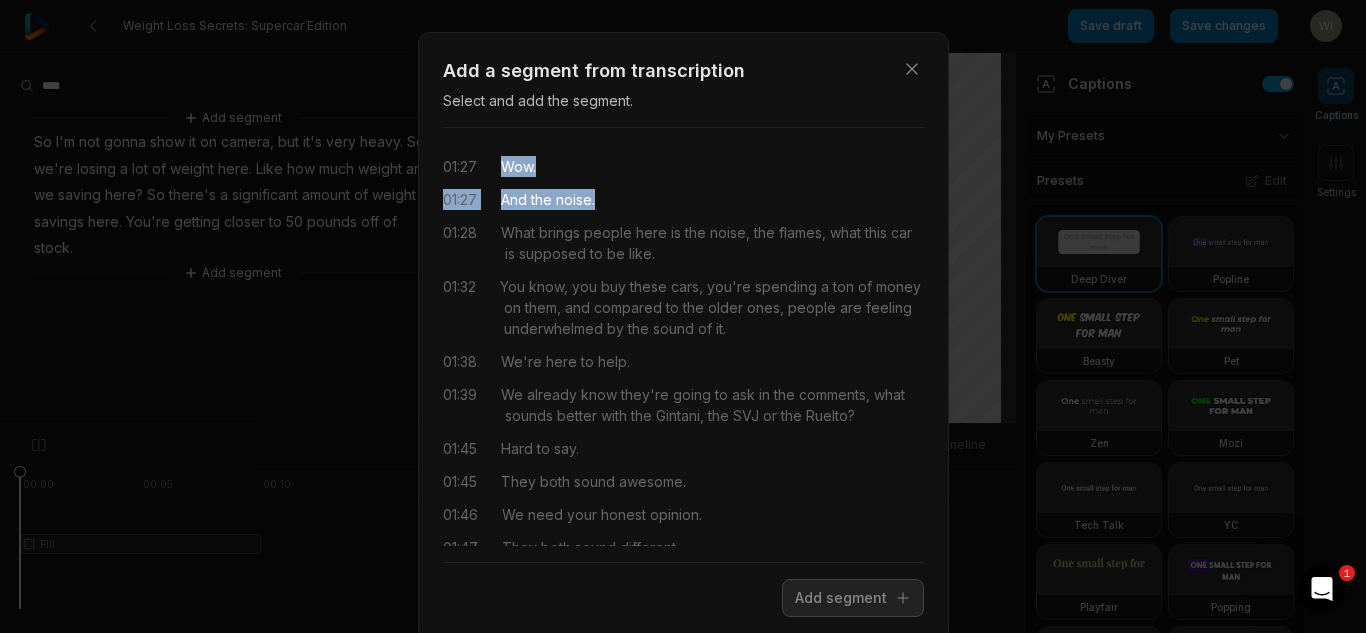 drag, startPoint x: 528, startPoint y: 175, endPoint x: 634, endPoint y: 186, distance: 106.56923 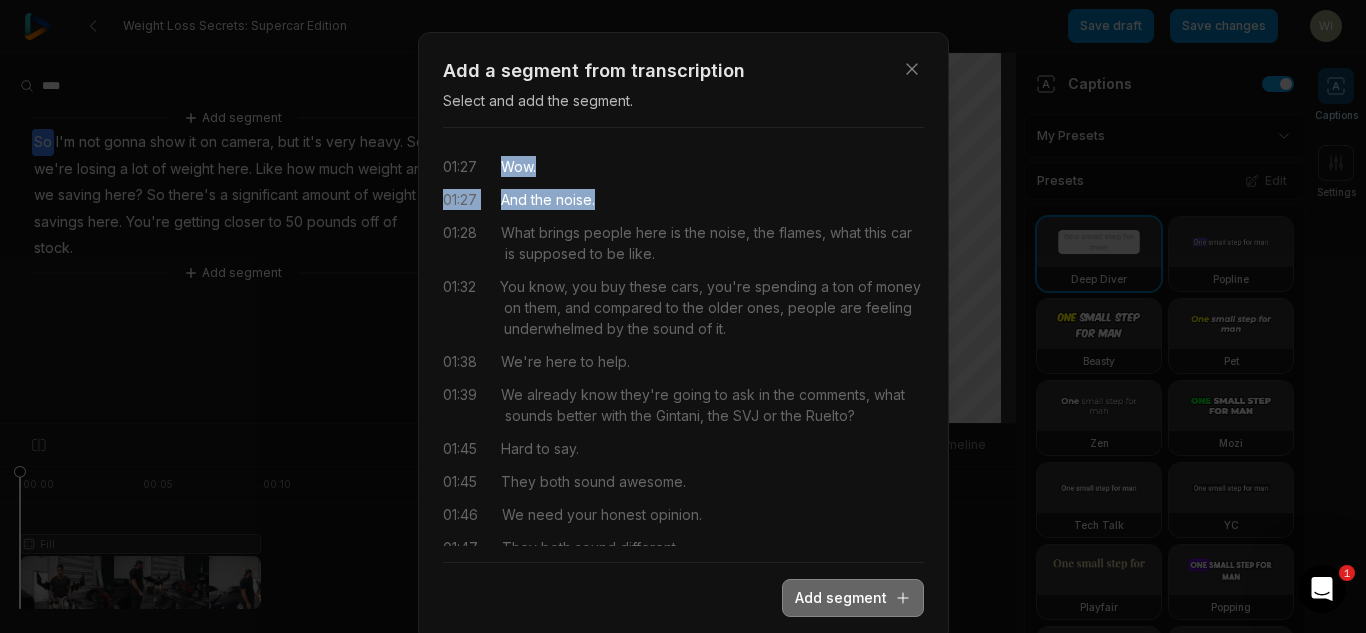 click on "Add segment" at bounding box center (853, 598) 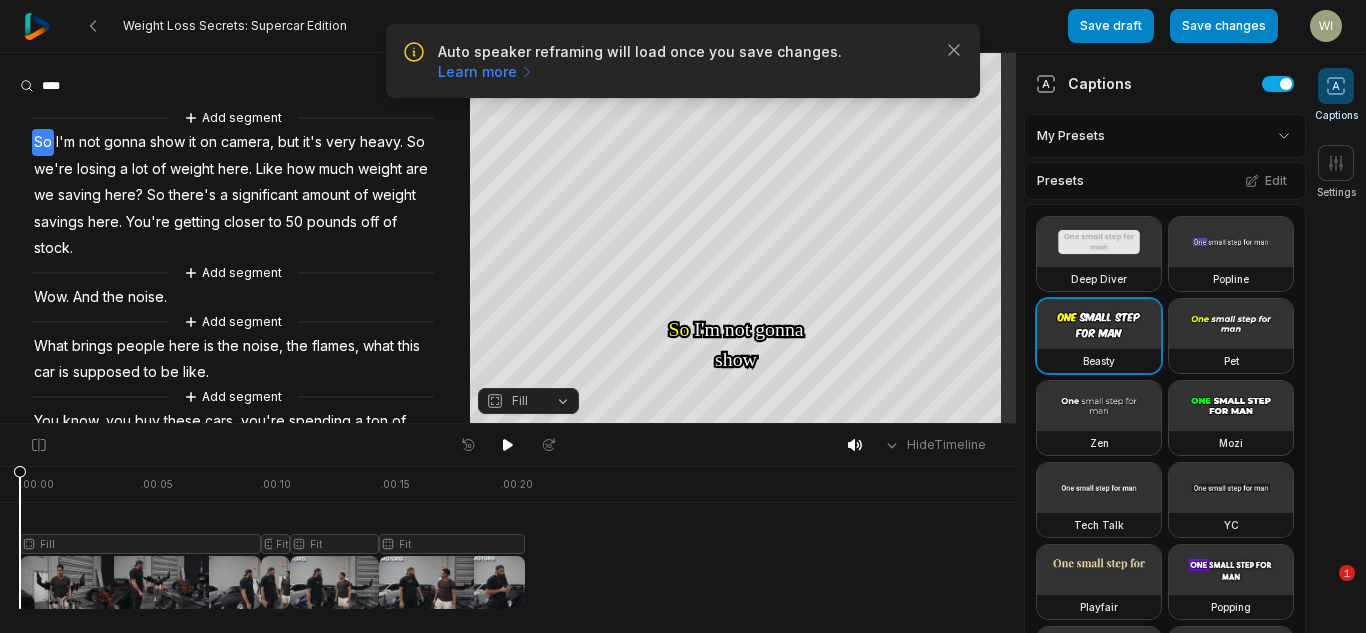 click on "Fill" at bounding box center (512, 401) 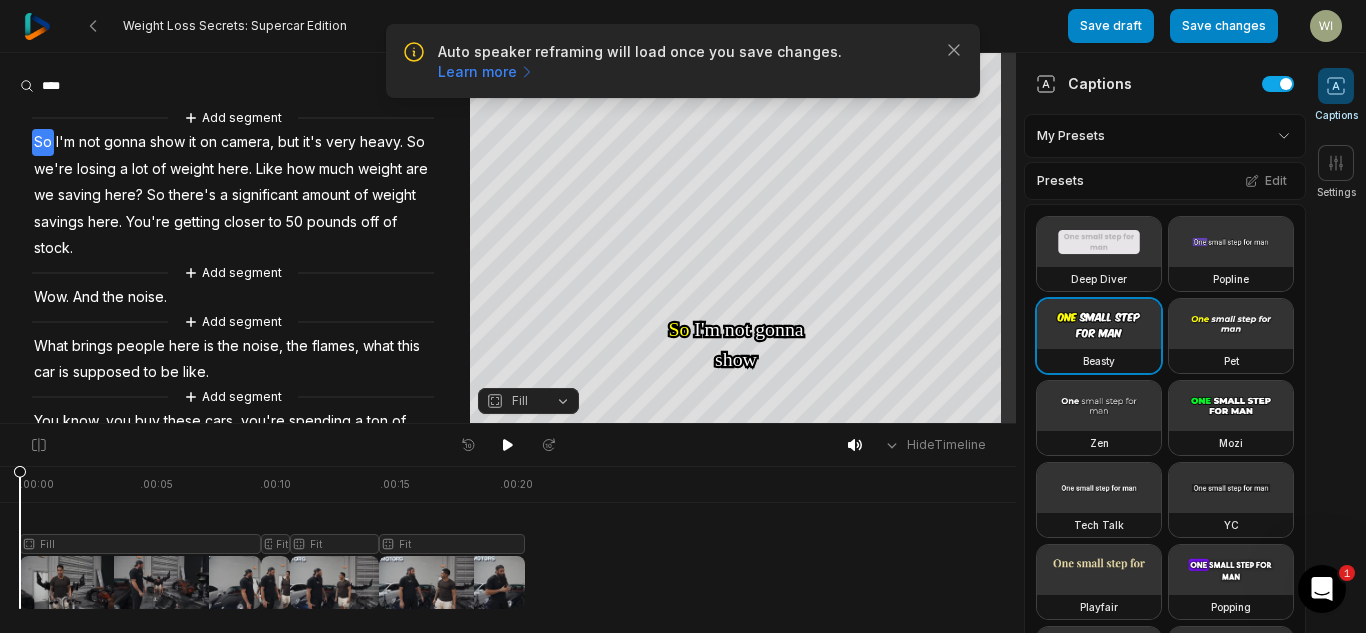 scroll, scrollTop: 0, scrollLeft: 0, axis: both 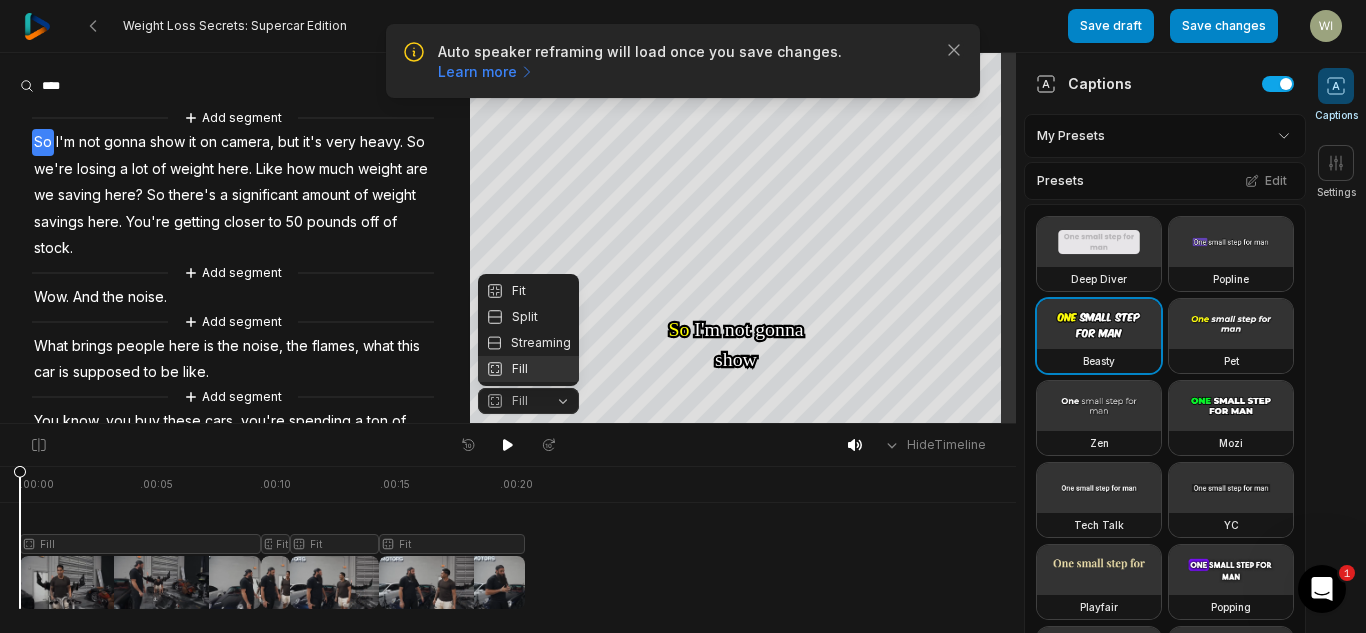click on "Auto speaker reframing will load once you save changes.  Learn more  Close Weight Loss Secrets: Supercar Edition Save draft Save changes Open user menu Captions Settings Your browser does not support mp4 format. Your browser does not support mp4 format. So So   I'm I'm   not not   gonna gonna show show it it   on on   camera, camera,   but but it's it's very very   heavy heavy So So   we're we're   losing losing   a a lot lot of of   weight weight   here here Like Like   how how   much much weight weight   are are we we   saving saving   here? here? So So   there's there's   a a significant significant amount amount   of of   weight weight savings savings here here You're You're   getting getting closer closer to to   50 50   pounds pounds   off off of of   stock stock Wow Wow And And   the the   noise noise What What   brings brings people people   here here is is   the the   noise, noise,   the the flames, flames, what what   this this   car car   is is supposed supposed" at bounding box center [683, 316] 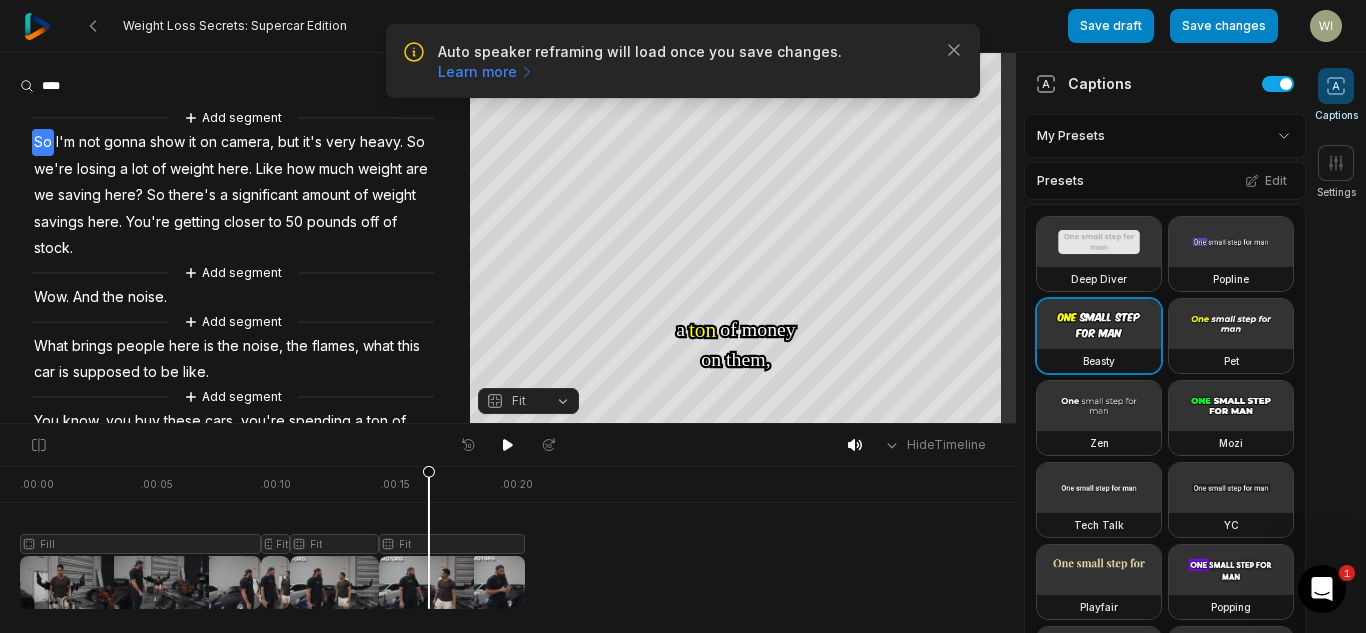 click at bounding box center [272, 537] 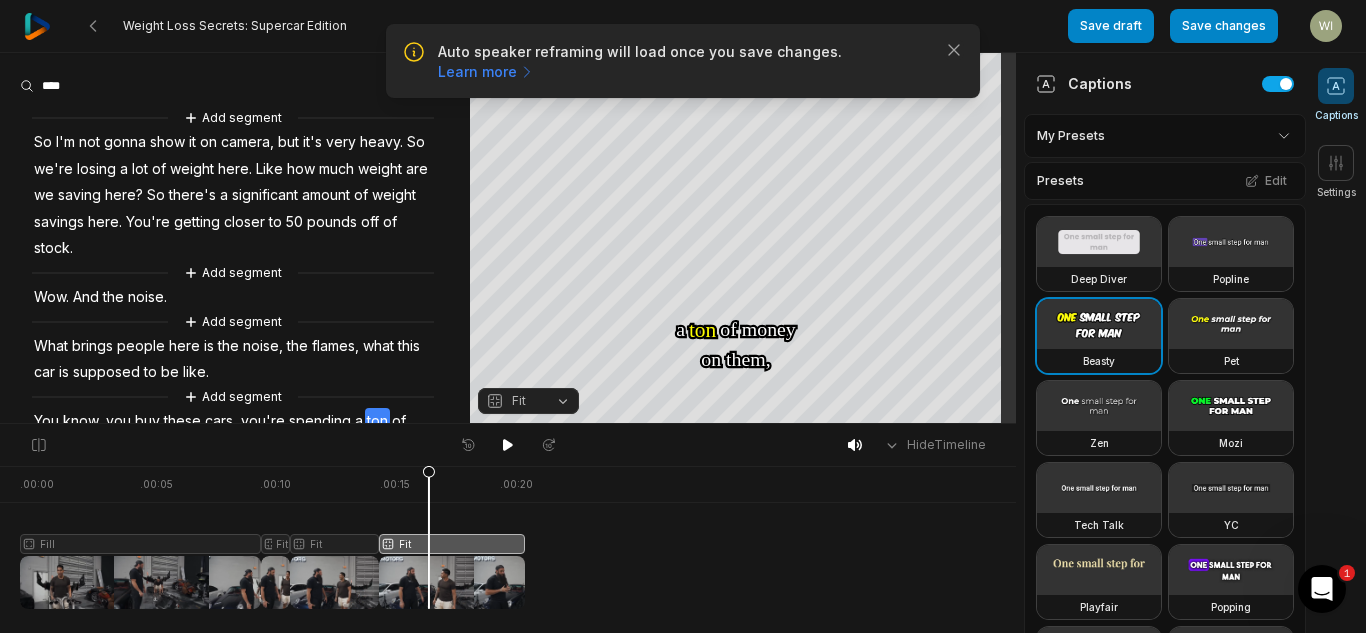 click on "Fit" at bounding box center (519, 401) 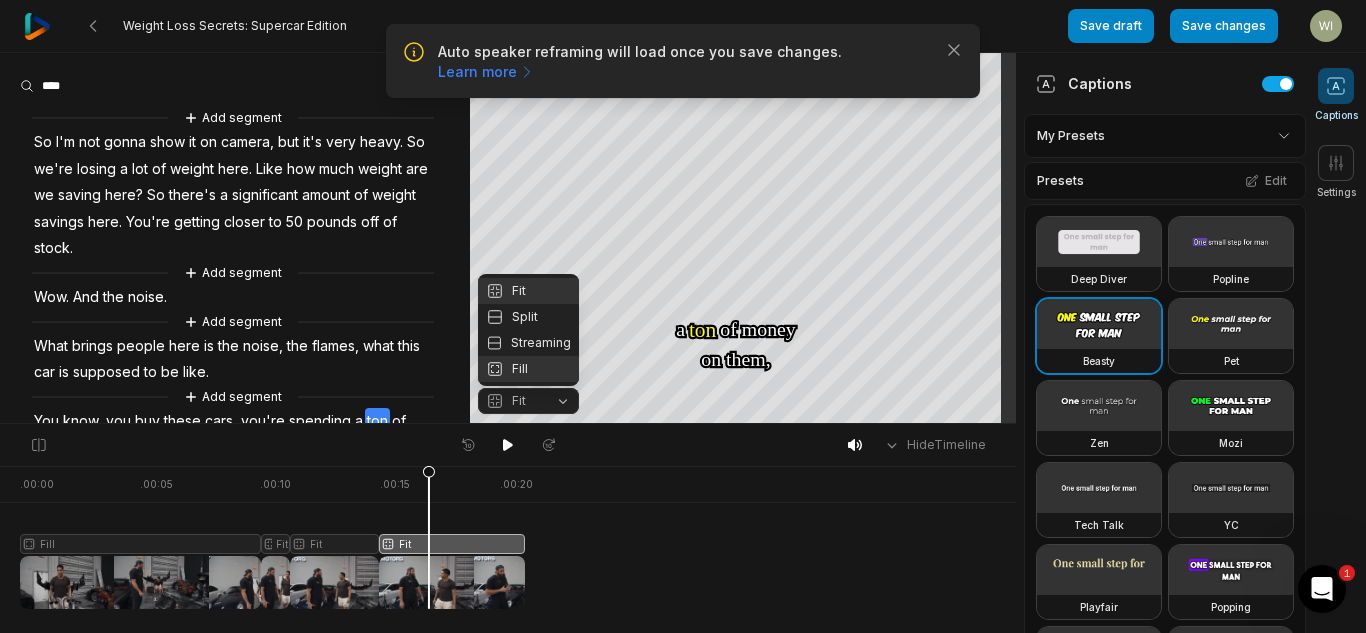 click on "Fill" at bounding box center [528, 369] 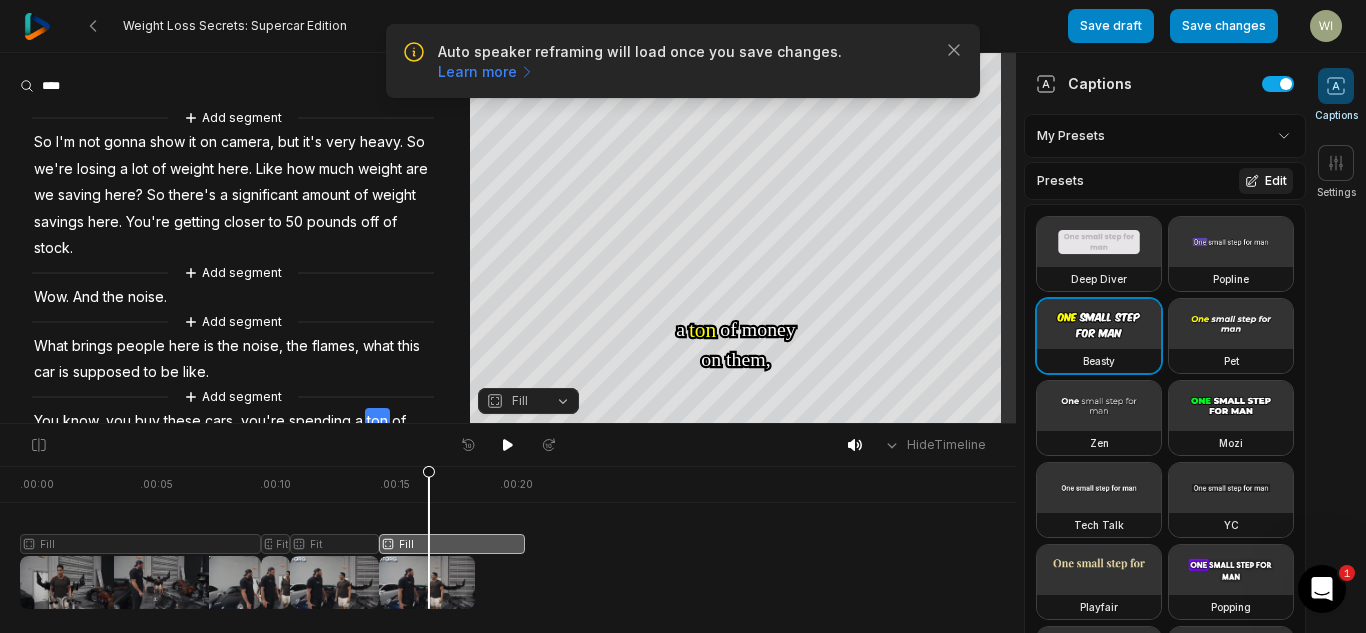 click on "Edit" at bounding box center (1266, 181) 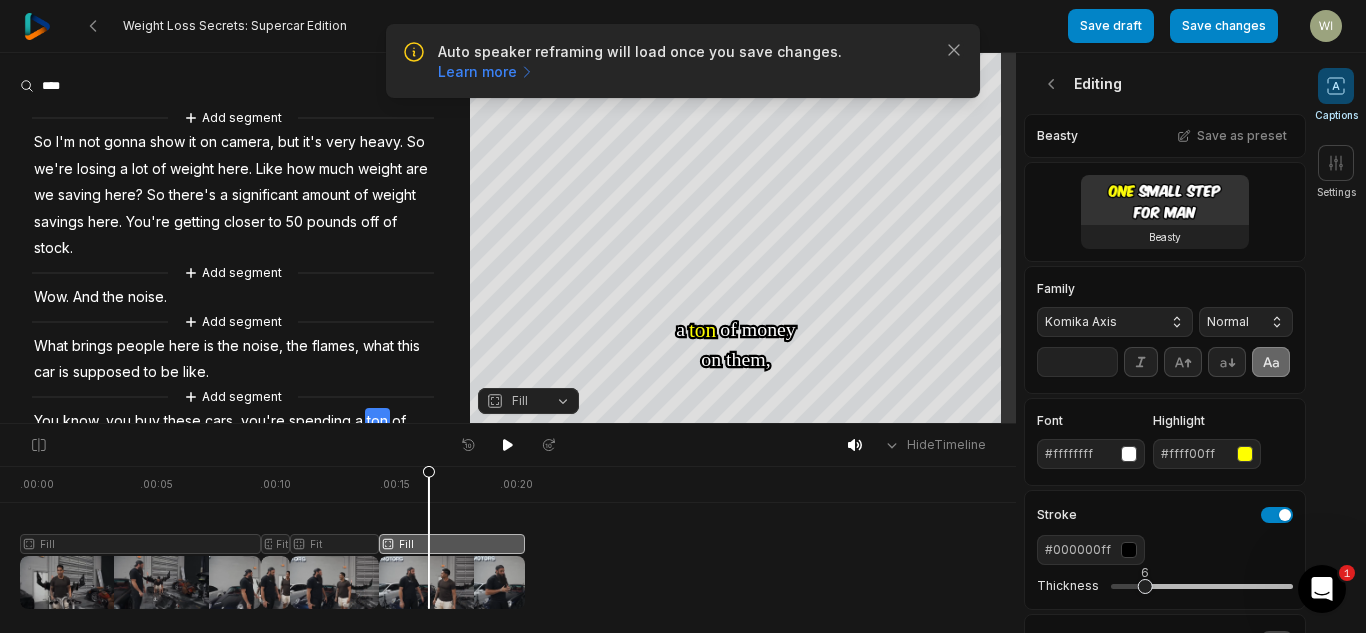click on "Komika Axis" at bounding box center (1115, 322) 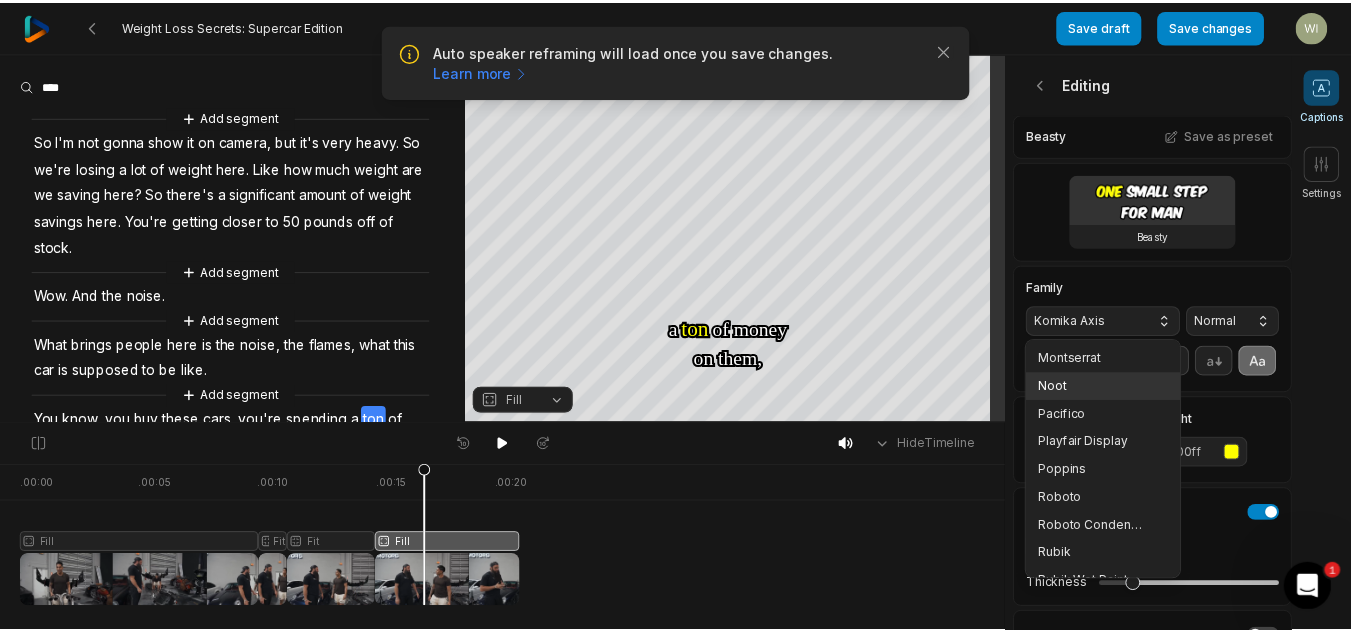 scroll, scrollTop: 316, scrollLeft: 0, axis: vertical 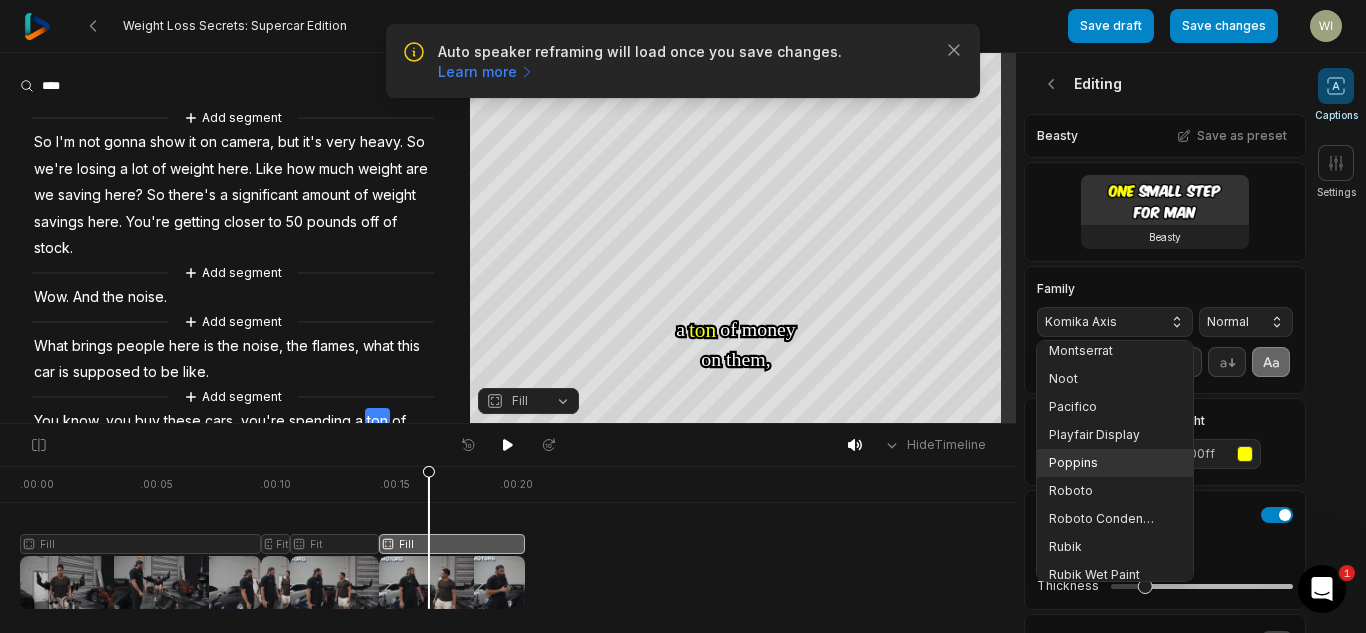 click on "Poppins" at bounding box center [1103, 463] 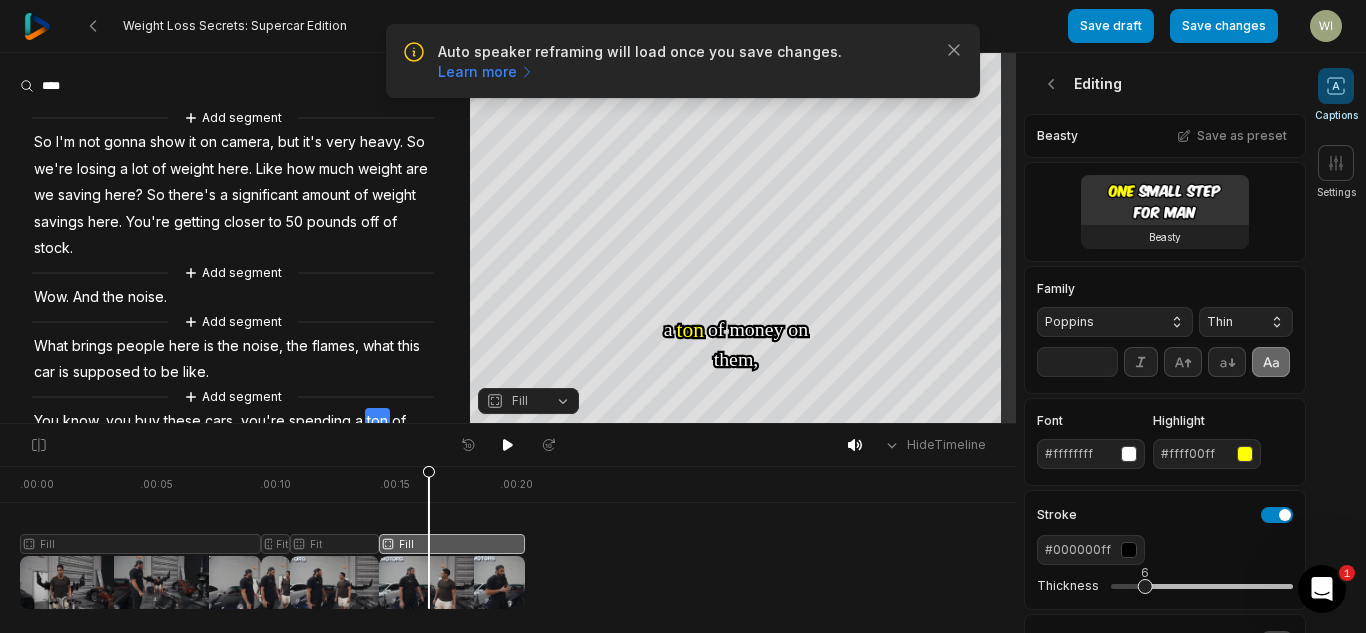 click on "Thin" at bounding box center [1230, 322] 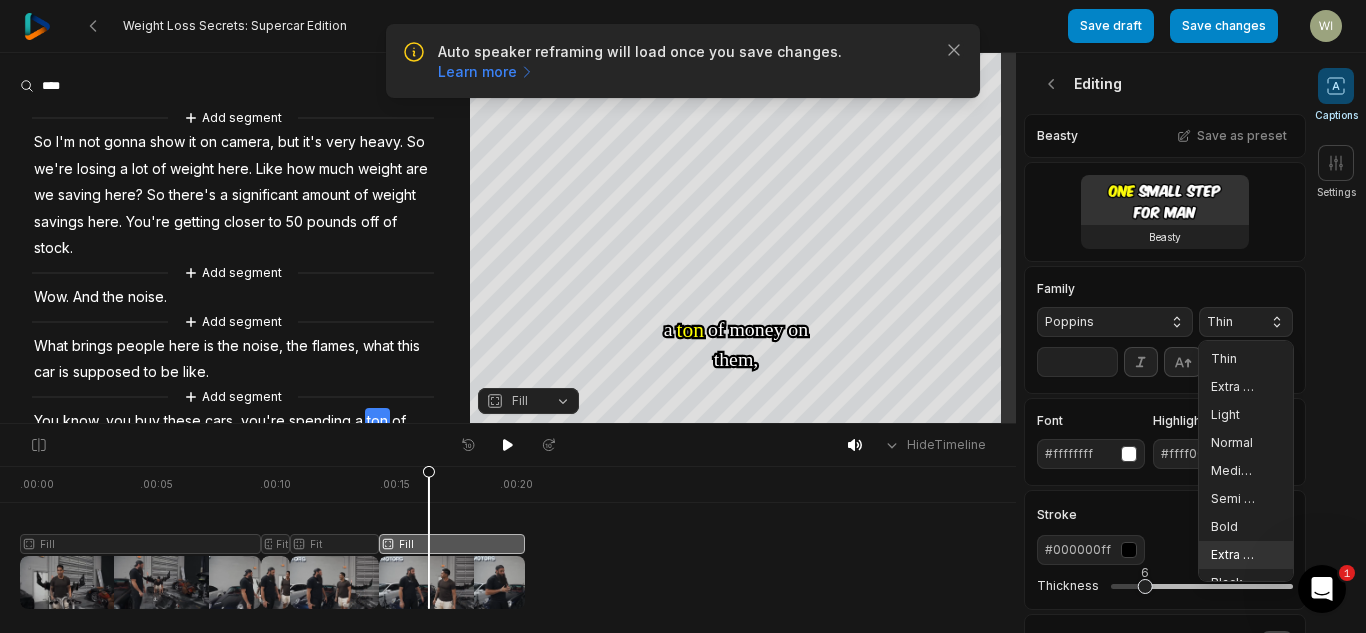 click on "Extra Bold" at bounding box center (1234, 555) 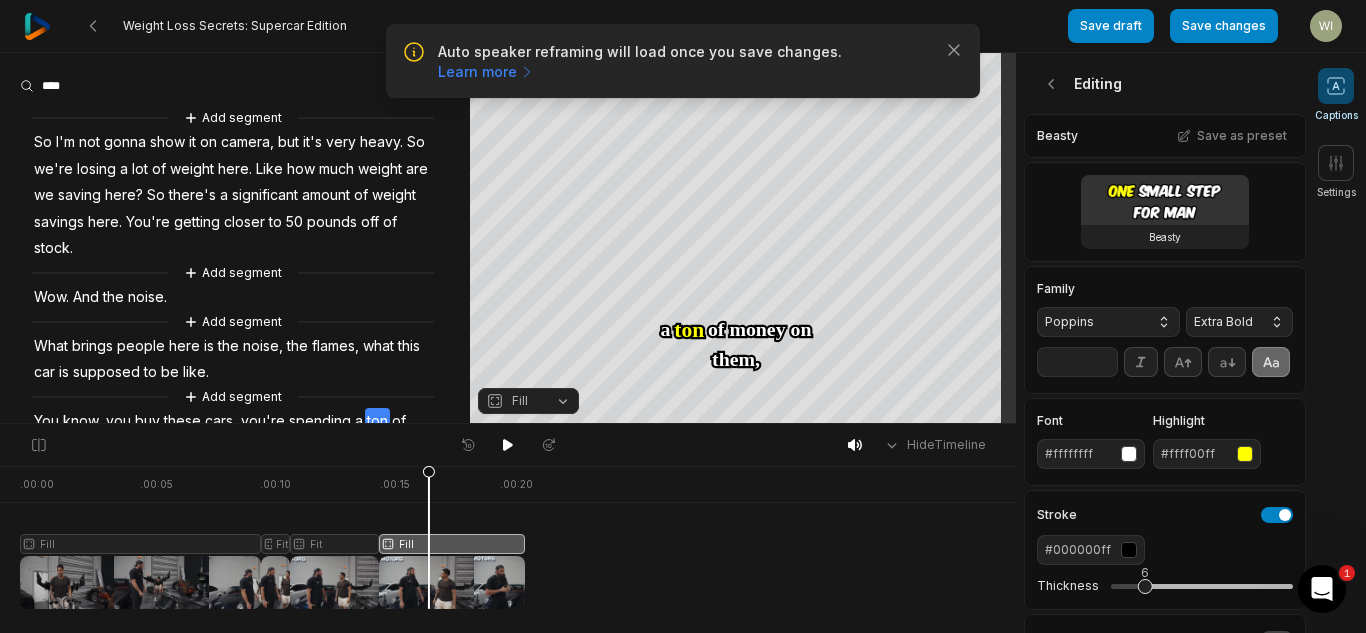 click on "**" at bounding box center (1077, 362) 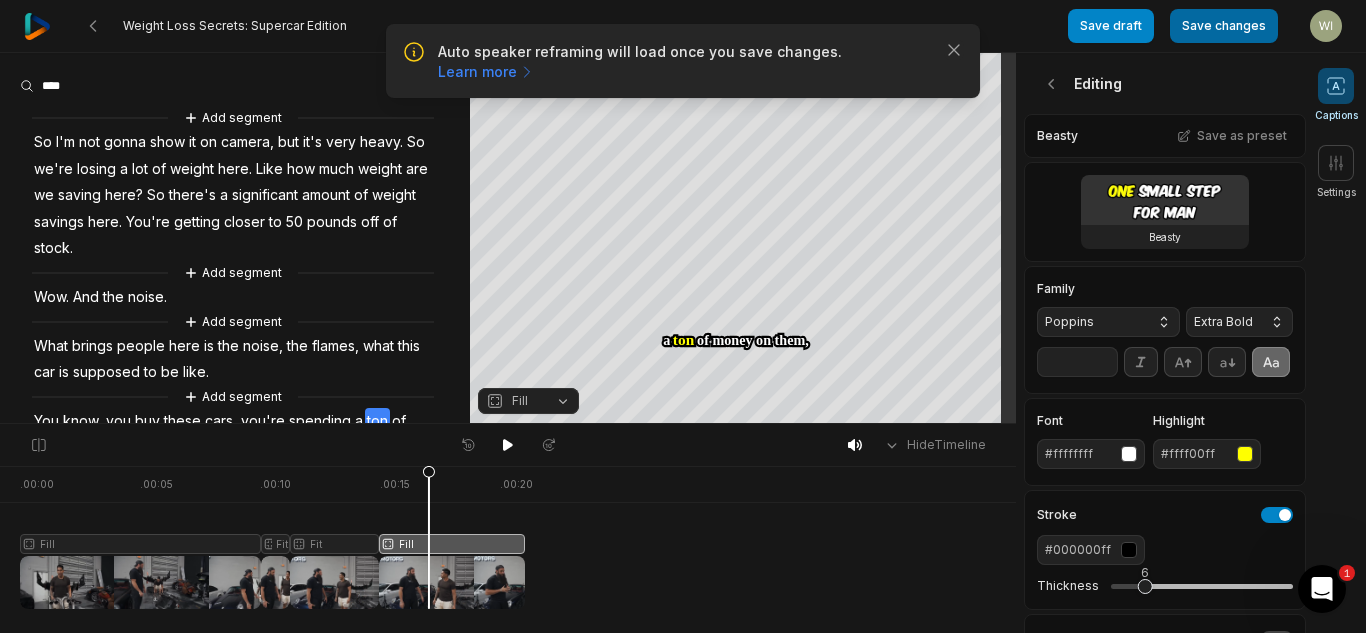 type on "**" 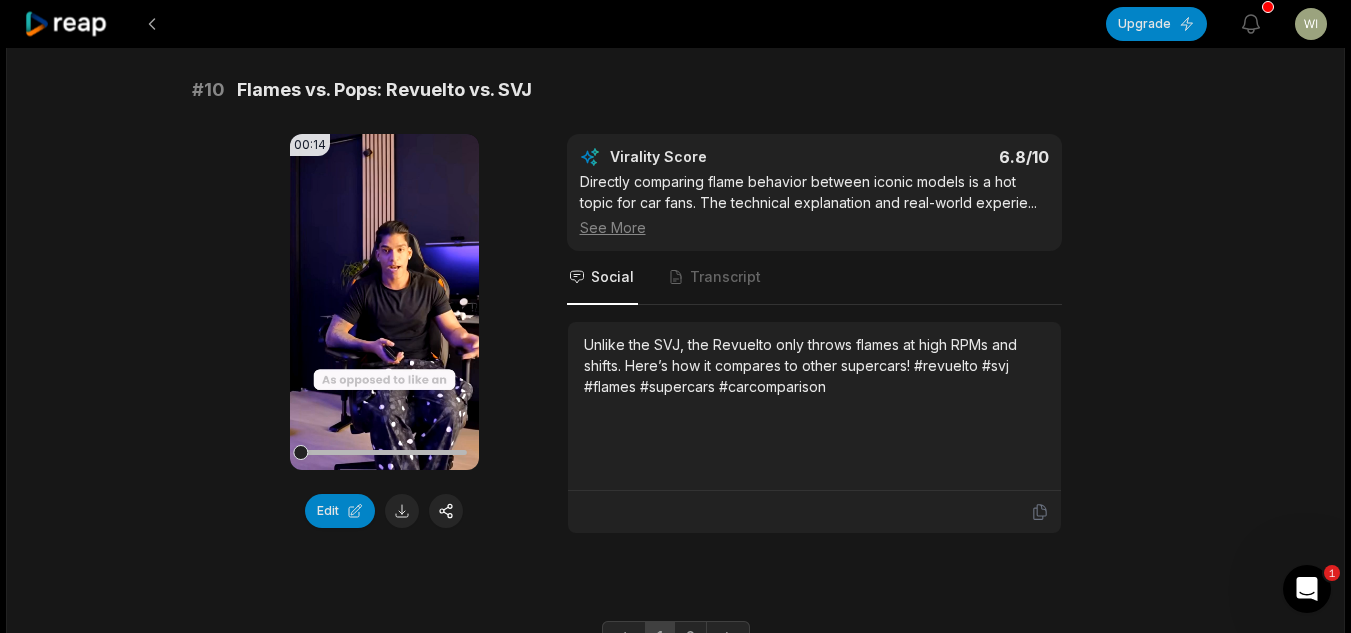 scroll, scrollTop: 5494, scrollLeft: 0, axis: vertical 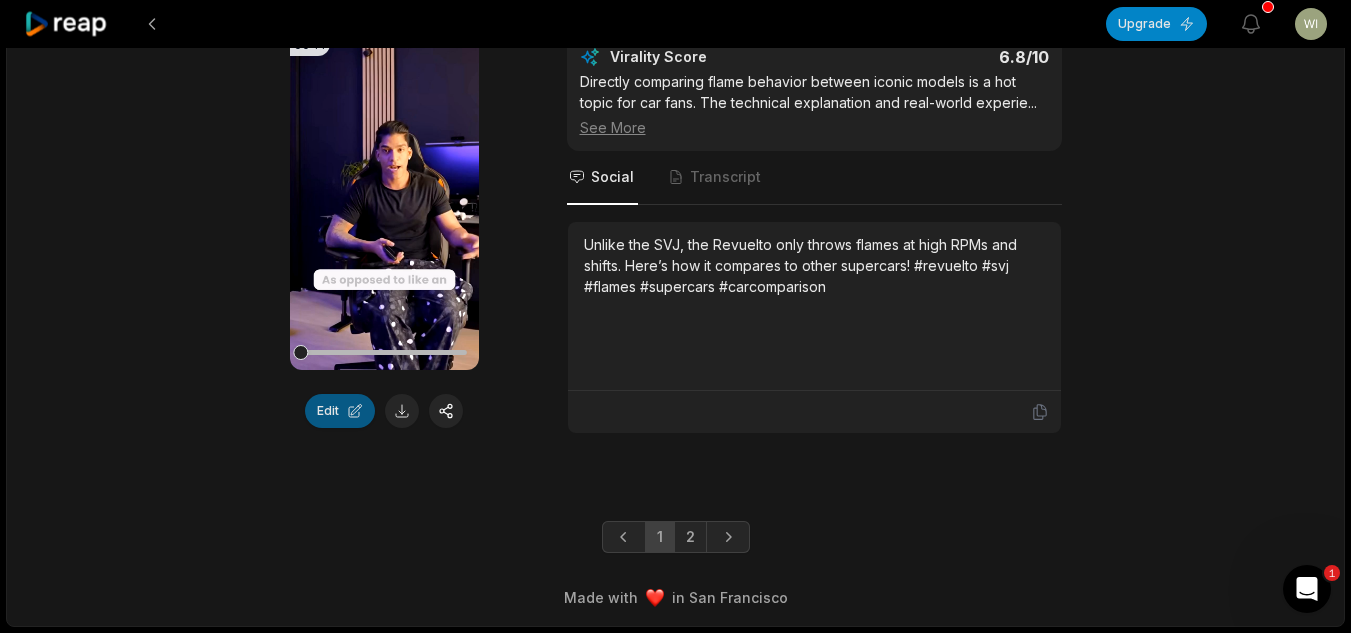 click on "Edit" at bounding box center [340, 411] 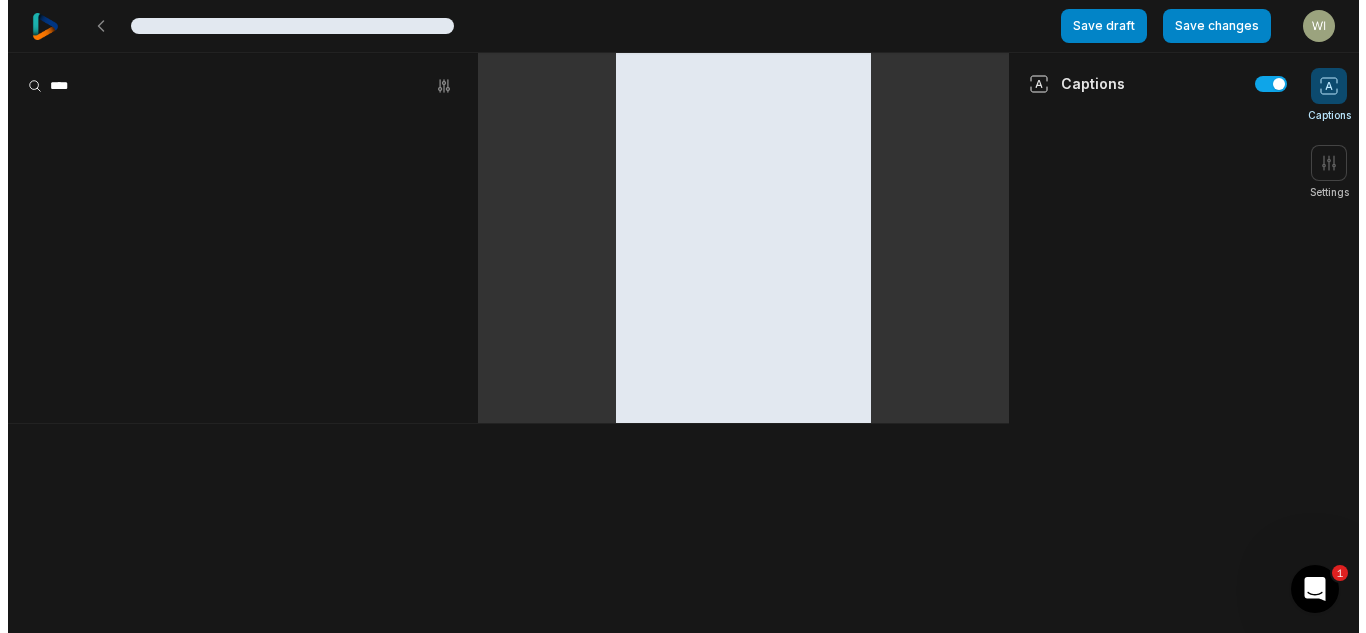 scroll, scrollTop: 0, scrollLeft: 0, axis: both 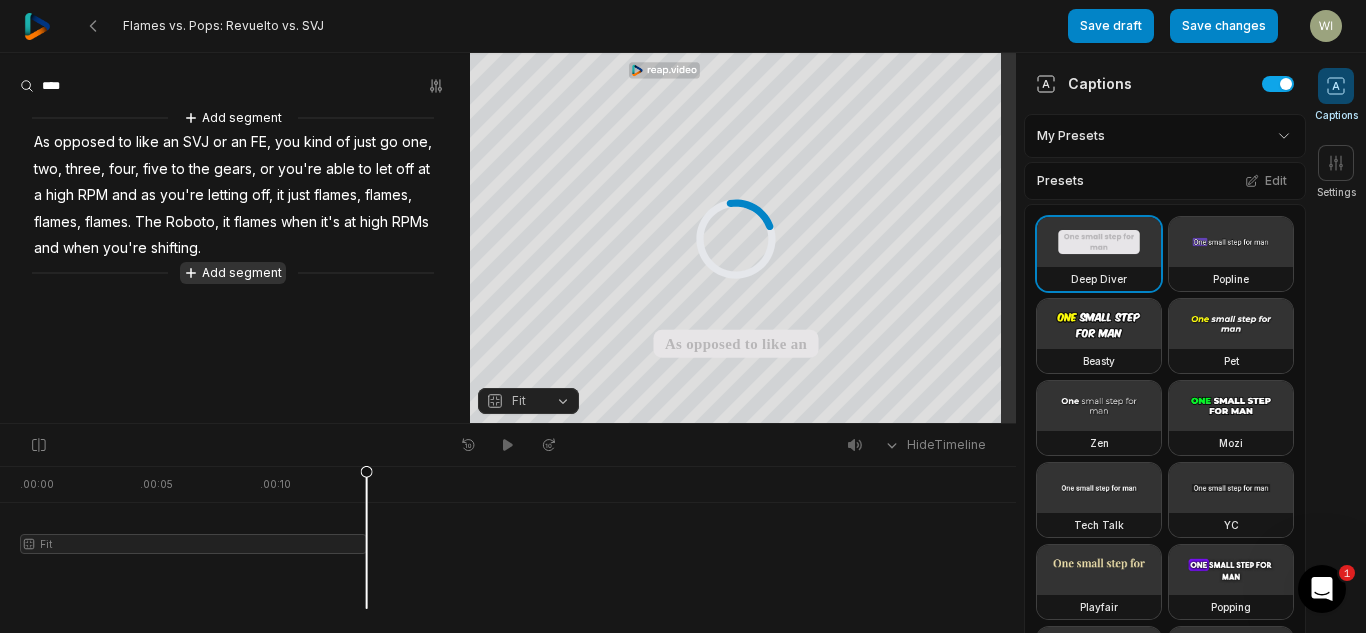 click on "Add segment" at bounding box center [233, 273] 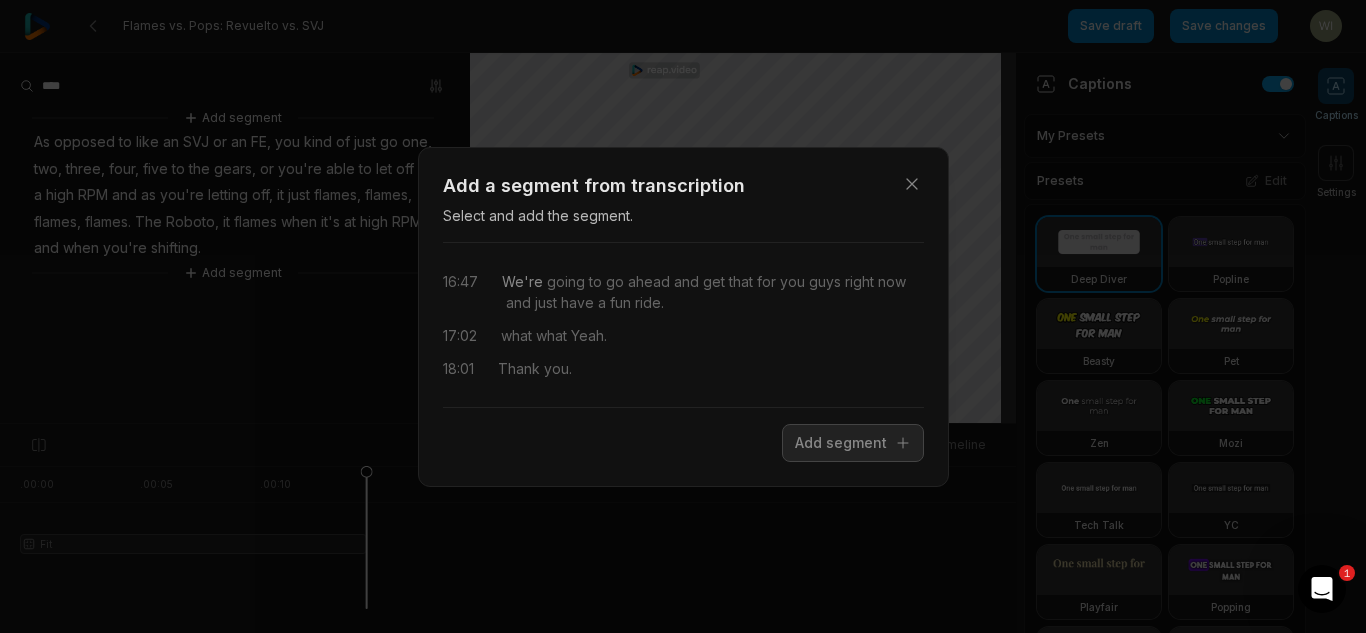 drag, startPoint x: 496, startPoint y: 280, endPoint x: 510, endPoint y: 288, distance: 16.124516 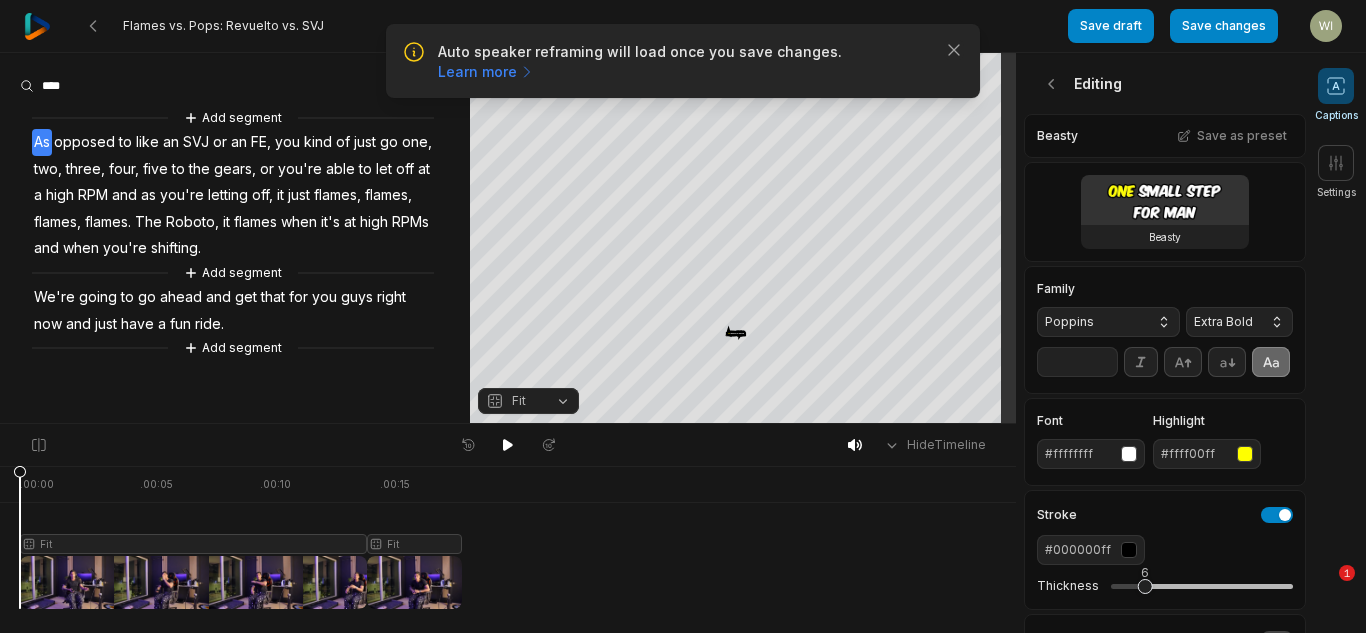 scroll, scrollTop: 0, scrollLeft: 0, axis: both 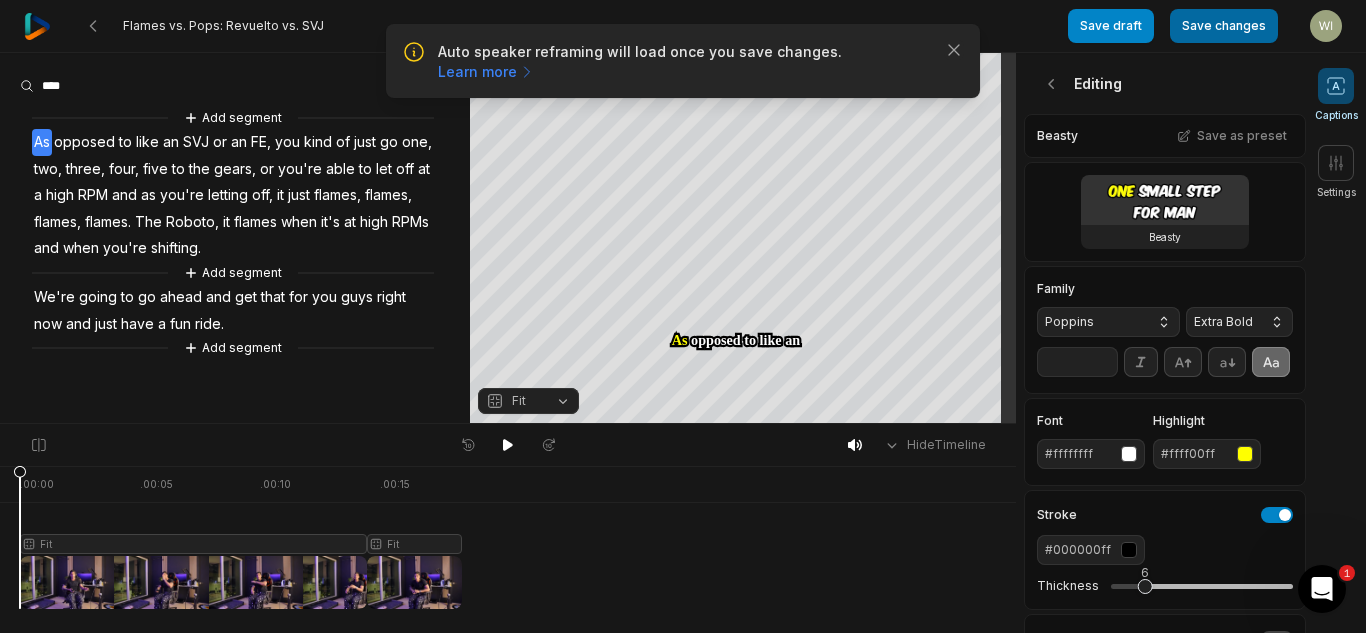 type on "**" 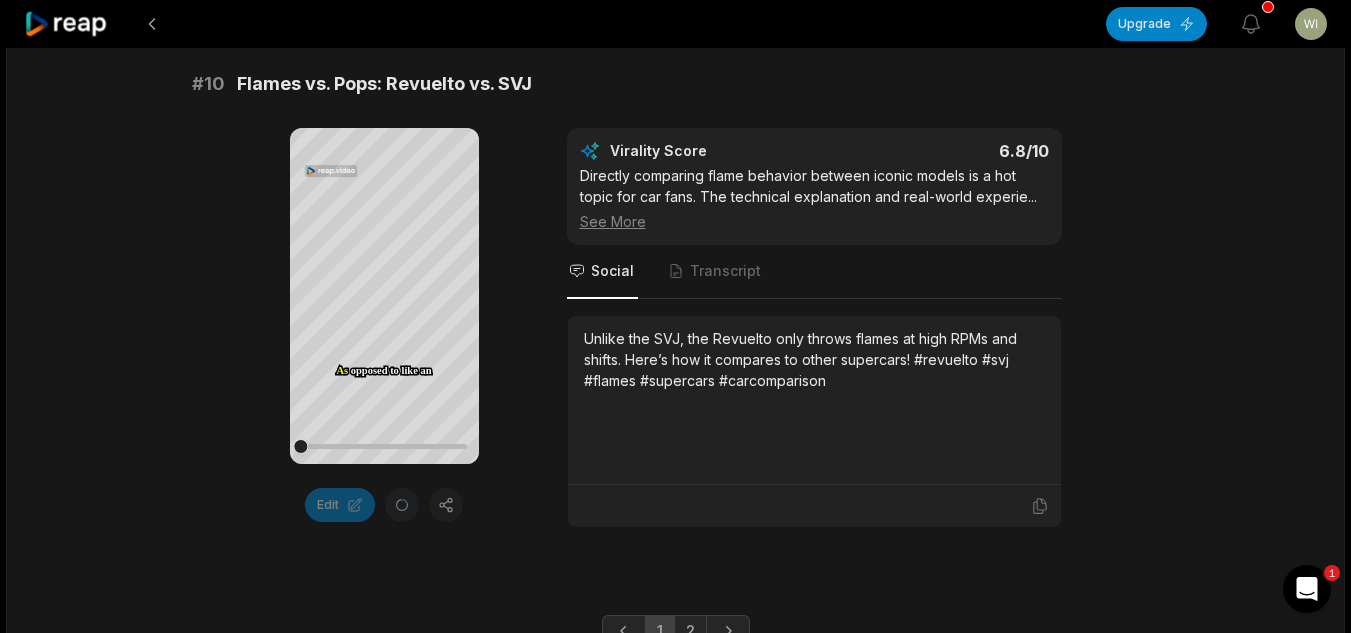 scroll, scrollTop: 5494, scrollLeft: 0, axis: vertical 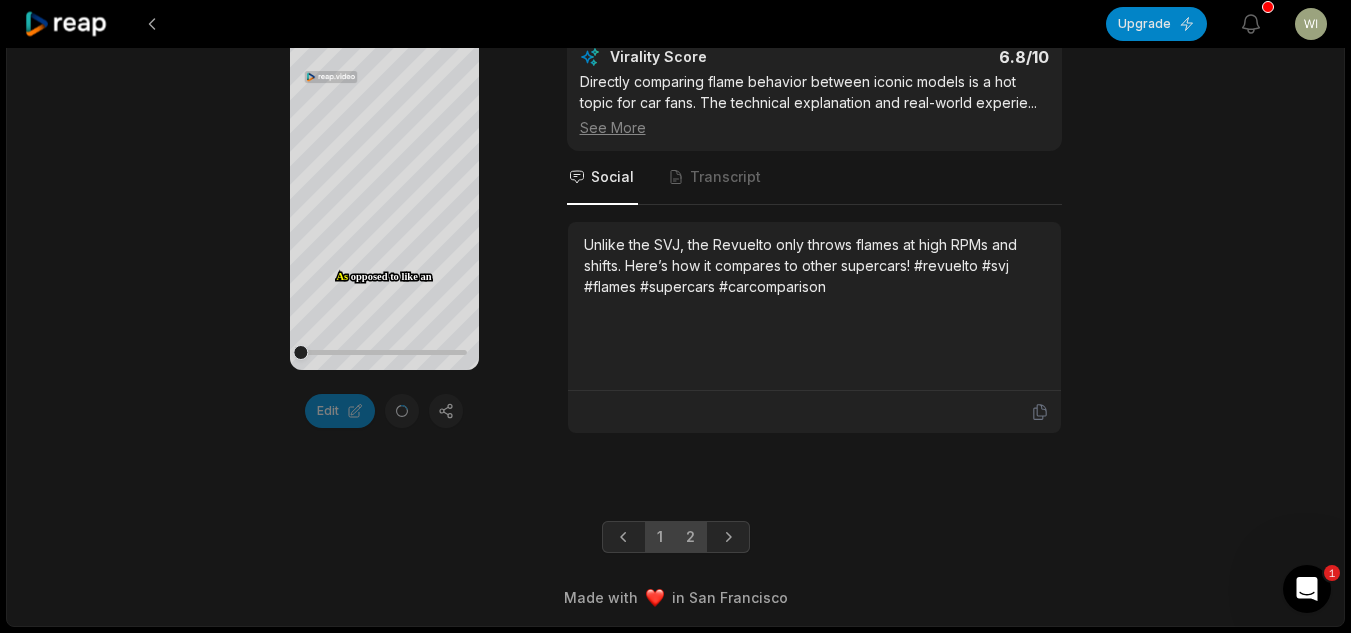 click on "2" at bounding box center [690, 537] 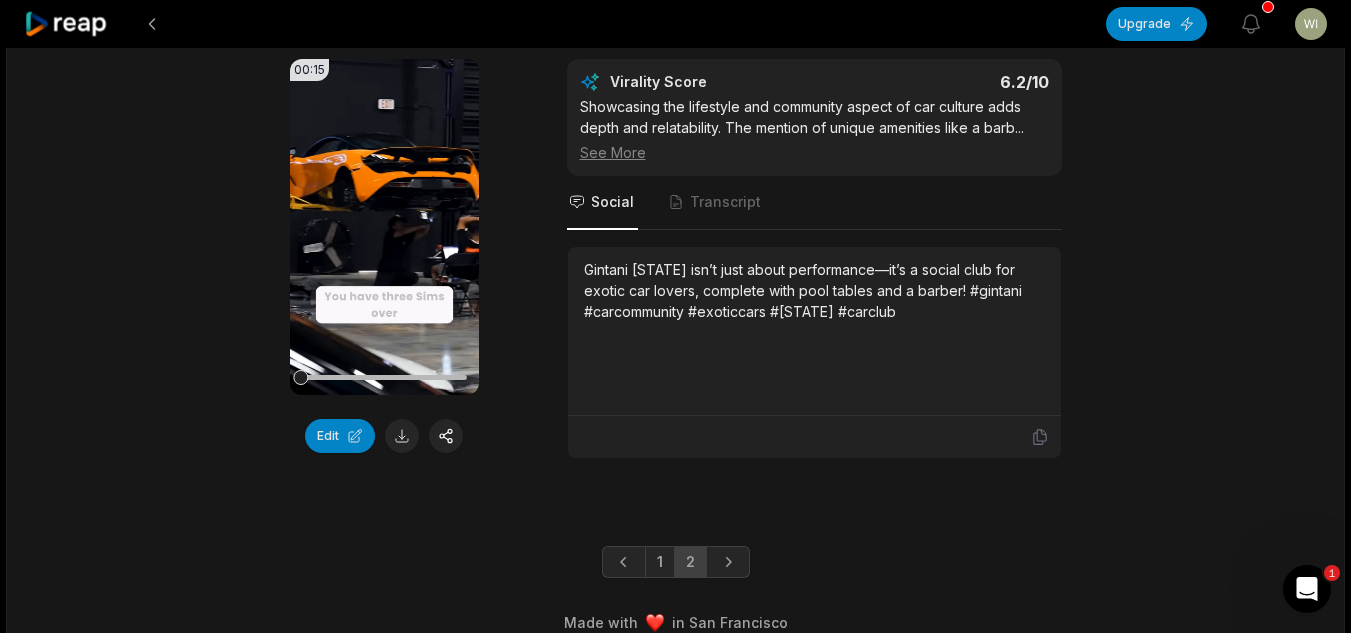 scroll, scrollTop: 2625, scrollLeft: 0, axis: vertical 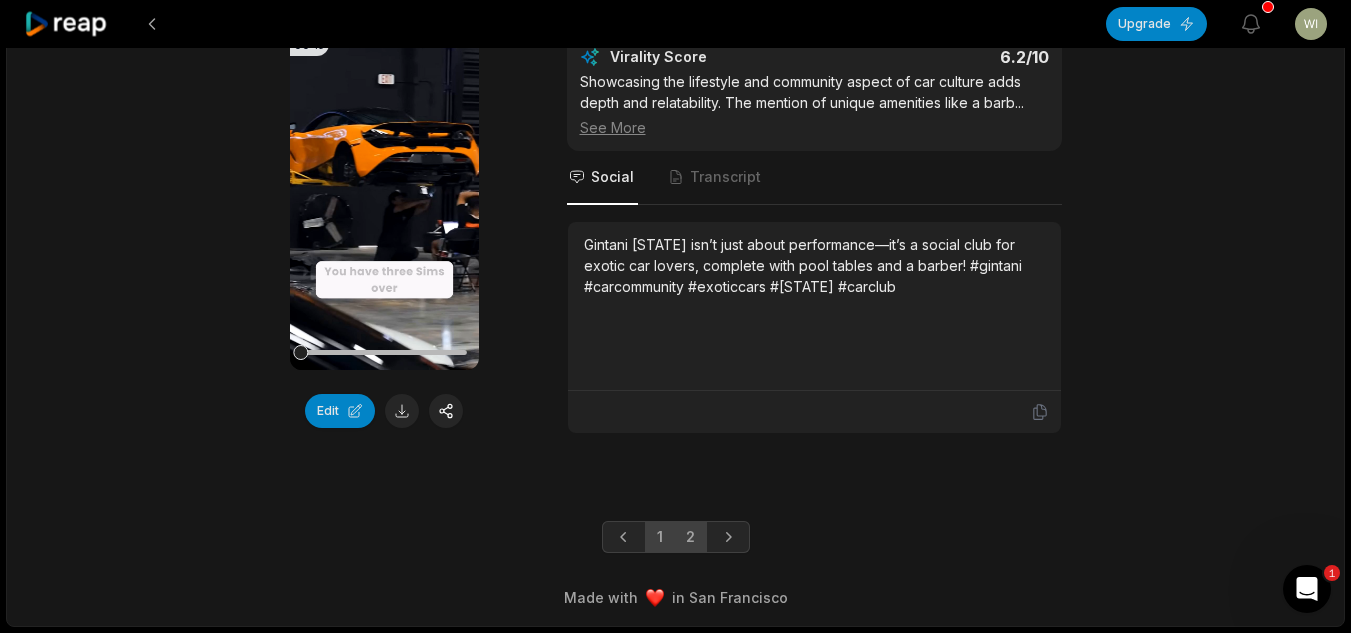 click on "1" at bounding box center (660, 537) 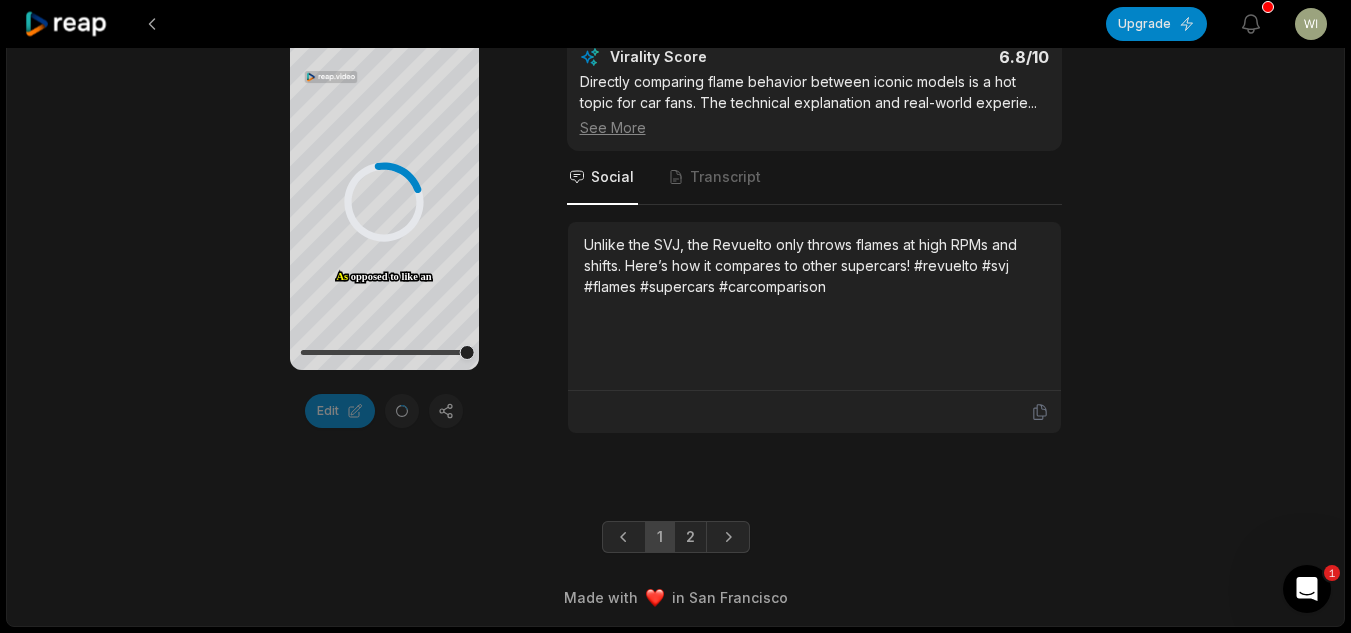 scroll, scrollTop: 5094, scrollLeft: 0, axis: vertical 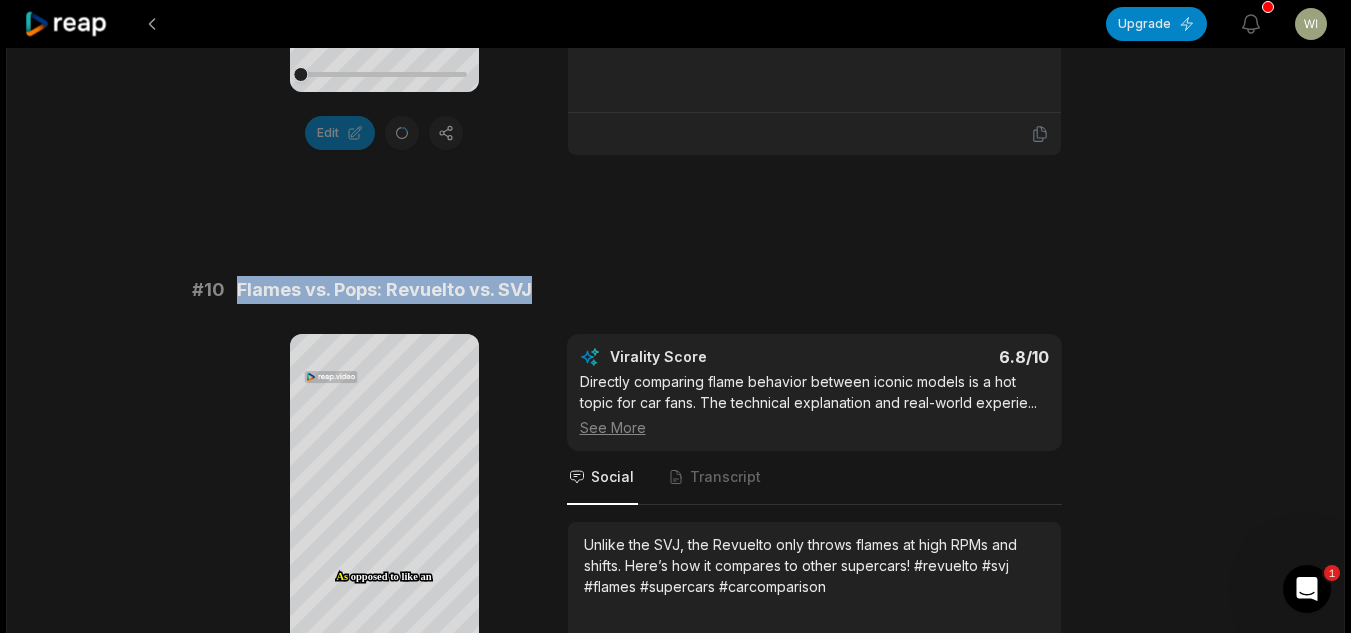 click on "# 10 Flames vs. Pops: Revuelto vs. SVJ" at bounding box center [676, 290] 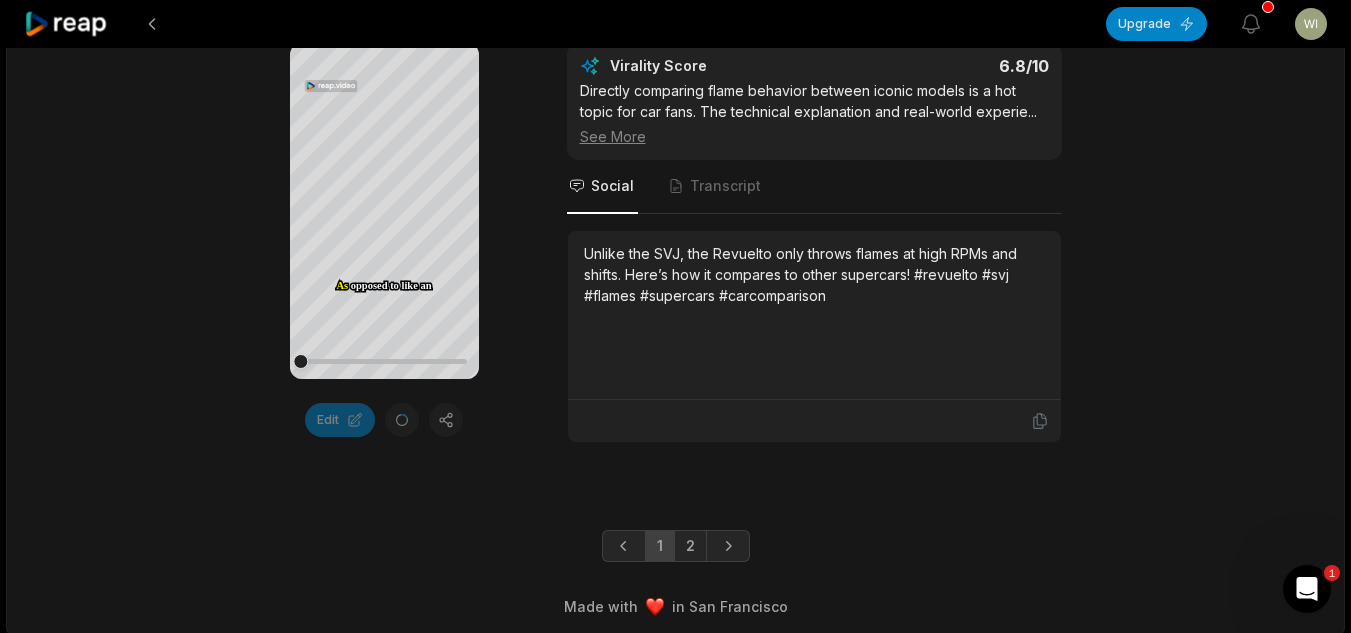 scroll, scrollTop: 5494, scrollLeft: 0, axis: vertical 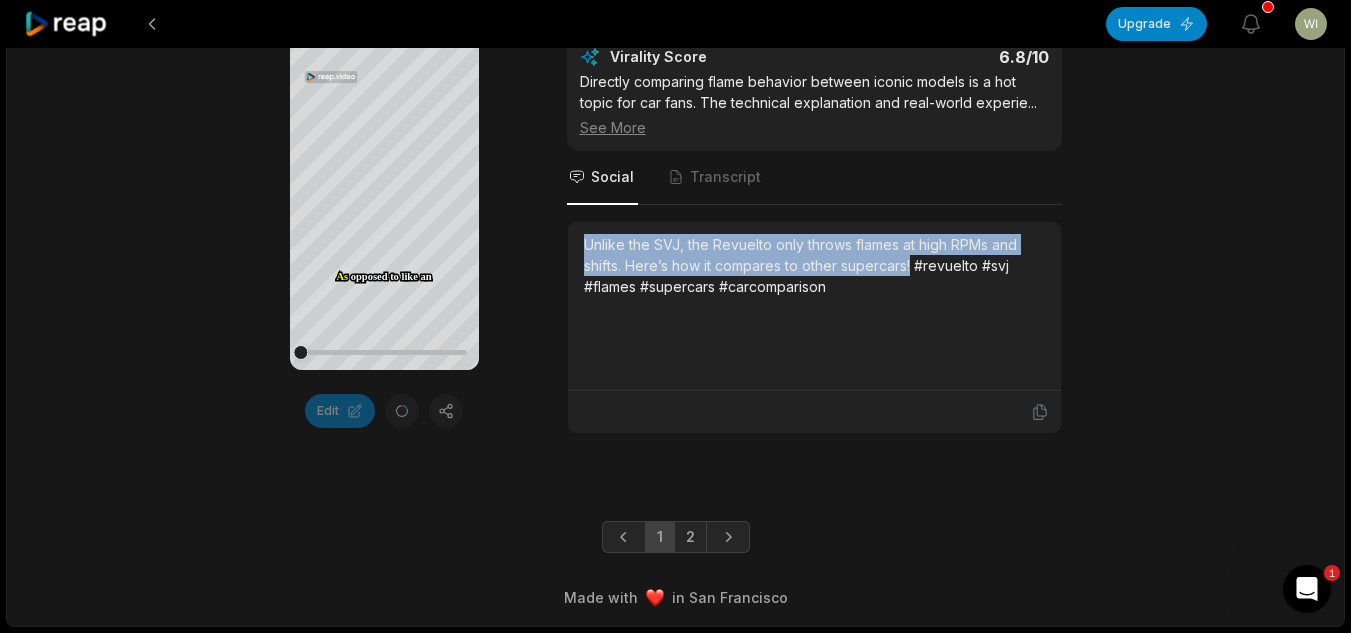 drag, startPoint x: 910, startPoint y: 263, endPoint x: 574, endPoint y: 244, distance: 336.53677 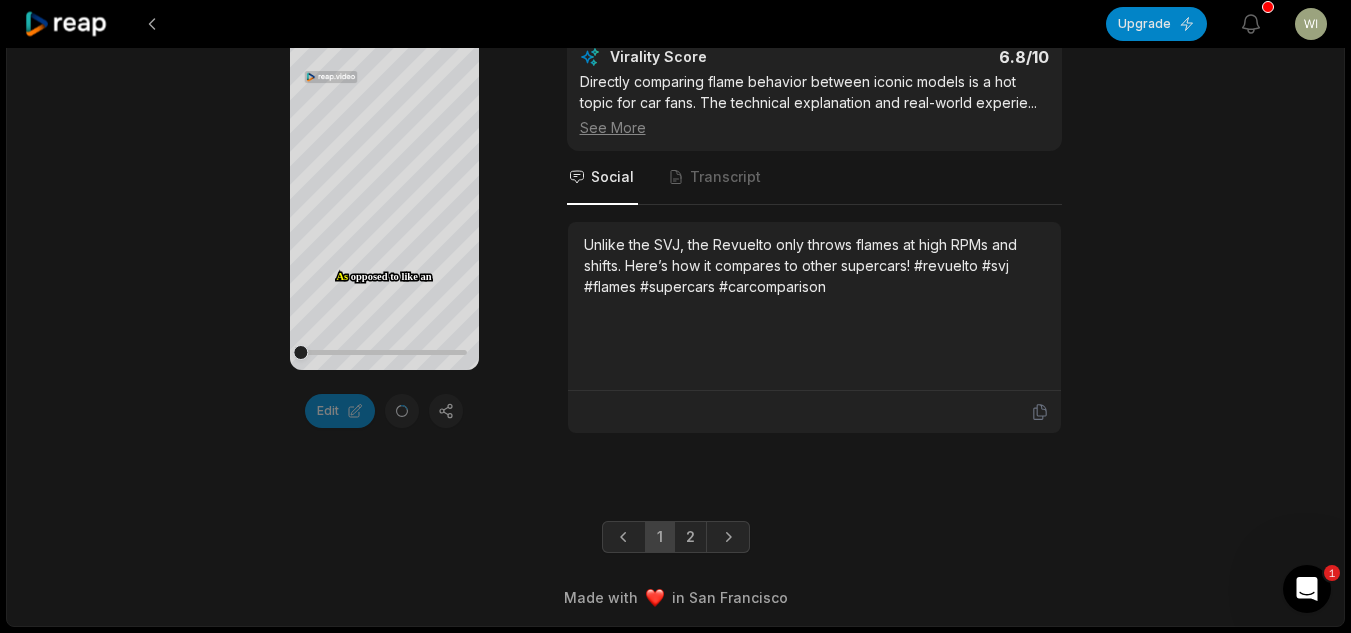 drag, startPoint x: 851, startPoint y: 303, endPoint x: 914, endPoint y: 303, distance: 63 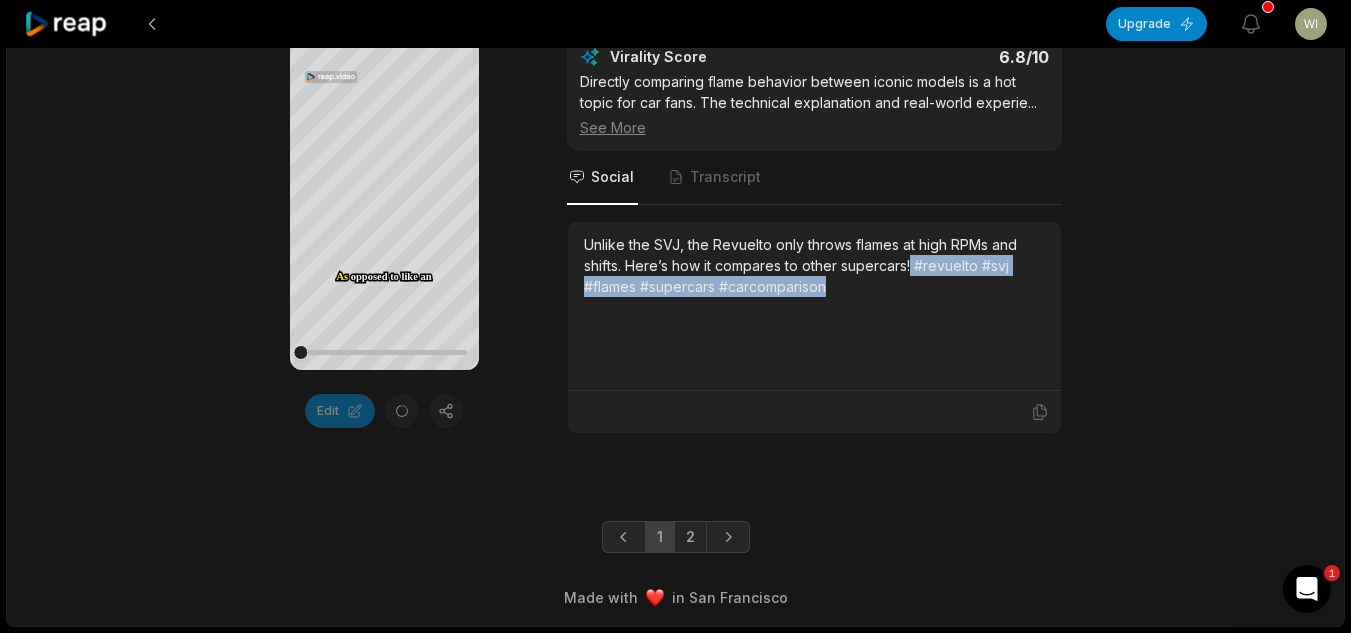 drag, startPoint x: 913, startPoint y: 265, endPoint x: 932, endPoint y: 280, distance: 24.207438 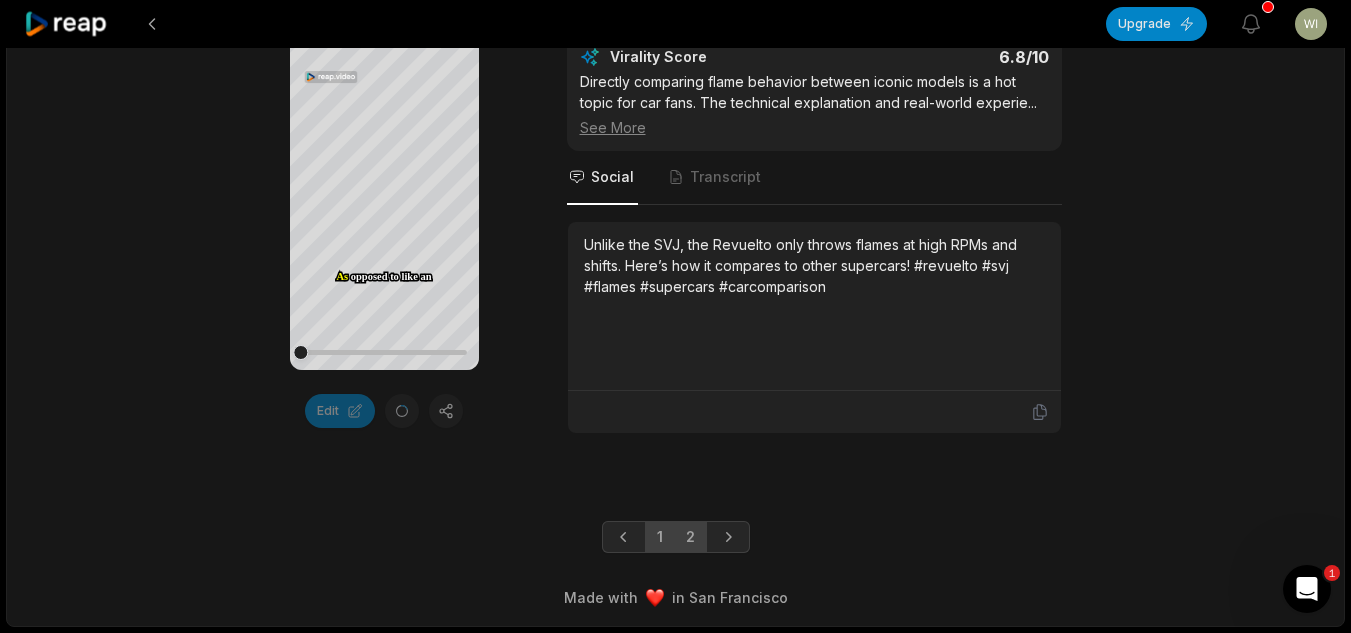 click on "2" at bounding box center [690, 537] 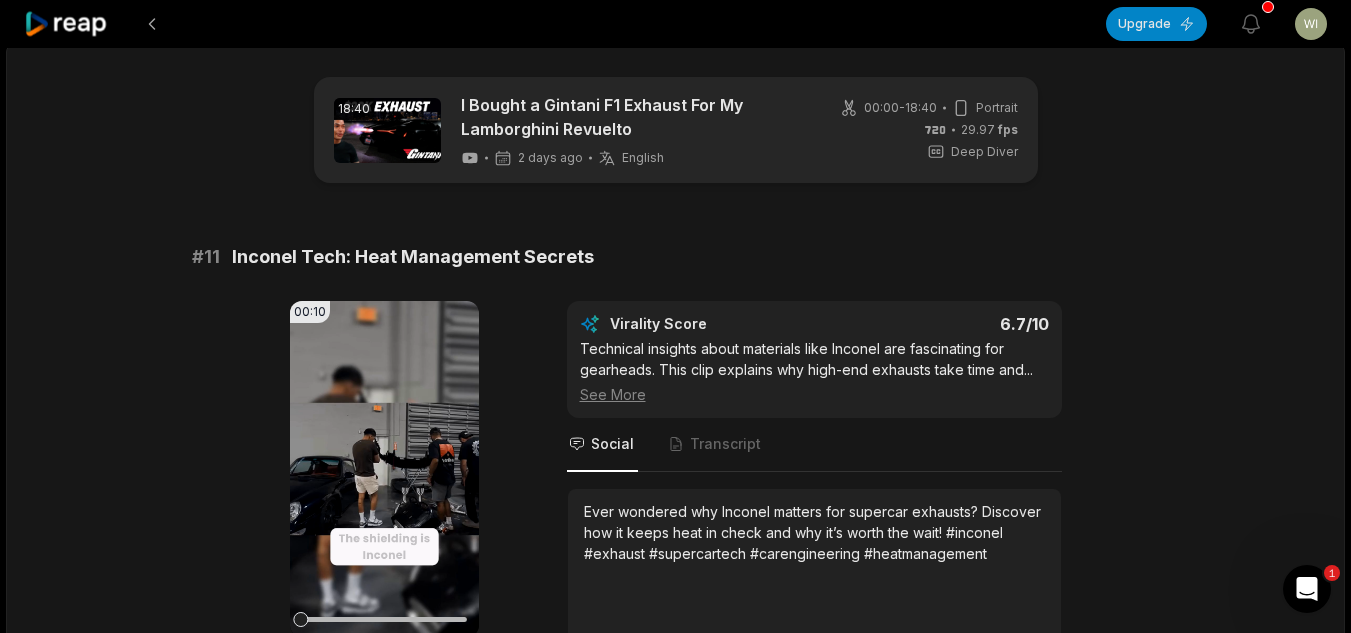 scroll, scrollTop: 0, scrollLeft: 0, axis: both 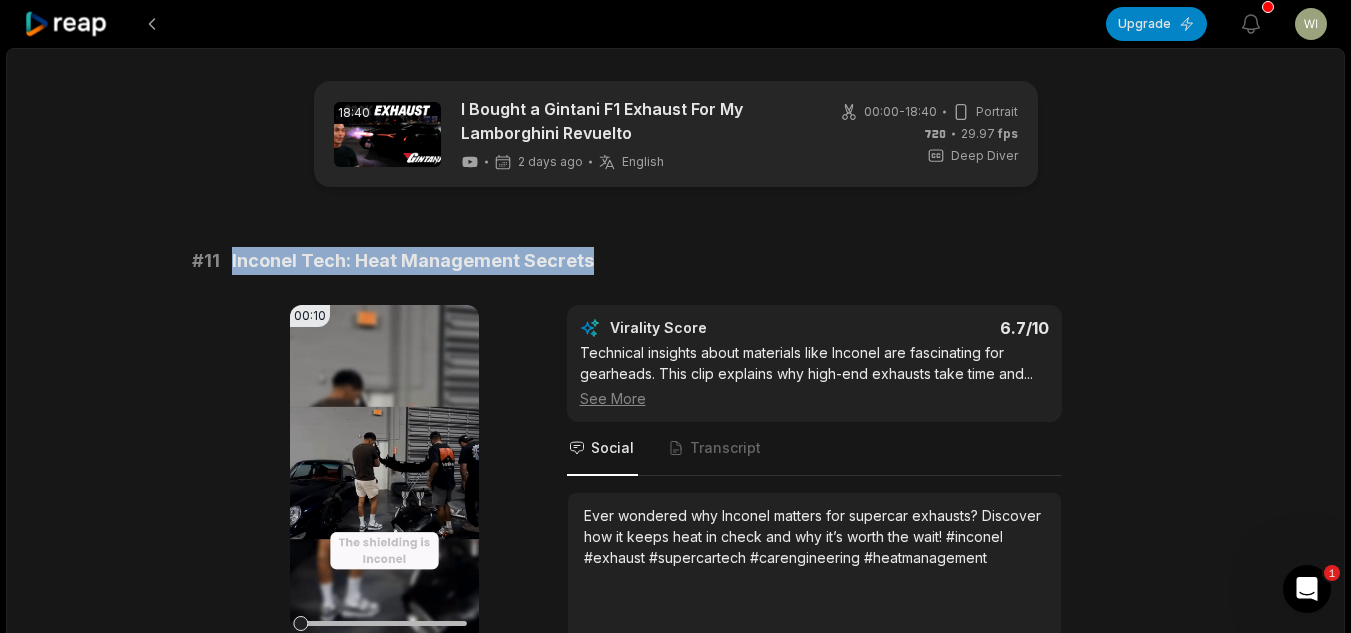 drag, startPoint x: 594, startPoint y: 244, endPoint x: 228, endPoint y: 256, distance: 366.19666 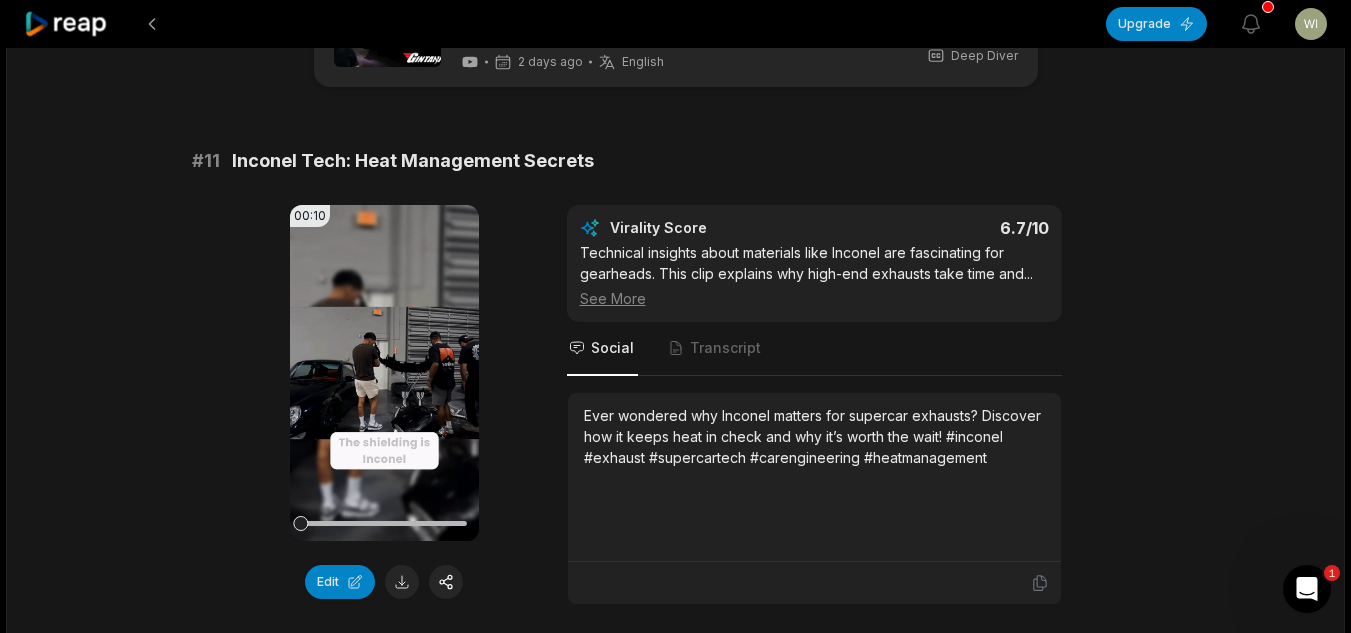 click on "Ever wondered why Inconel matters for supercar exhausts? Discover how it keeps heat in check and why it’s worth the wait! #inconel #exhaust #supercartech #carengineering #heatmanagement" at bounding box center [814, 477] 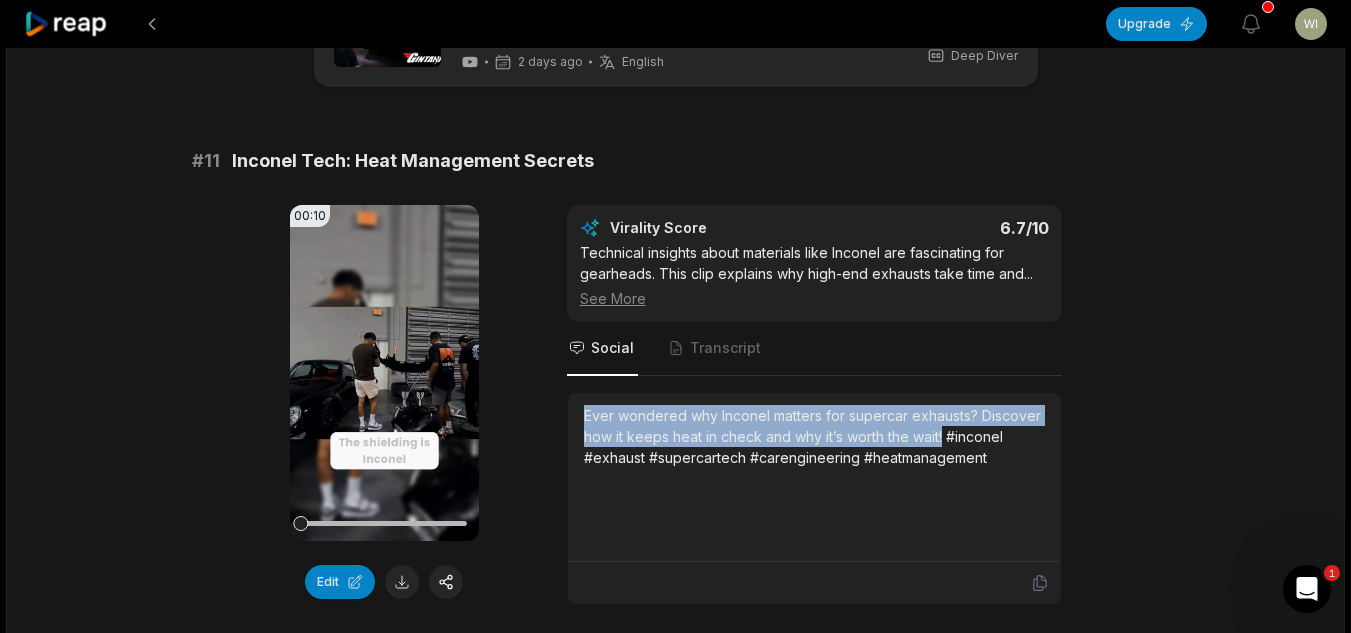 drag, startPoint x: 942, startPoint y: 433, endPoint x: 577, endPoint y: 395, distance: 366.97275 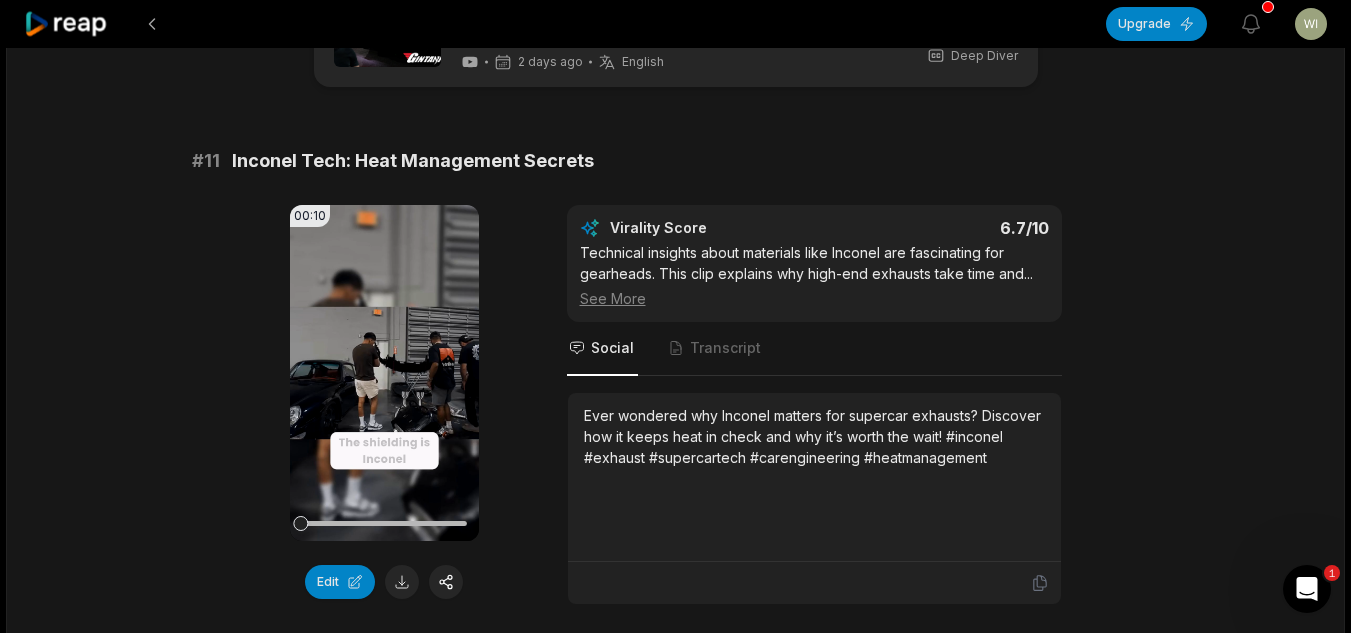 drag, startPoint x: 748, startPoint y: 534, endPoint x: 884, endPoint y: 519, distance: 136.8247 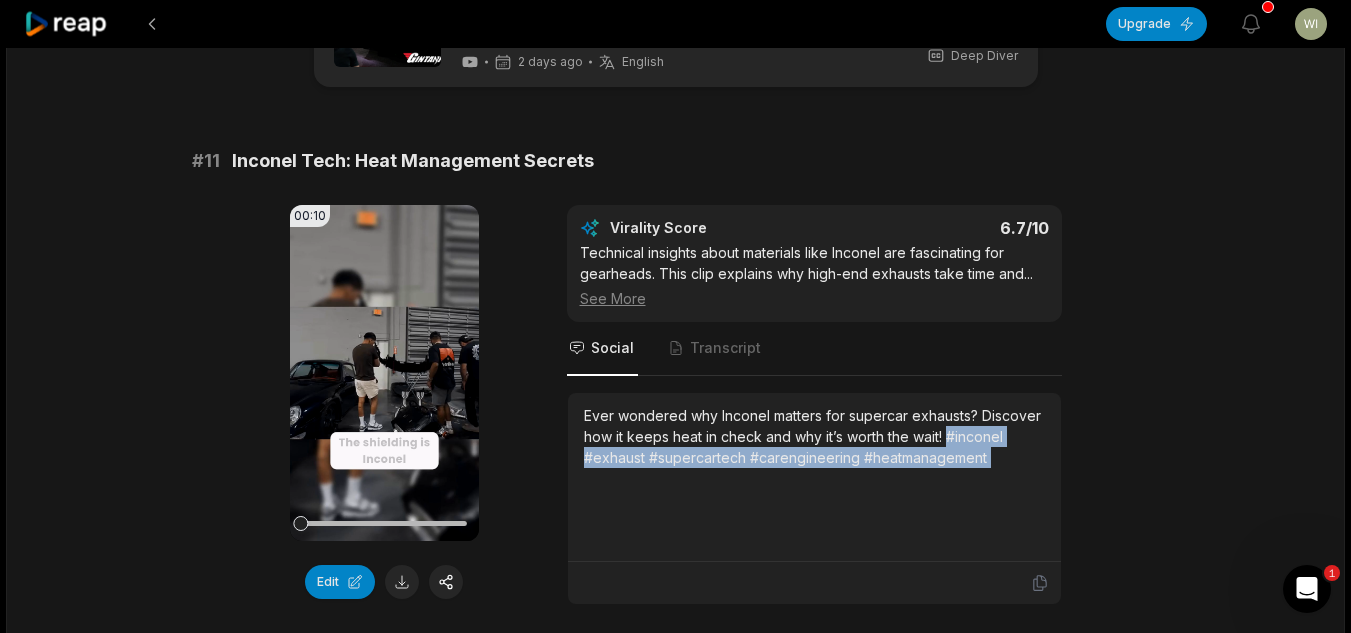 drag, startPoint x: 946, startPoint y: 435, endPoint x: 997, endPoint y: 465, distance: 59.16925 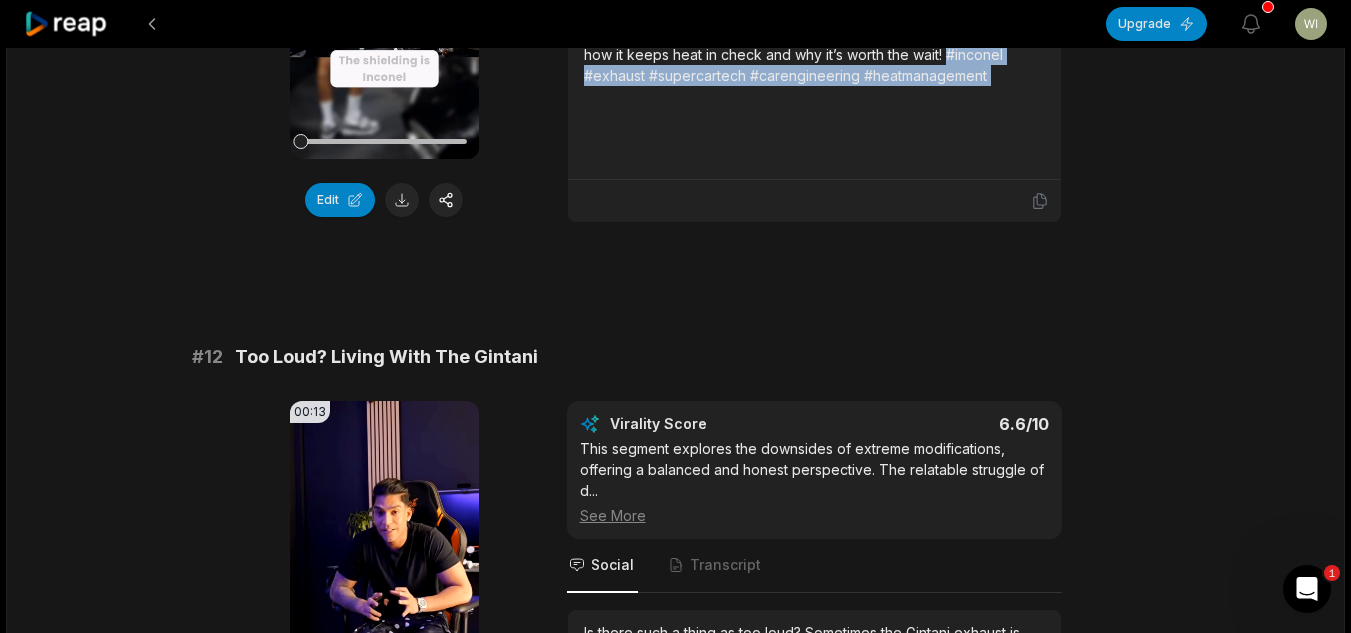 scroll, scrollTop: 500, scrollLeft: 0, axis: vertical 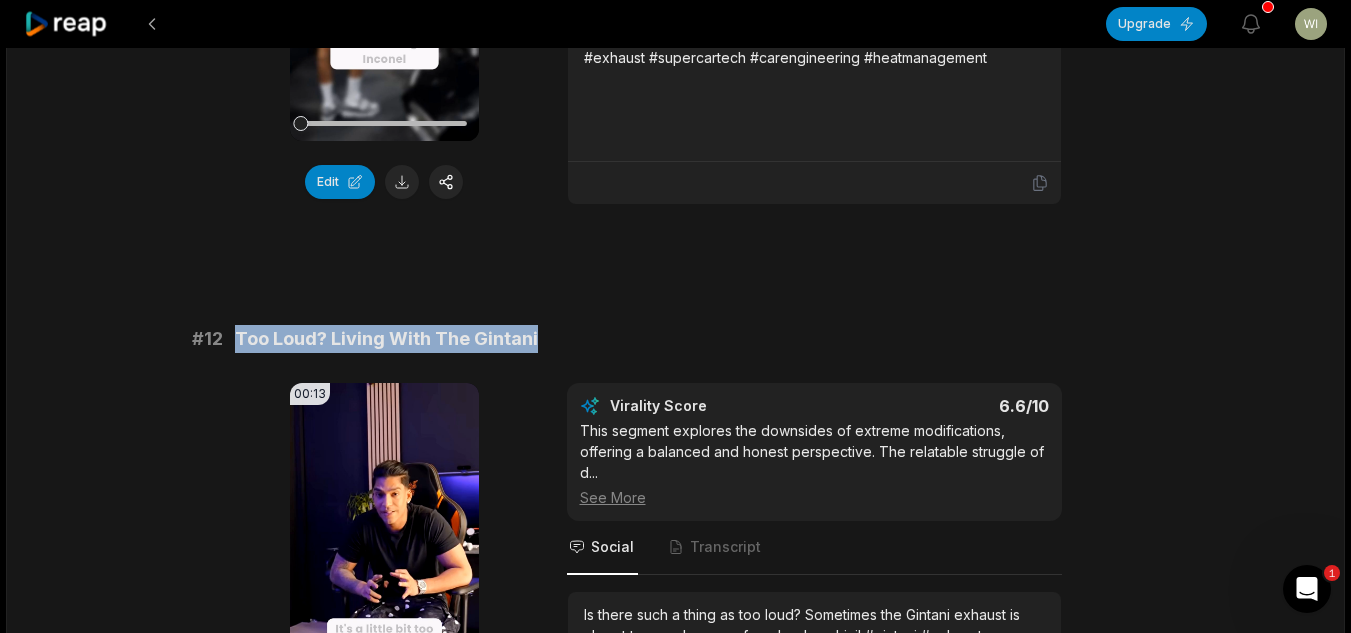 drag, startPoint x: 541, startPoint y: 326, endPoint x: 239, endPoint y: 339, distance: 302.27966 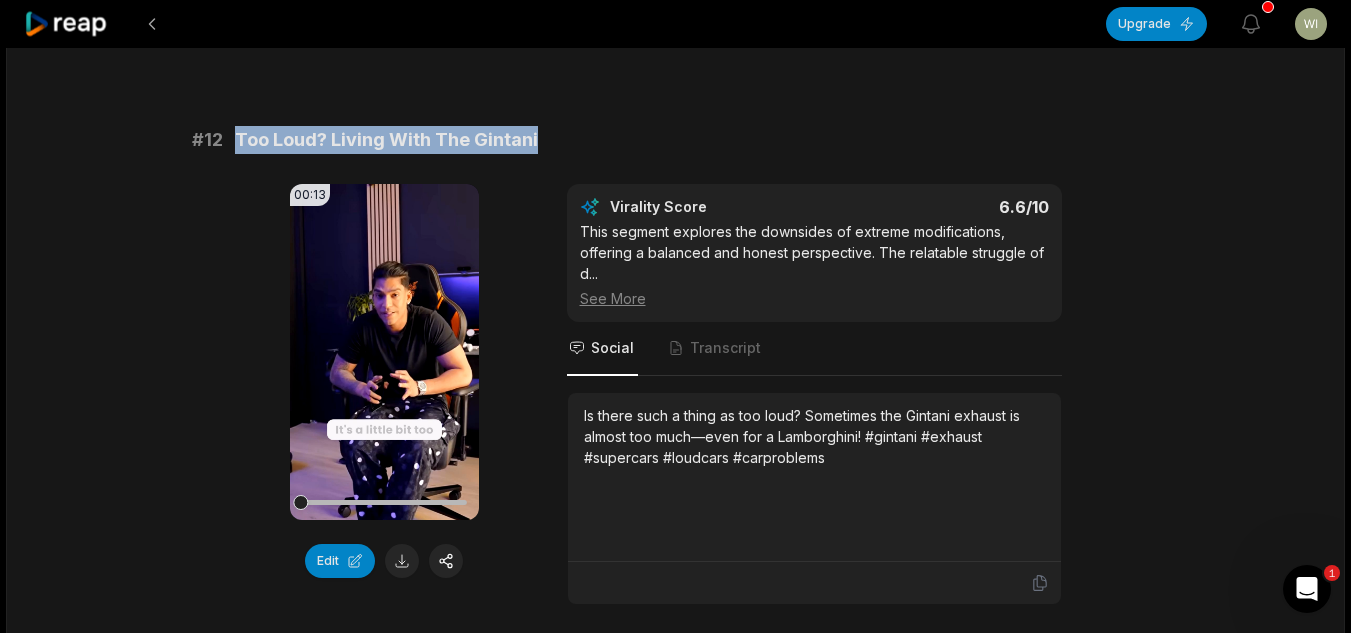scroll, scrollTop: 700, scrollLeft: 0, axis: vertical 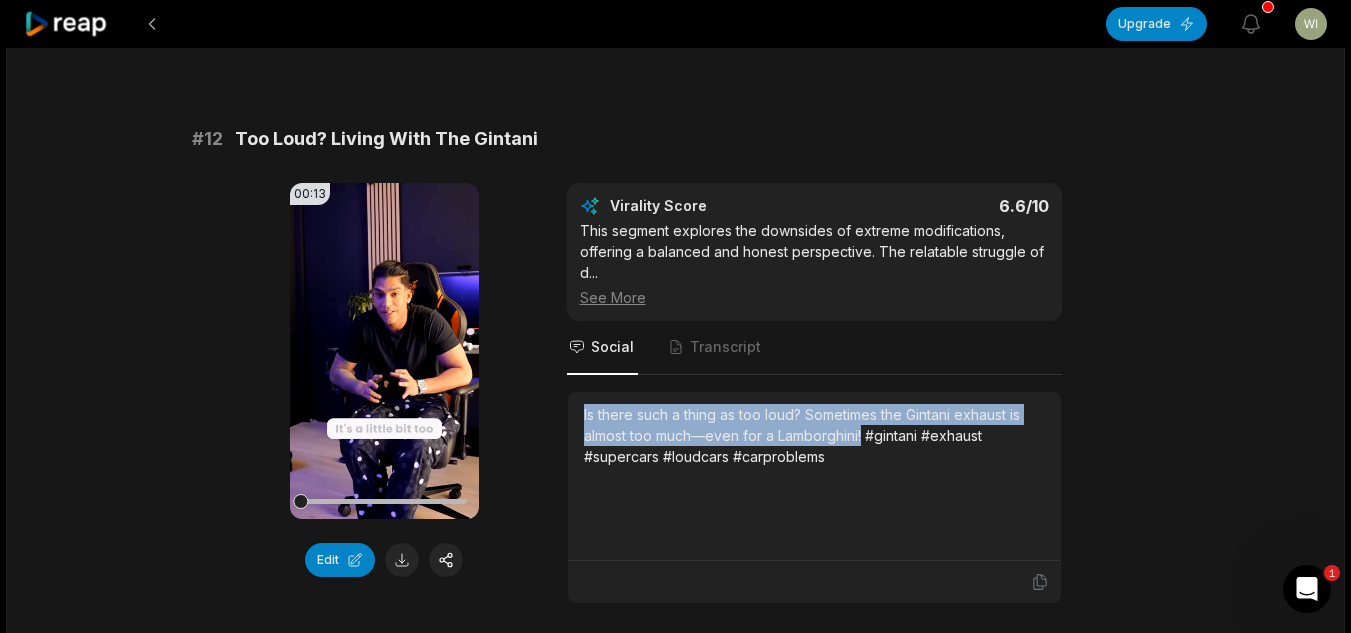 drag, startPoint x: 863, startPoint y: 432, endPoint x: 579, endPoint y: 395, distance: 286.40005 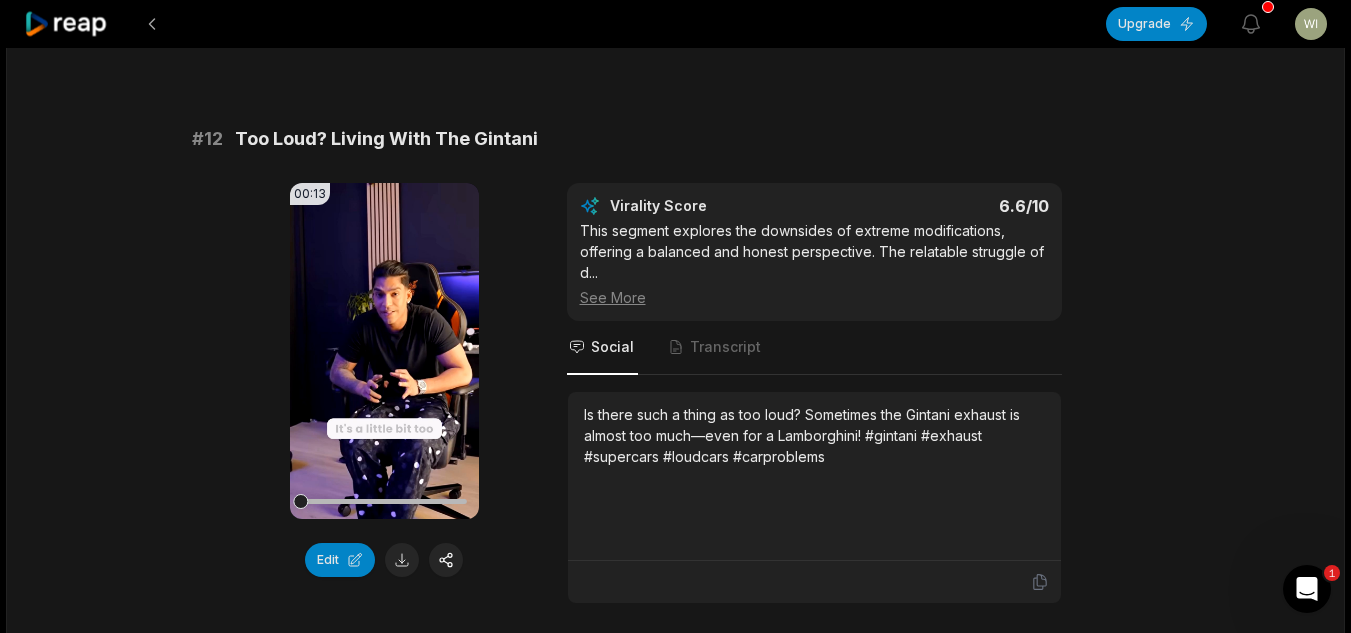 click on "Is there such a thing as too loud? Sometimes the Gintani exhaust is almost too much—even for a Lamborghini! #gintani #exhaust #supercars #loudcars #carproblems" at bounding box center (814, 476) 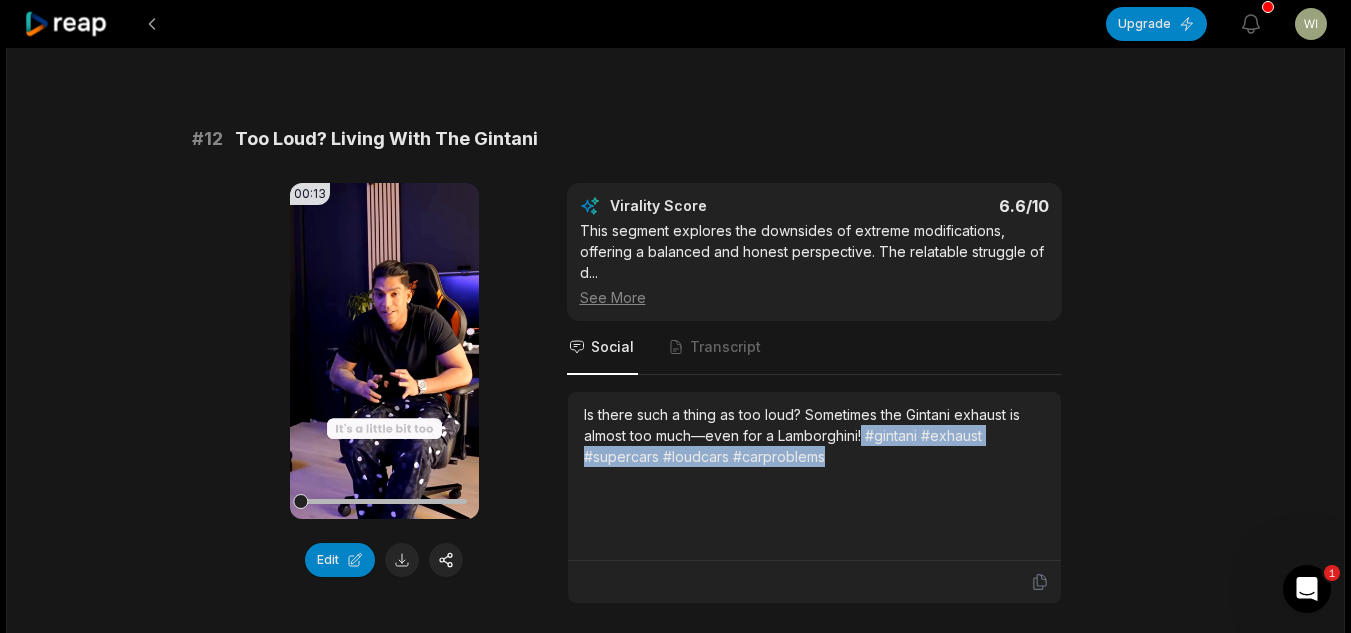 drag, startPoint x: 864, startPoint y: 433, endPoint x: 880, endPoint y: 457, distance: 28.84441 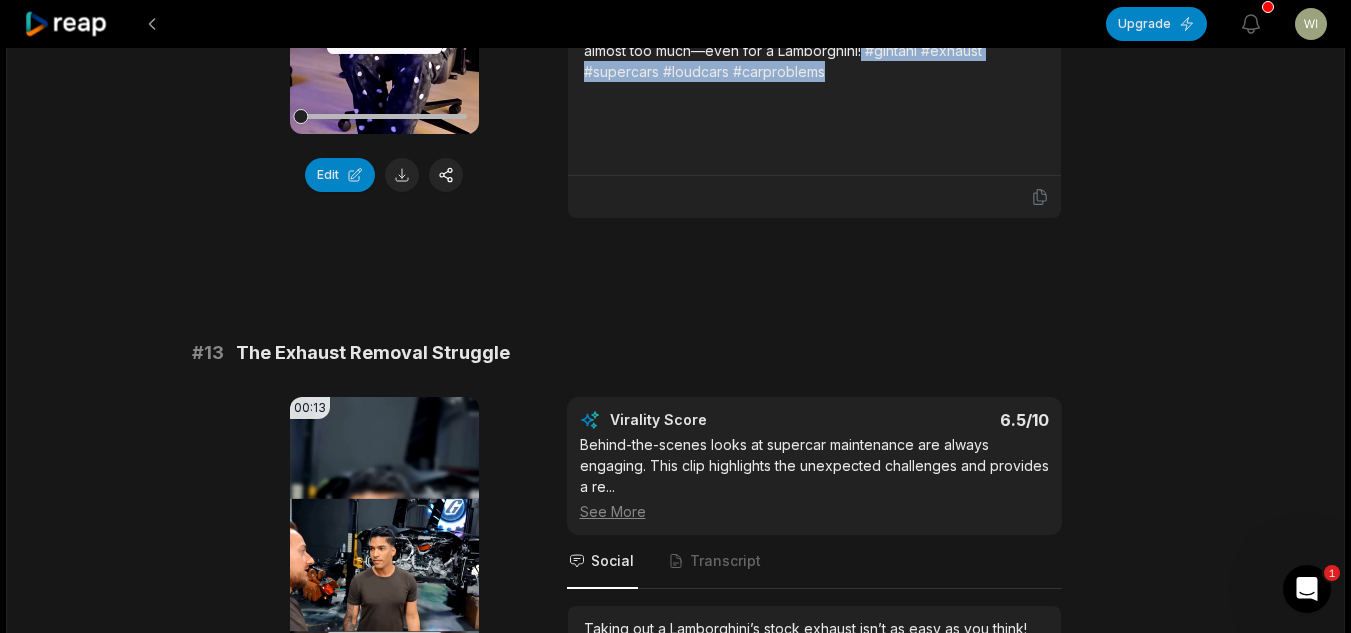 scroll, scrollTop: 1100, scrollLeft: 0, axis: vertical 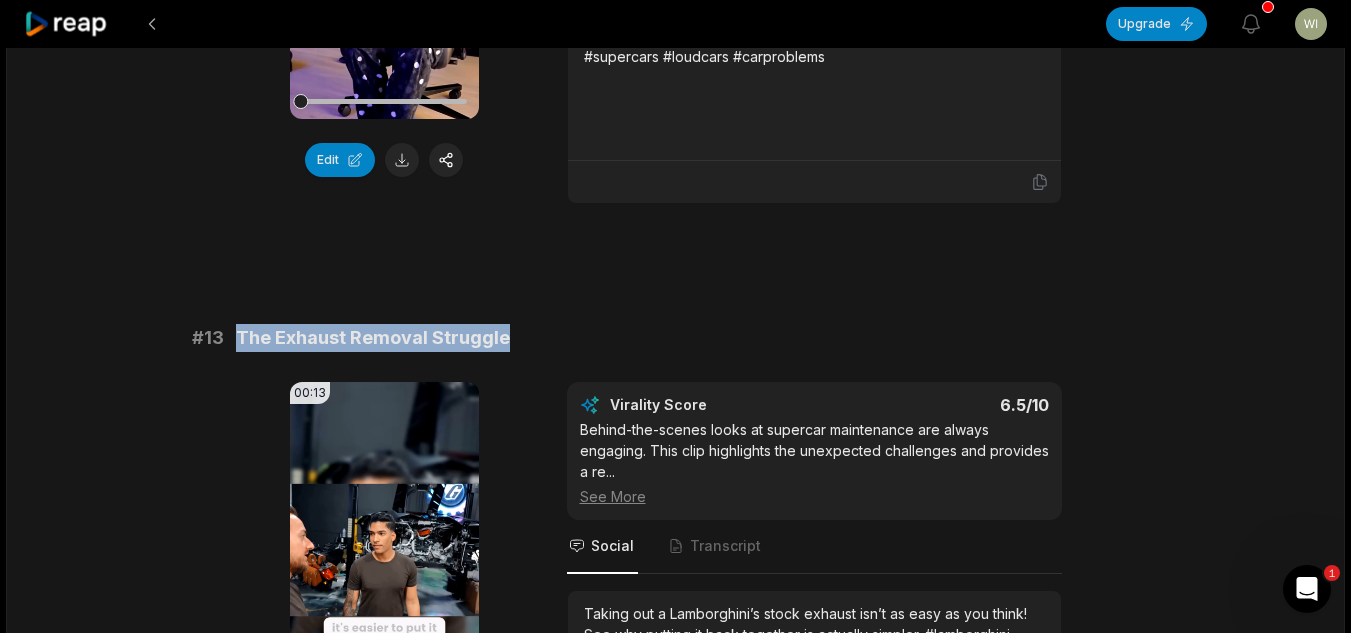 drag, startPoint x: 510, startPoint y: 341, endPoint x: 238, endPoint y: 324, distance: 272.53073 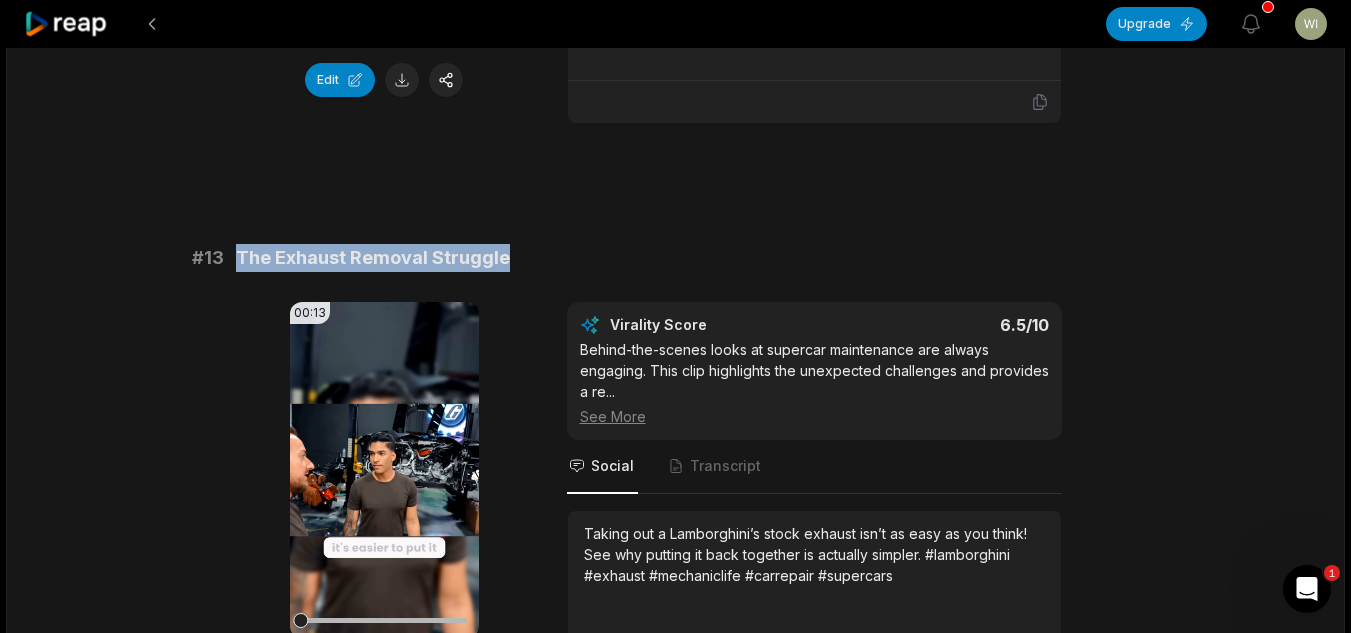 scroll, scrollTop: 1300, scrollLeft: 0, axis: vertical 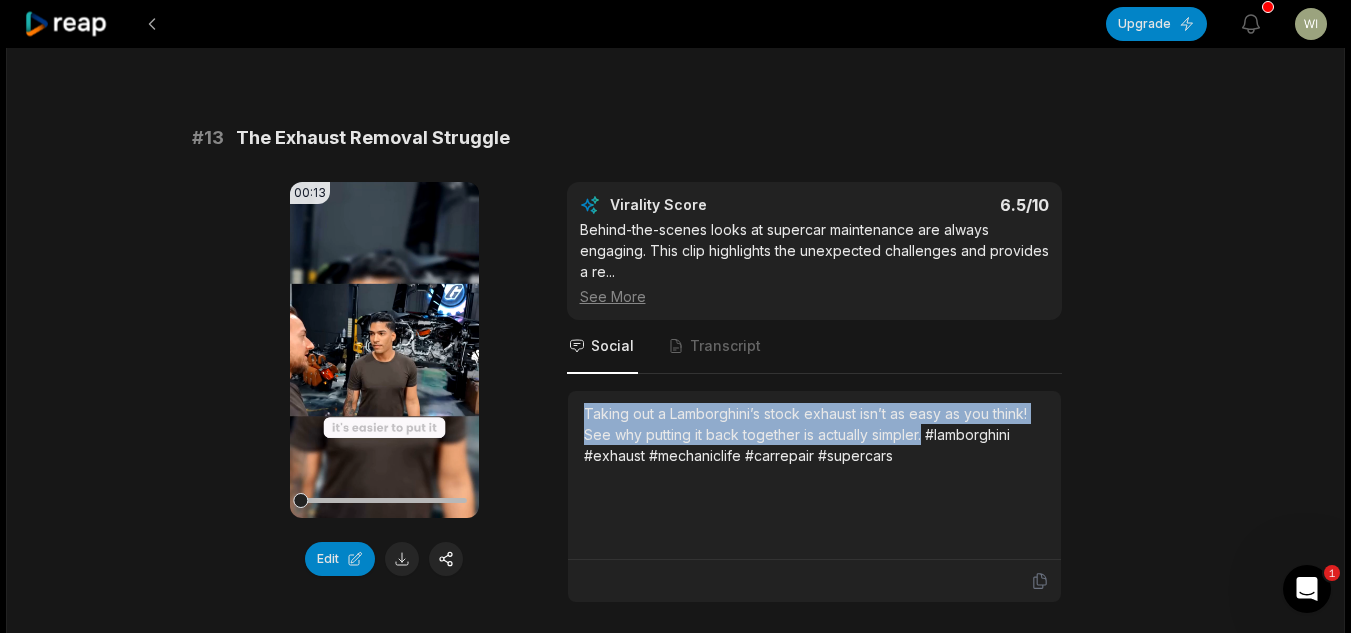 drag, startPoint x: 923, startPoint y: 438, endPoint x: 579, endPoint y: 396, distance: 346.55447 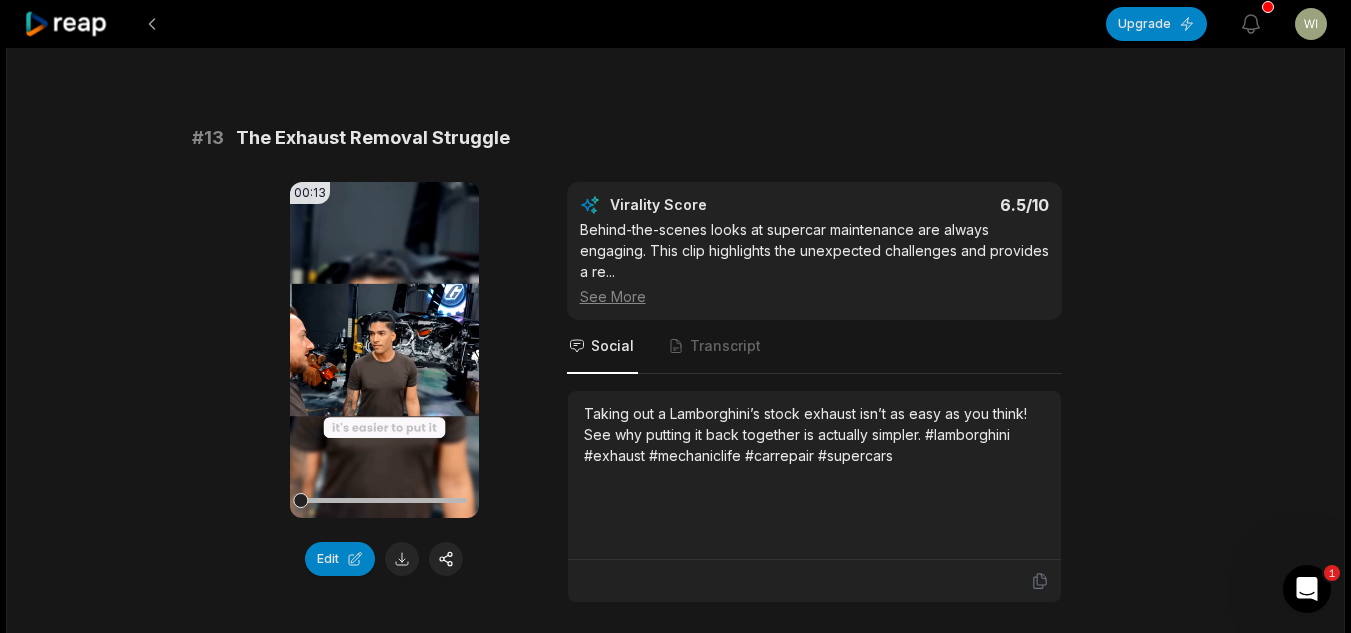 click on "Taking out a Lamborghini’s stock exhaust isn’t as easy as you think! See why putting it back together is actually simpler. #lamborghini #exhaust #mechaniclife #carrepair #supercars" at bounding box center [814, 475] 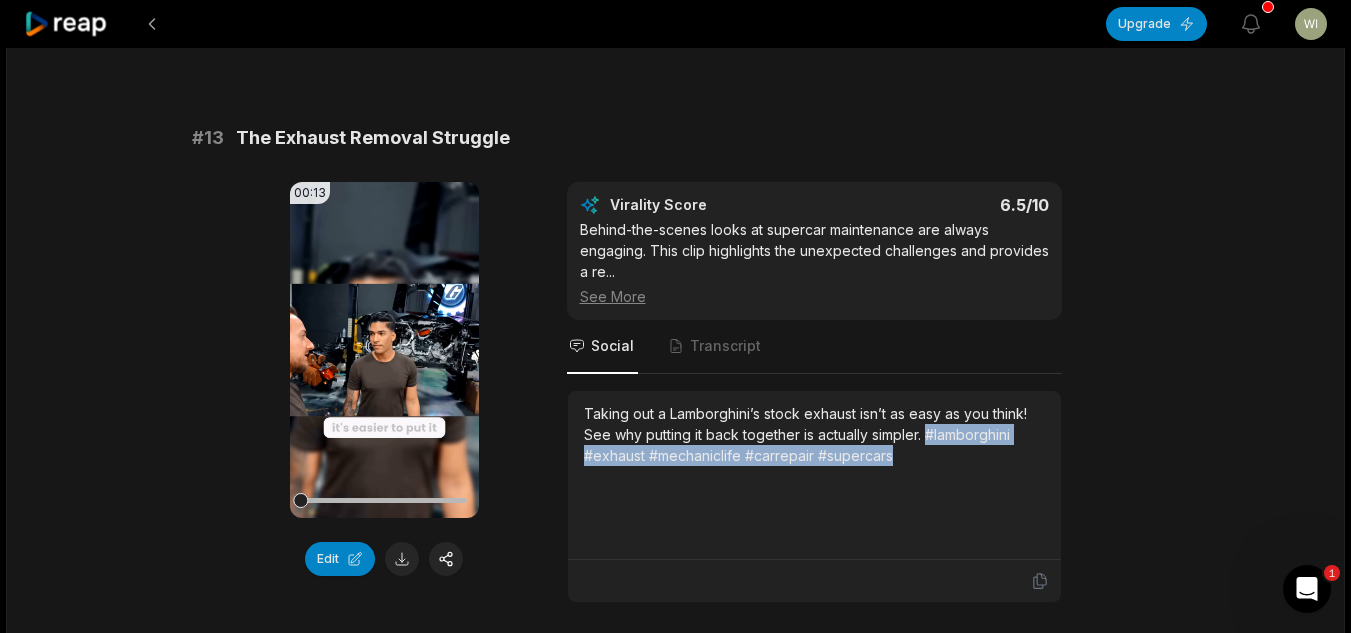 drag, startPoint x: 927, startPoint y: 432, endPoint x: 932, endPoint y: 465, distance: 33.37664 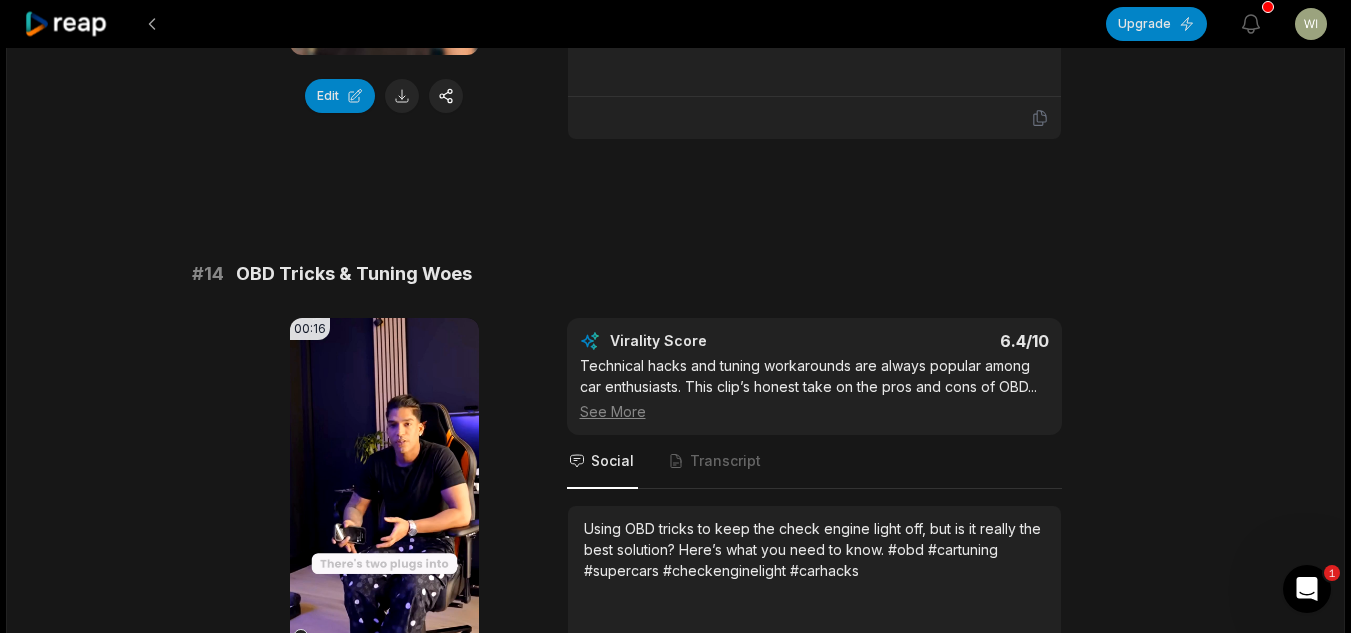 scroll, scrollTop: 1800, scrollLeft: 0, axis: vertical 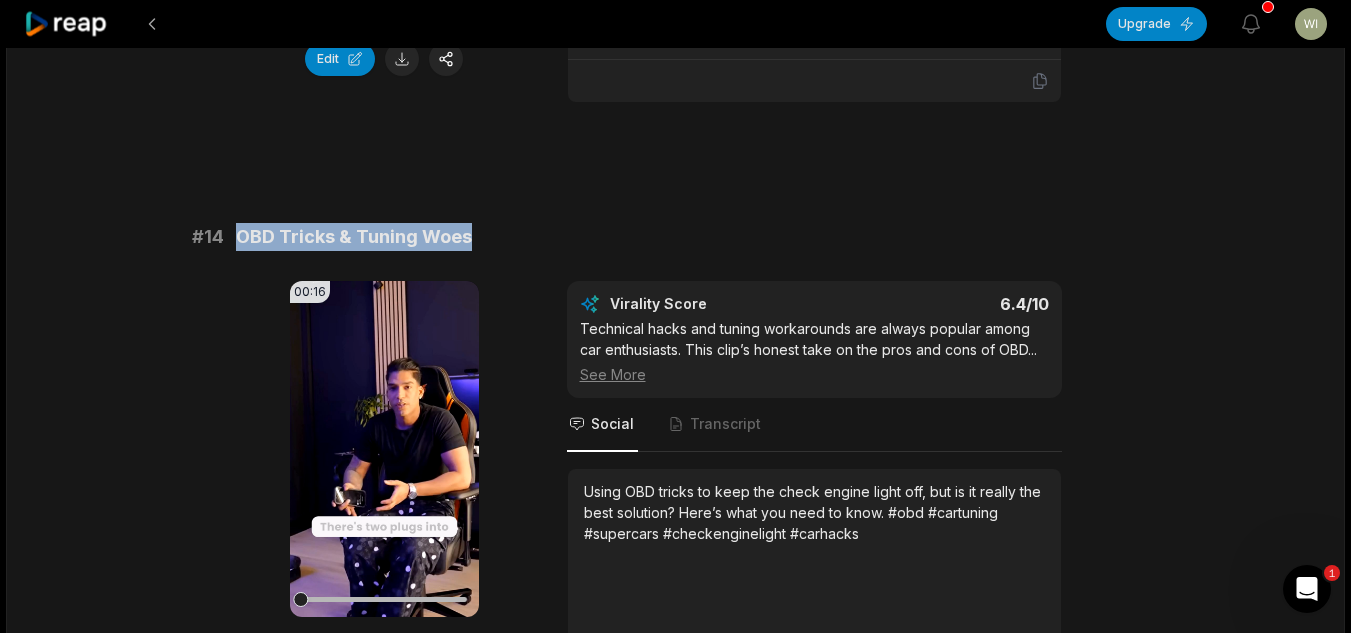 drag, startPoint x: 470, startPoint y: 229, endPoint x: 224, endPoint y: 241, distance: 246.29251 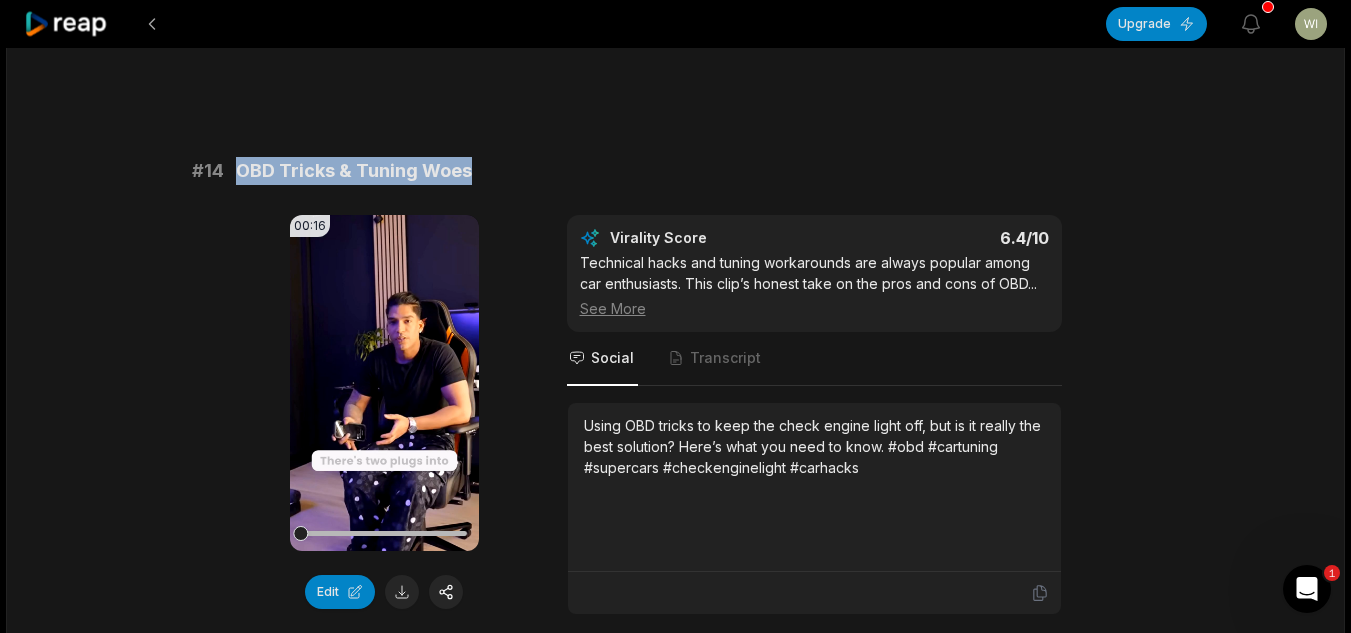 scroll, scrollTop: 1900, scrollLeft: 0, axis: vertical 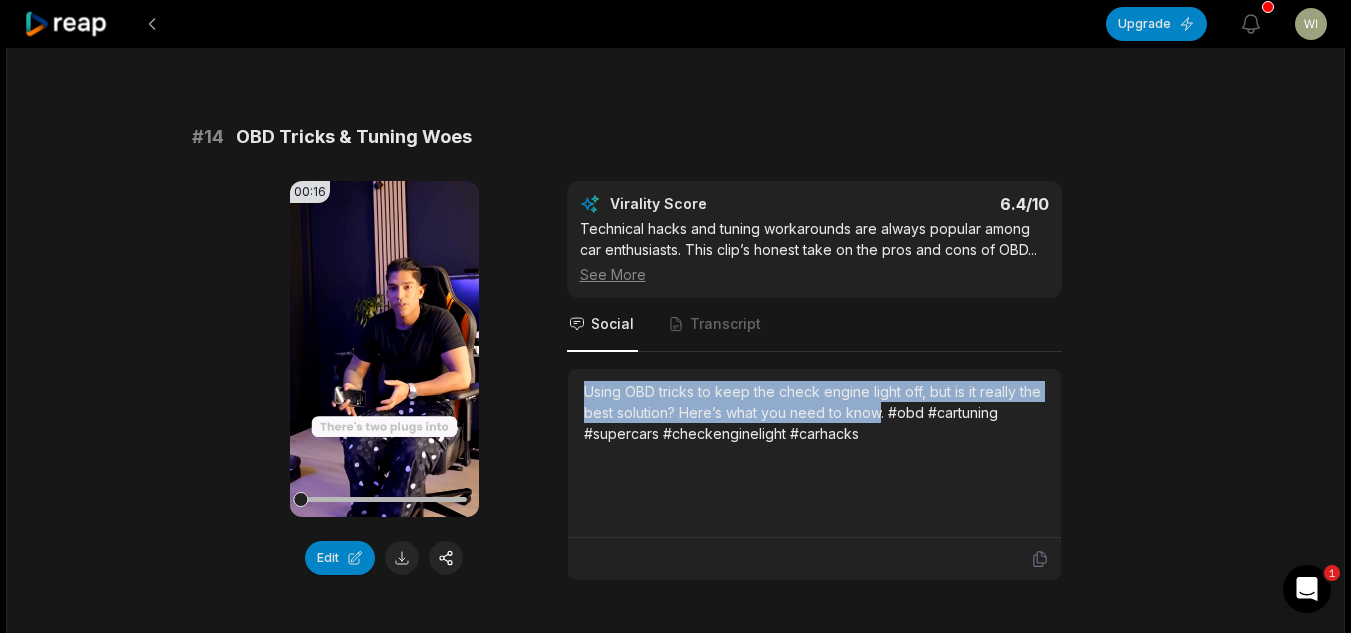 drag, startPoint x: 879, startPoint y: 410, endPoint x: 575, endPoint y: 382, distance: 305.28674 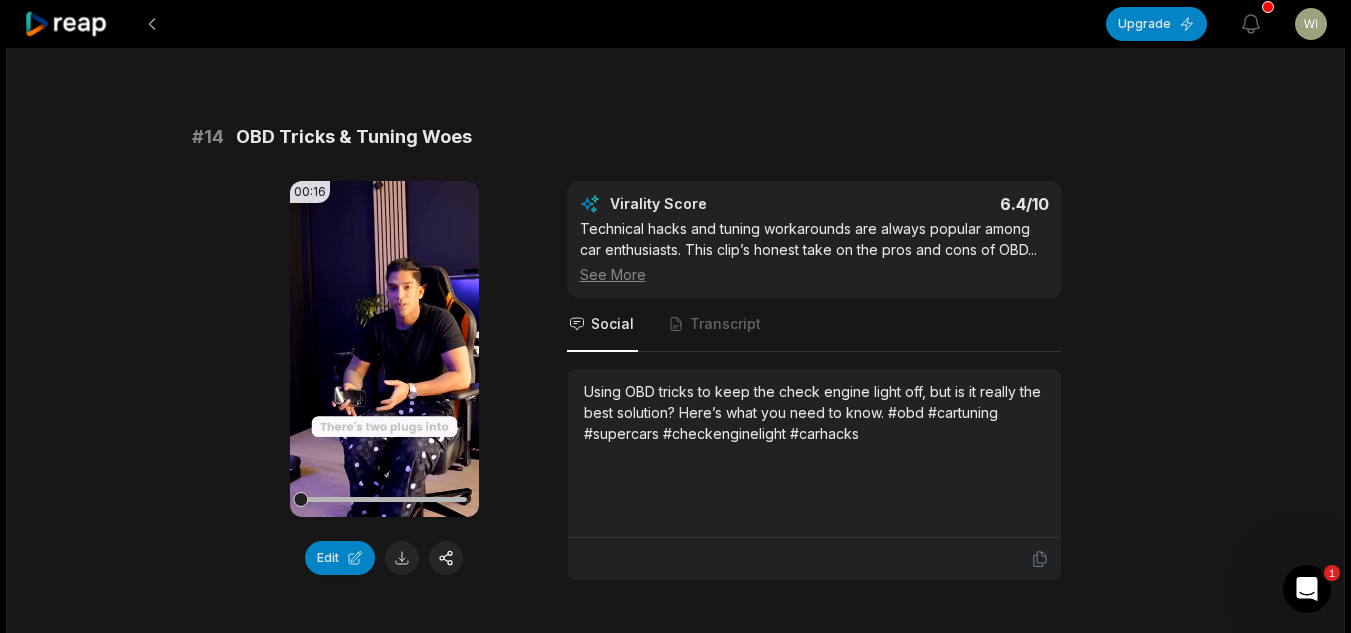 click on "Using OBD tricks to keep the check engine light off, but is it really the best solution? Here’s what you need to know. #obd #cartuning #supercars #checkenginelight #carhacks" at bounding box center (814, 453) 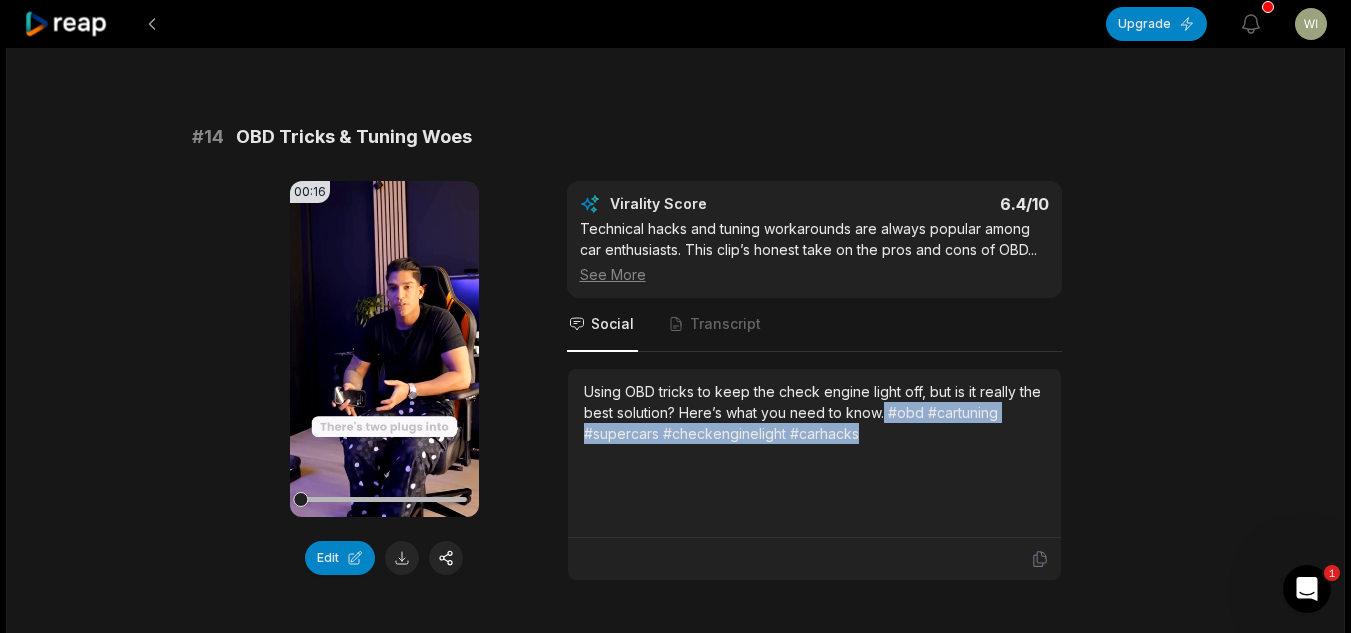 drag, startPoint x: 880, startPoint y: 411, endPoint x: 901, endPoint y: 428, distance: 27.018513 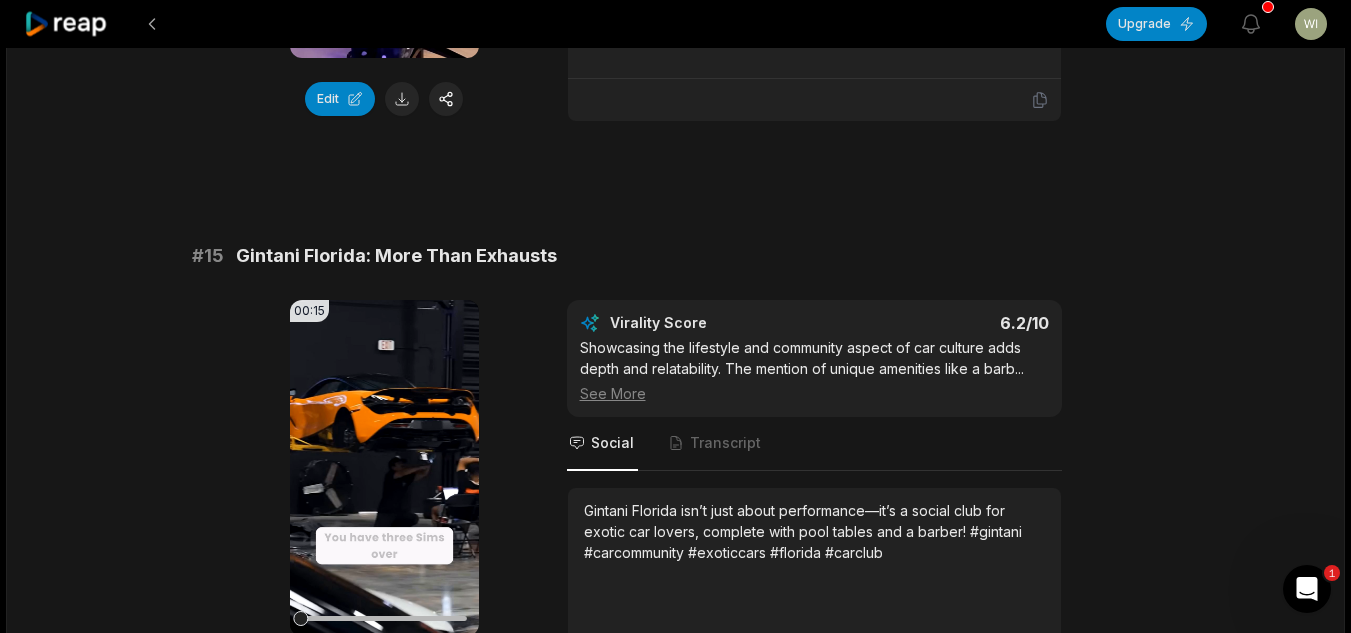 scroll, scrollTop: 2400, scrollLeft: 0, axis: vertical 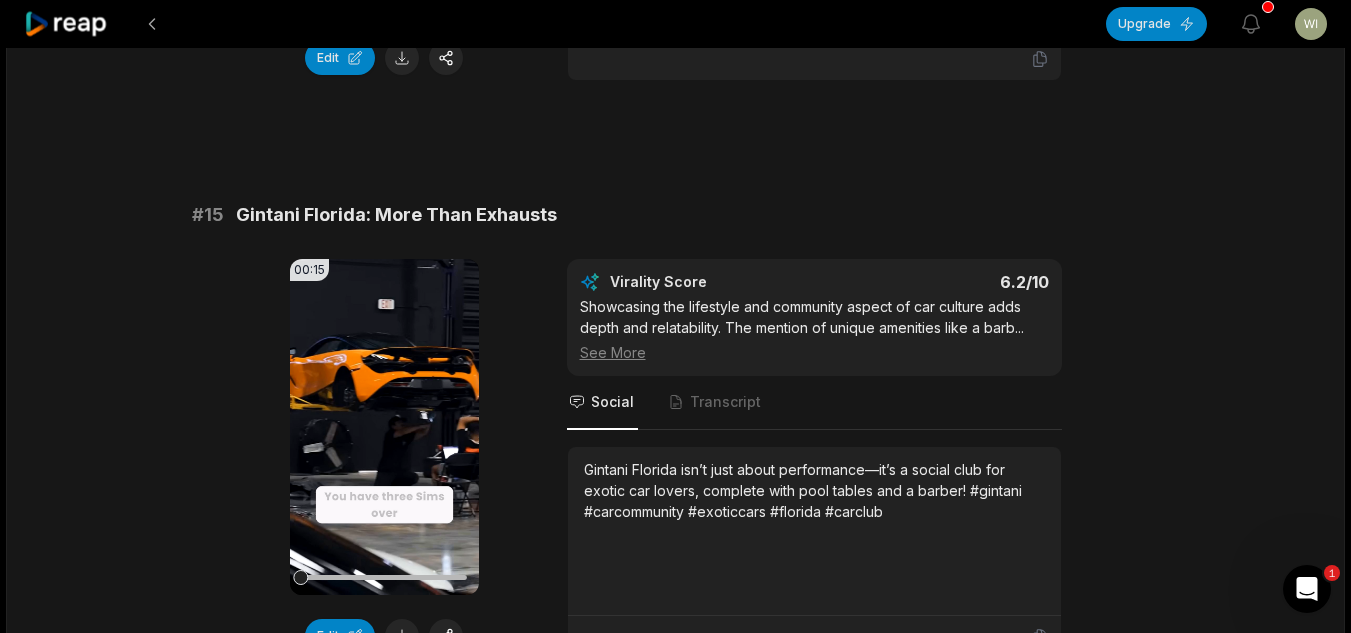 click on "# 15 Gintani Florida: More Than Exhausts" at bounding box center [676, 215] 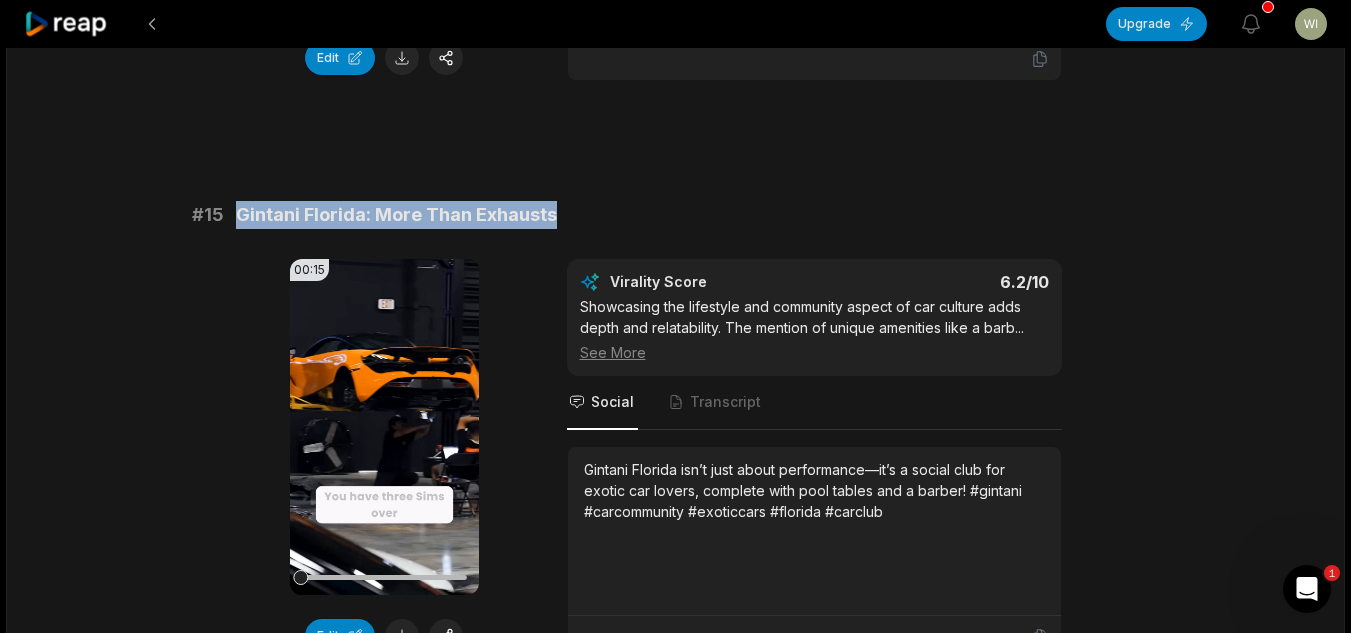 drag, startPoint x: 546, startPoint y: 207, endPoint x: 235, endPoint y: 192, distance: 311.3615 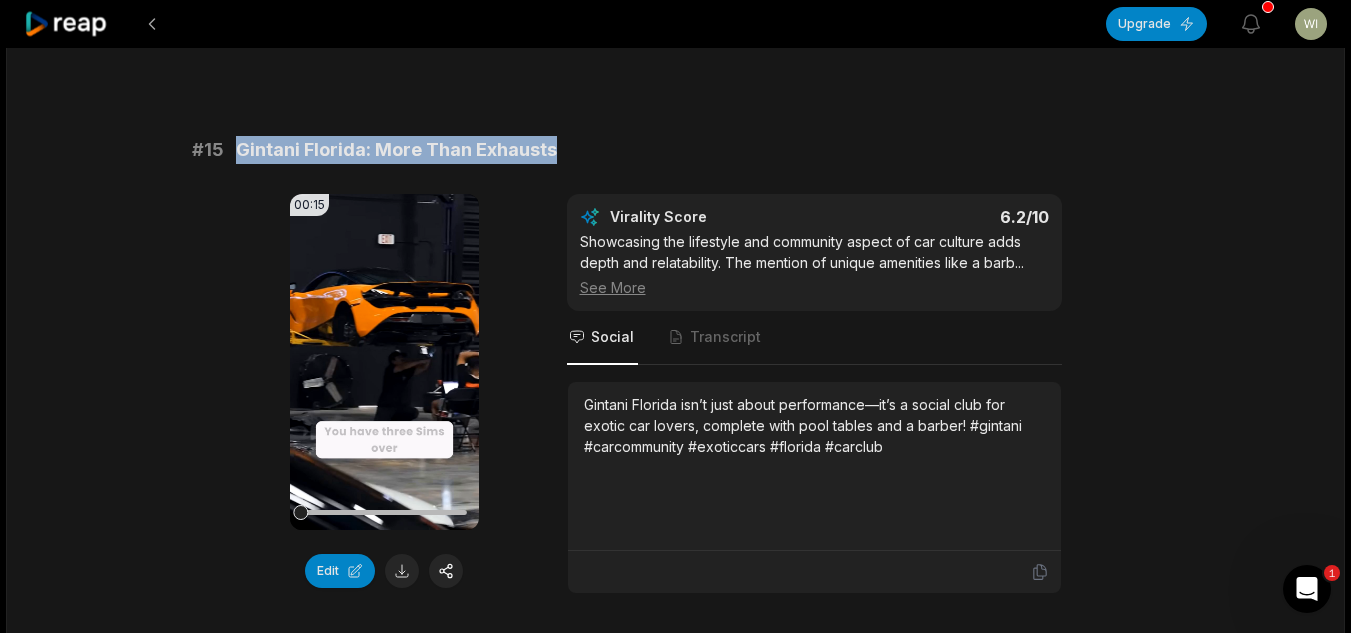 scroll, scrollTop: 2500, scrollLeft: 0, axis: vertical 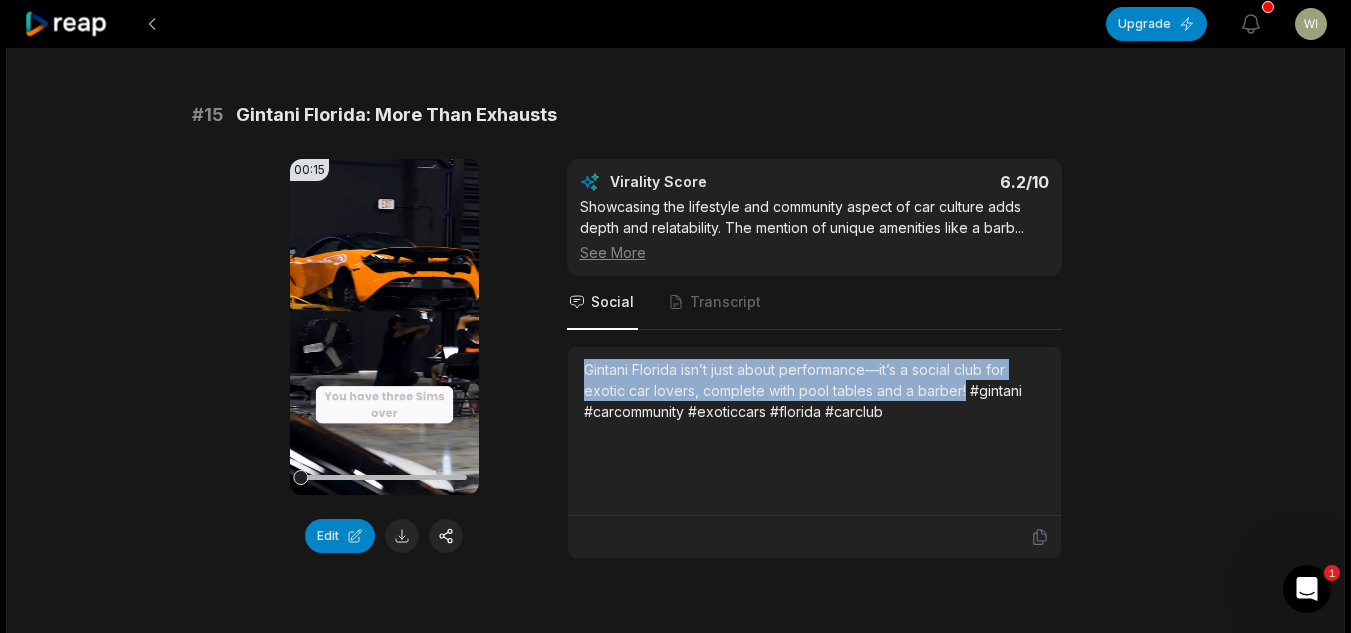 drag, startPoint x: 963, startPoint y: 392, endPoint x: 566, endPoint y: 355, distance: 398.72046 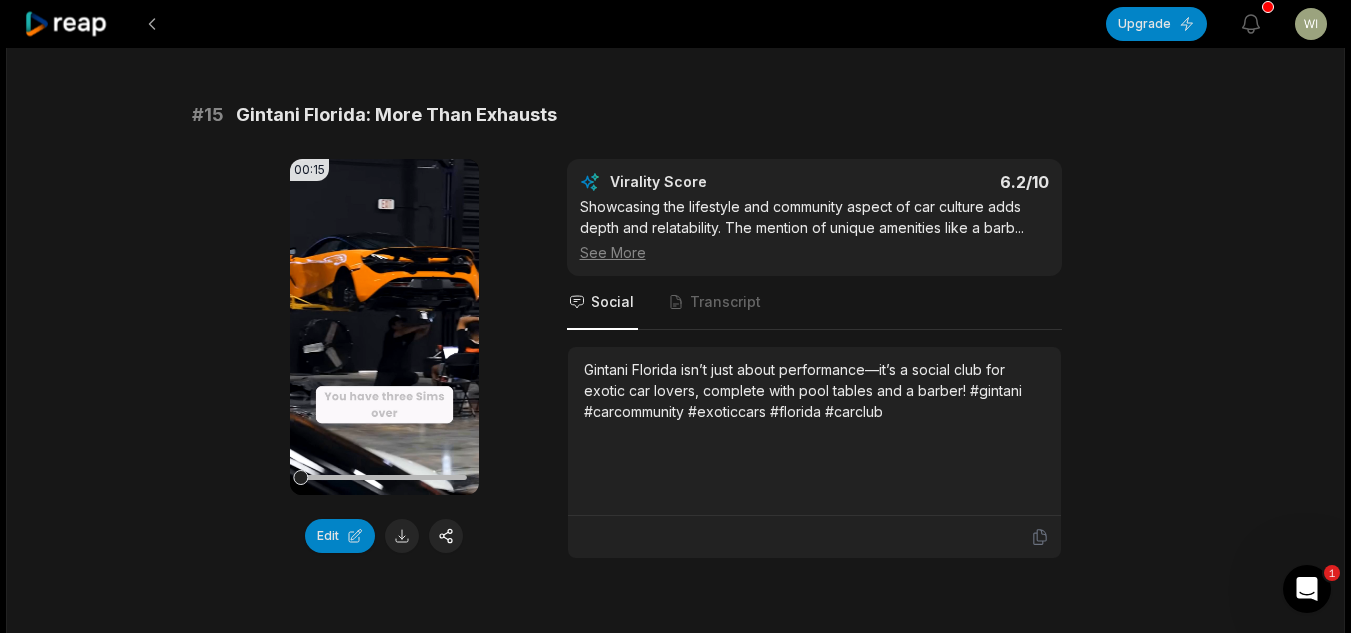 click on "Gintani Florida isn’t just about performance—it’s a social club for exotic car lovers, complete with pool tables and a barber! #gintani #carcommunity #exoticcars #florida #carclub" at bounding box center (814, 431) 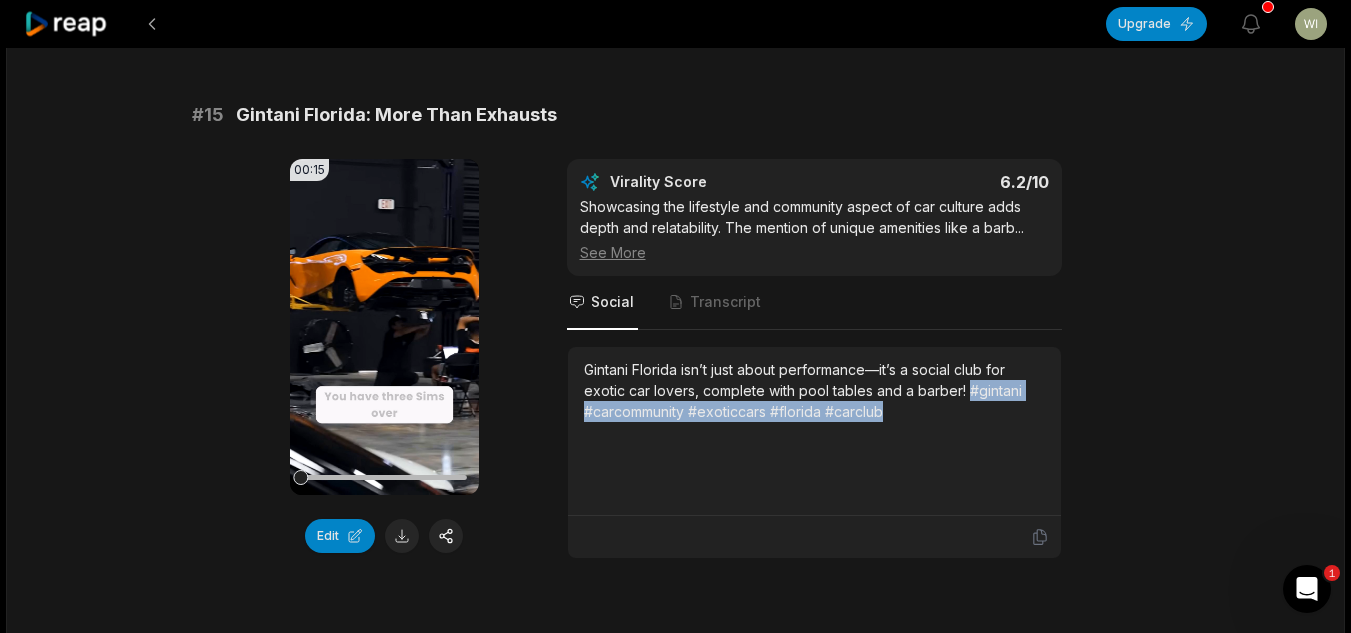drag, startPoint x: 966, startPoint y: 389, endPoint x: 963, endPoint y: 434, distance: 45.099888 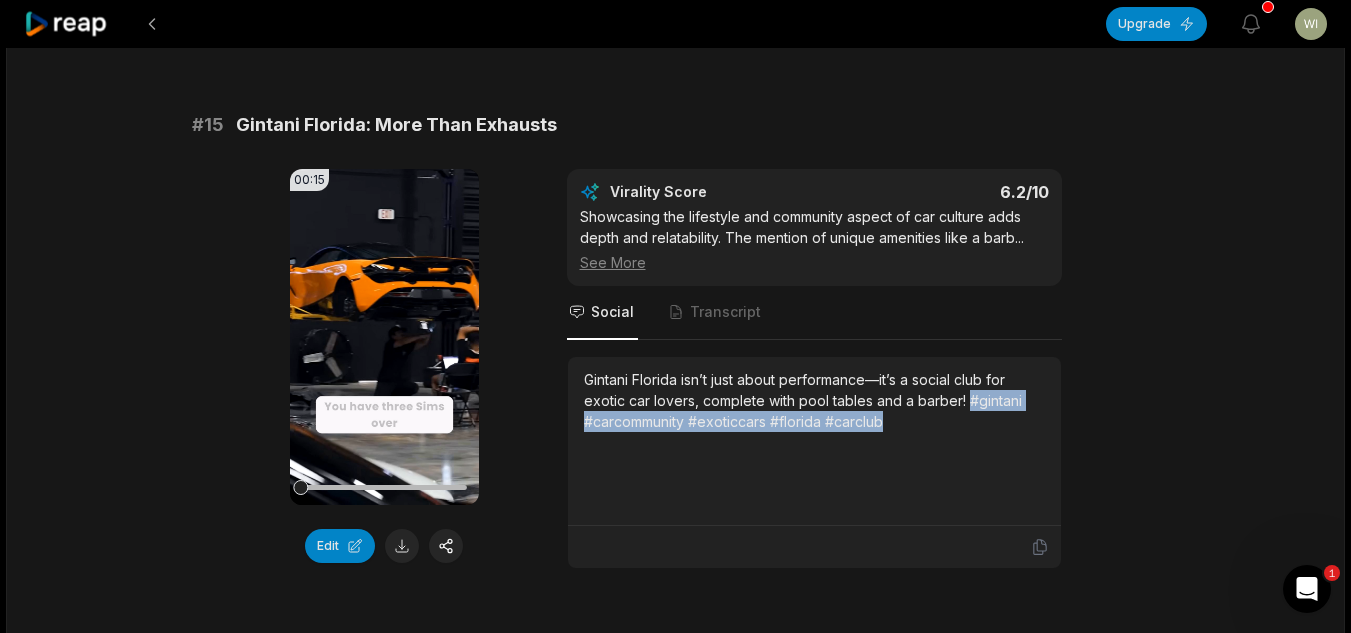 scroll, scrollTop: 2625, scrollLeft: 0, axis: vertical 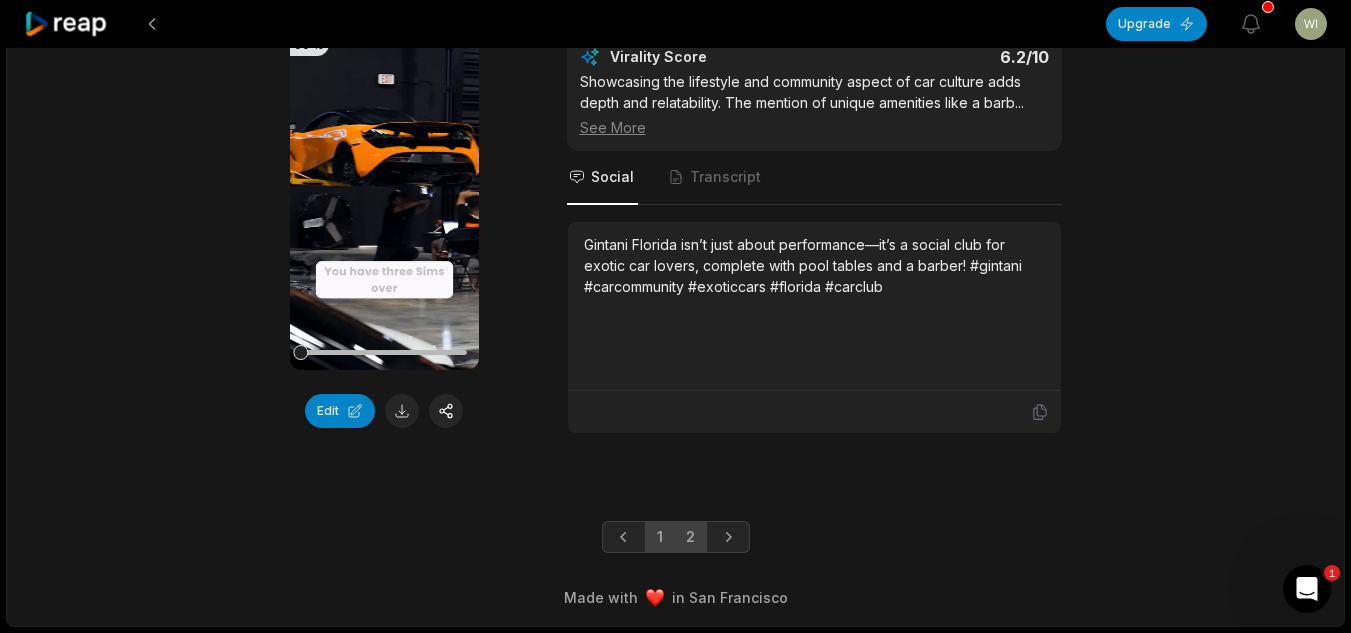 click on "1" at bounding box center [660, 537] 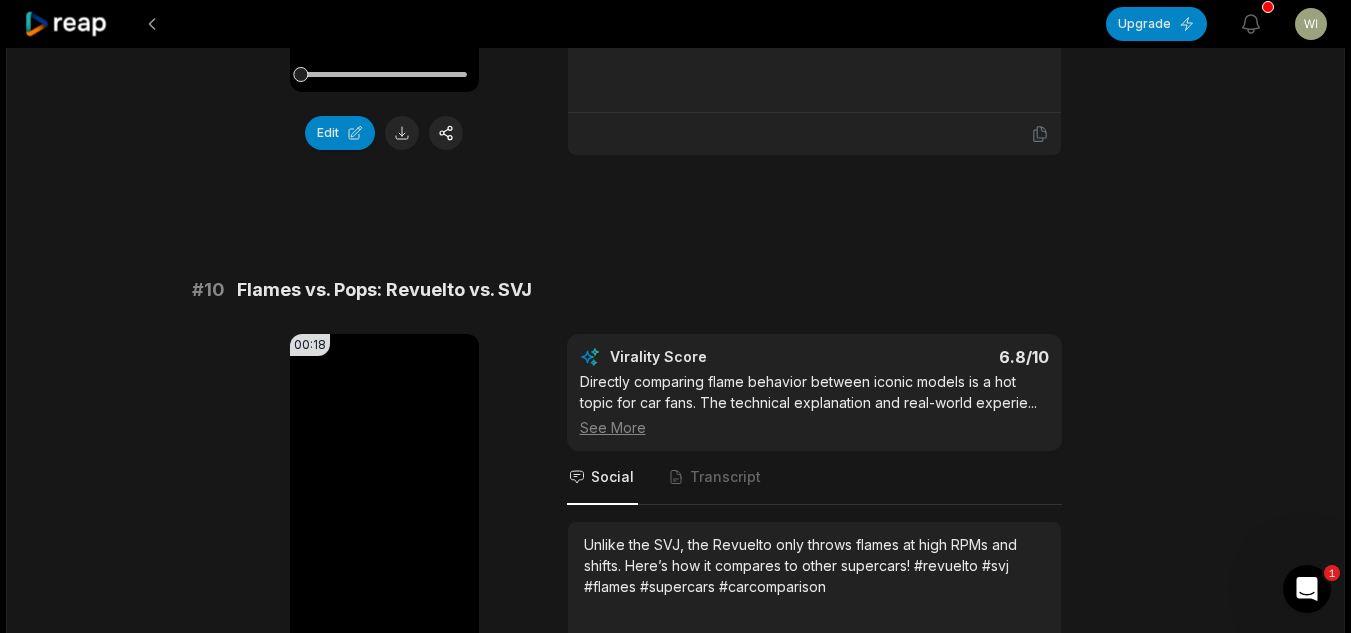 scroll, scrollTop: 4694, scrollLeft: 0, axis: vertical 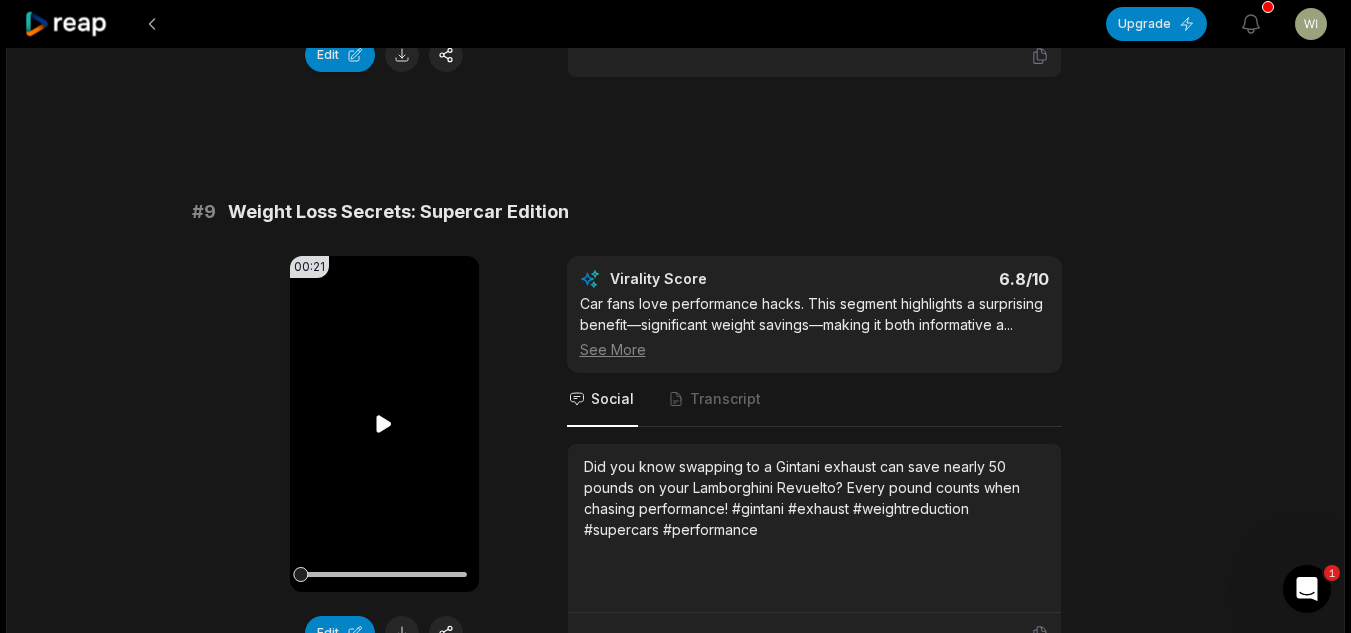 click on "Your browser does not support mp4 format." at bounding box center (384, 424) 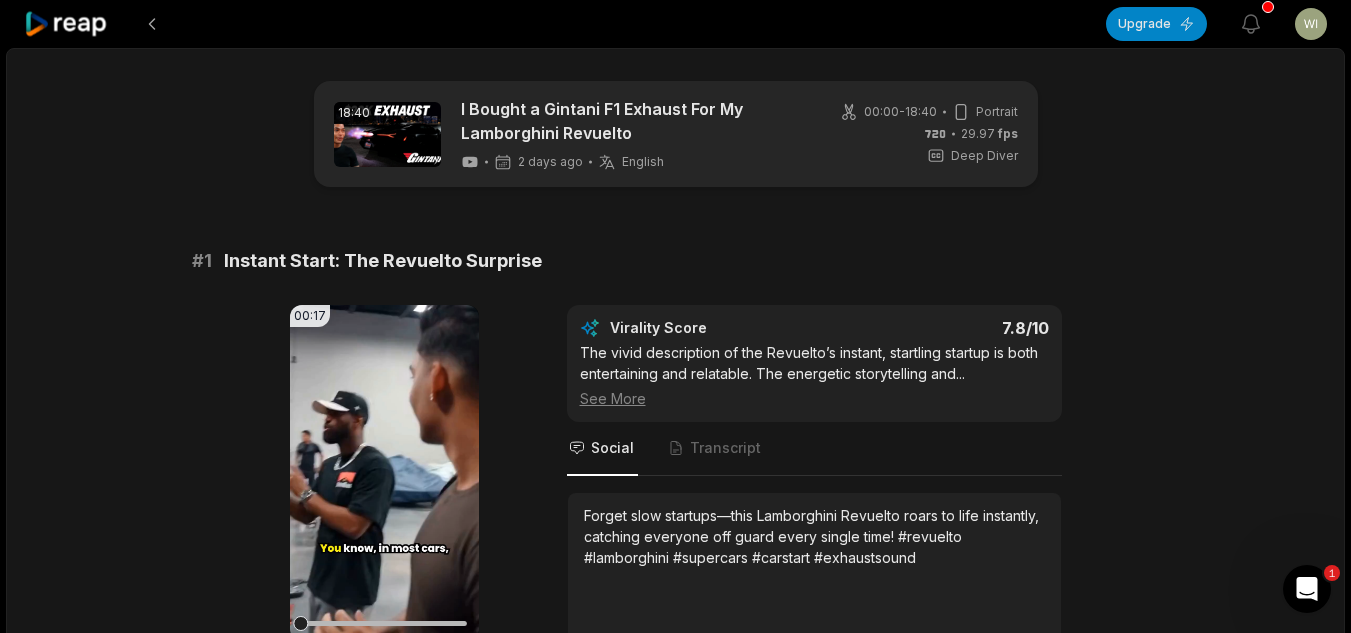 scroll, scrollTop: 4994, scrollLeft: 0, axis: vertical 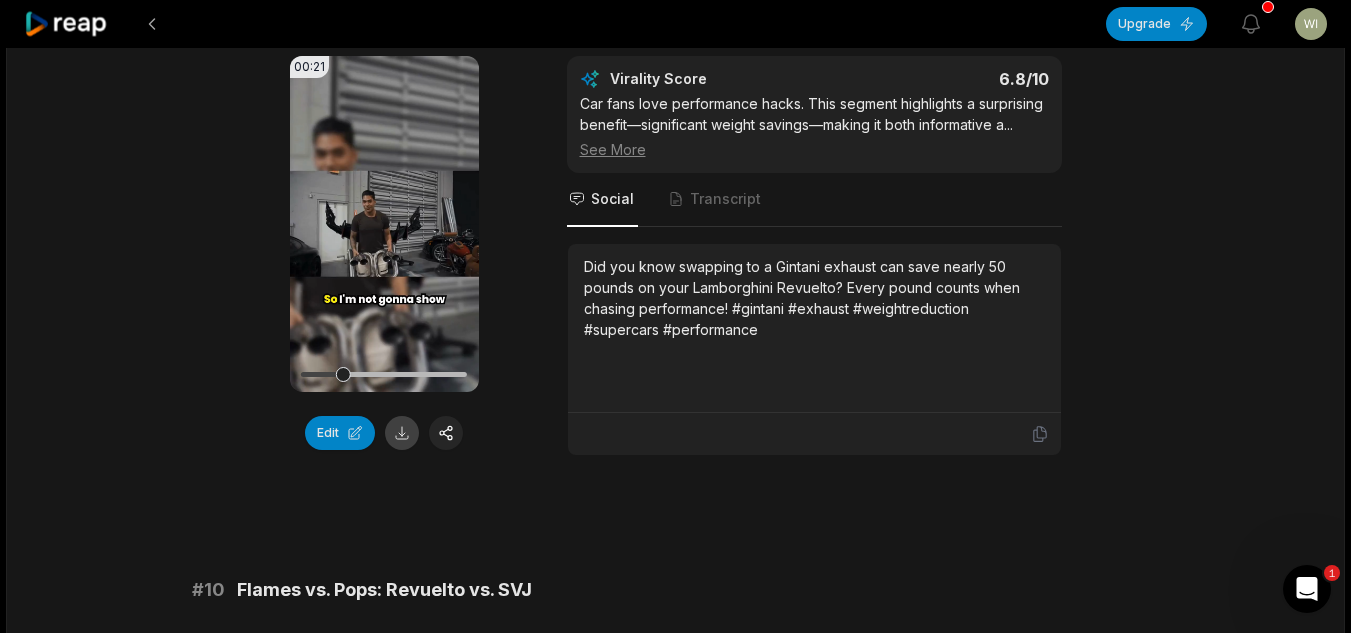 click at bounding box center (402, 433) 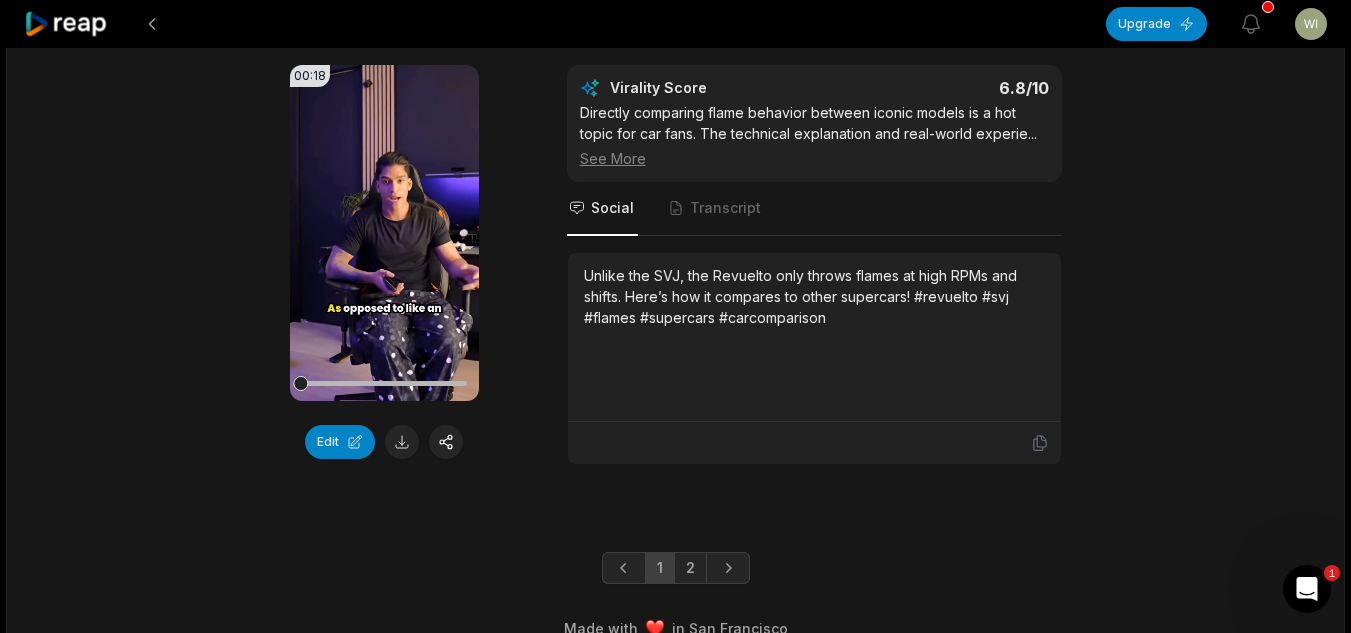scroll, scrollTop: 5494, scrollLeft: 0, axis: vertical 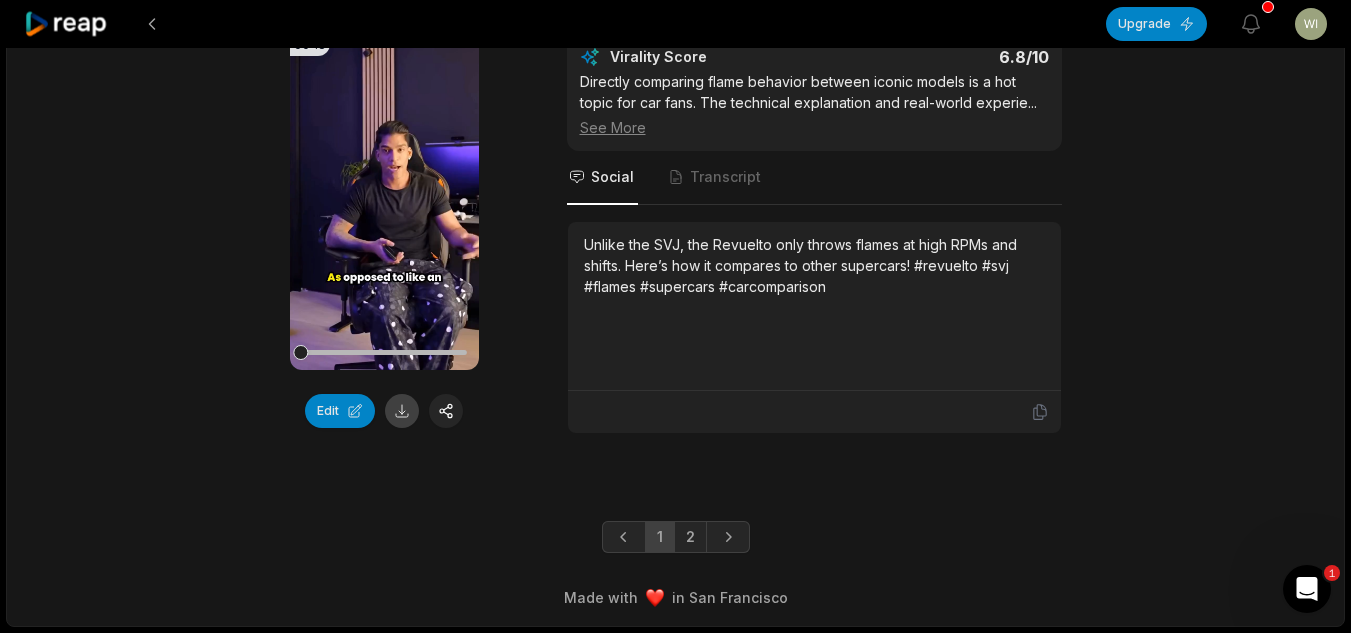 click at bounding box center (402, 411) 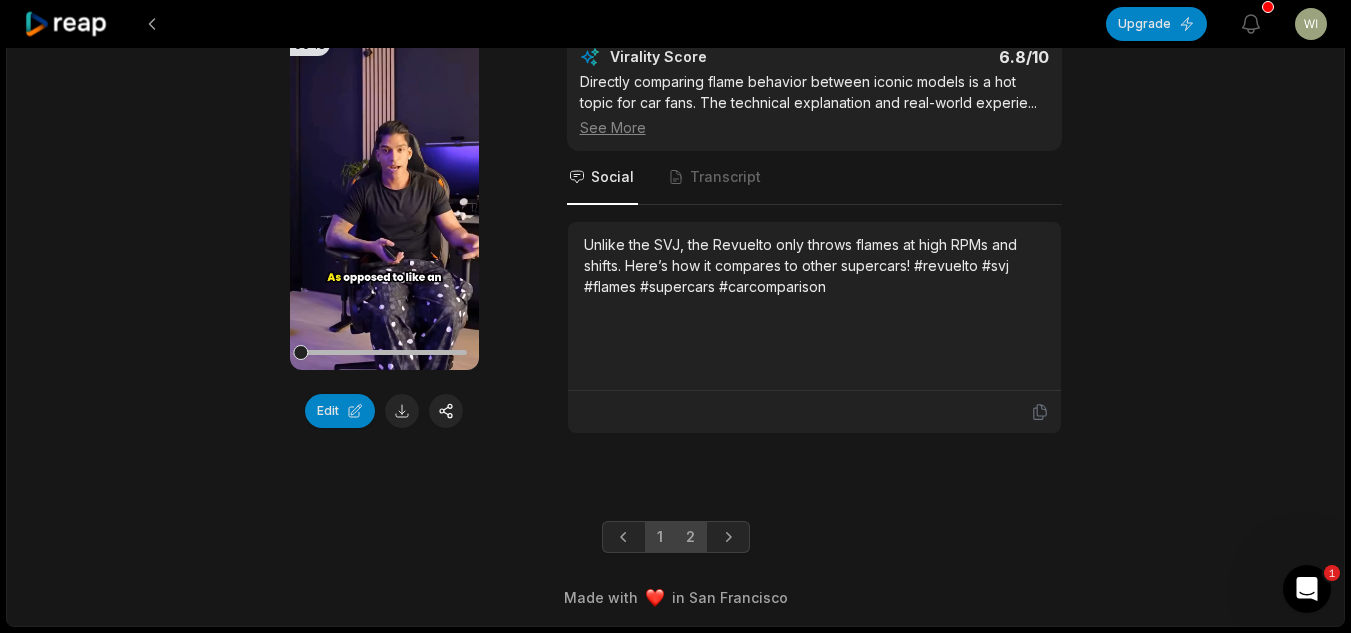 click on "2" at bounding box center [690, 537] 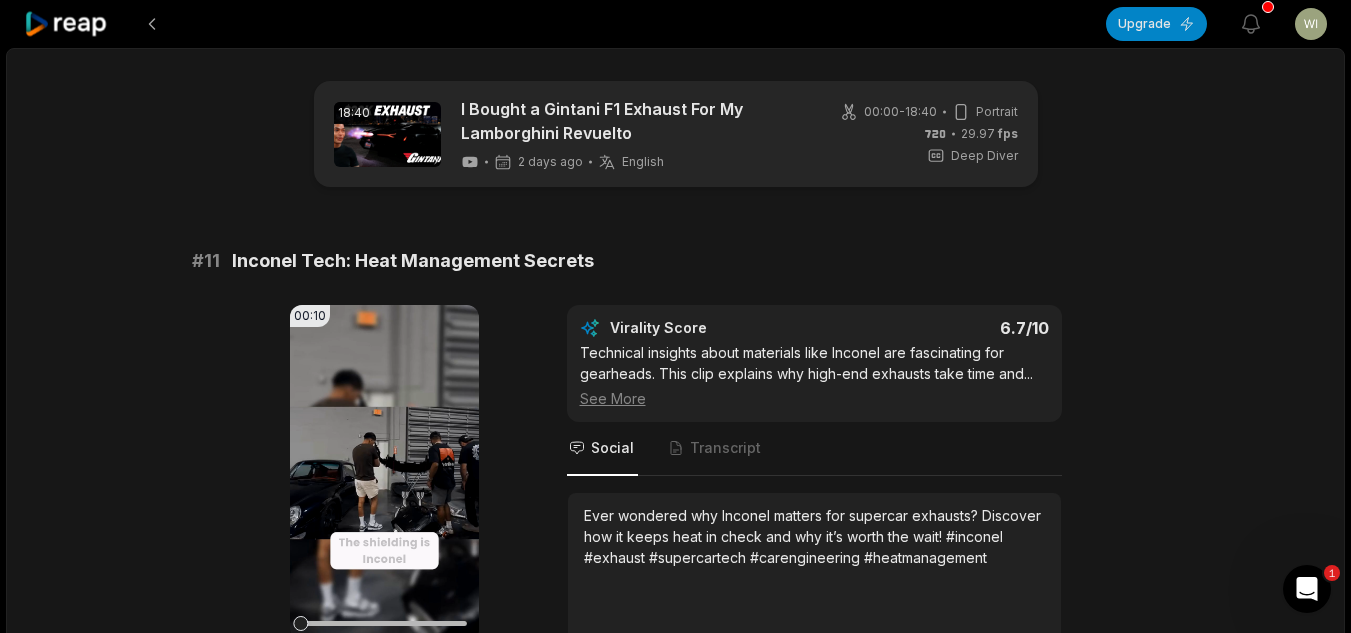 scroll, scrollTop: 300, scrollLeft: 0, axis: vertical 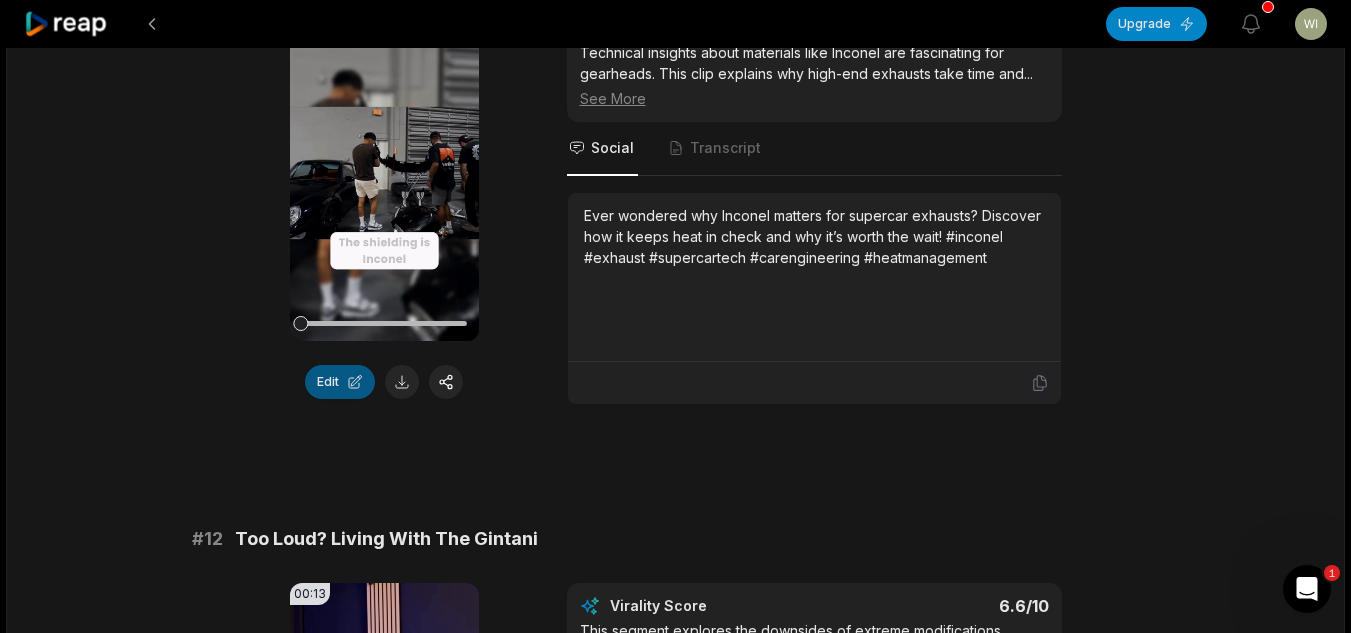 click on "Edit" at bounding box center (340, 382) 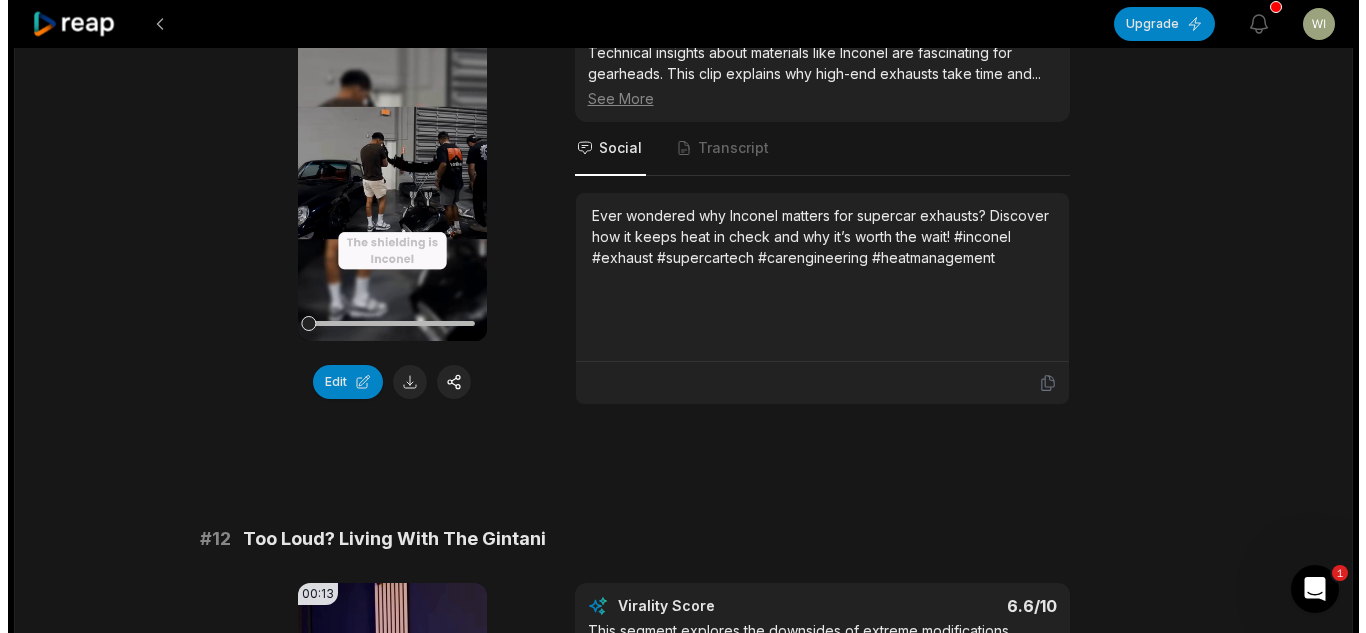 scroll, scrollTop: 0, scrollLeft: 0, axis: both 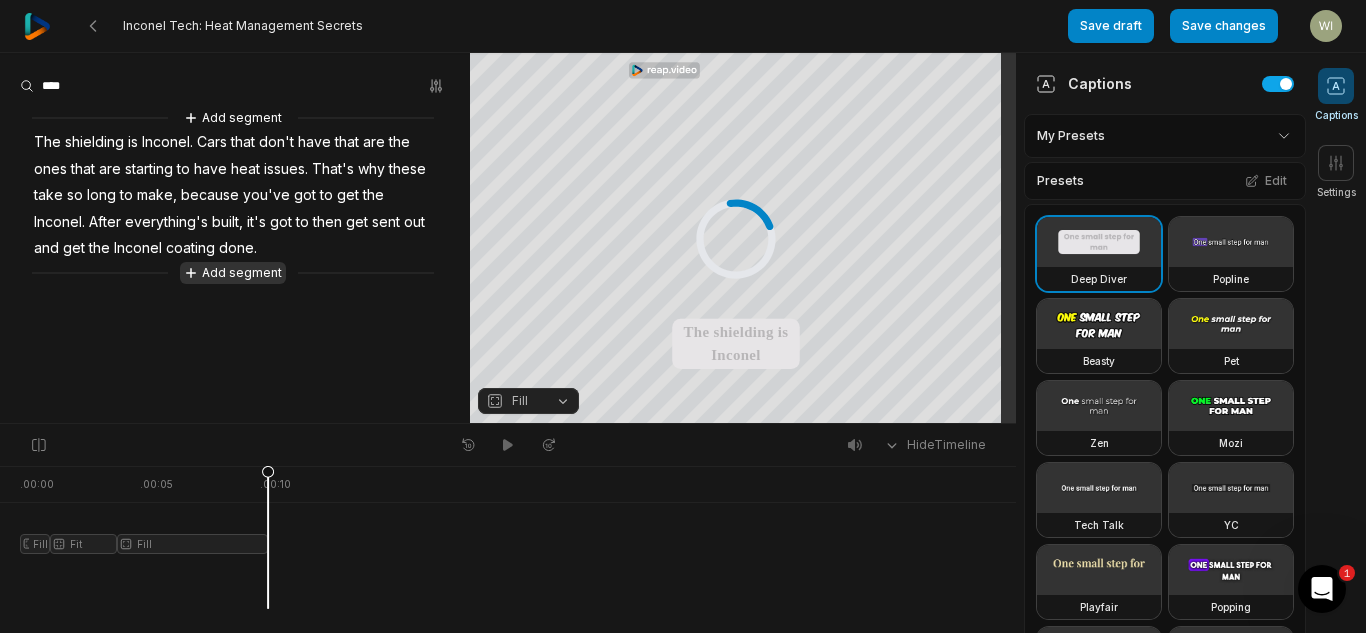 click on "Add segment" at bounding box center [233, 273] 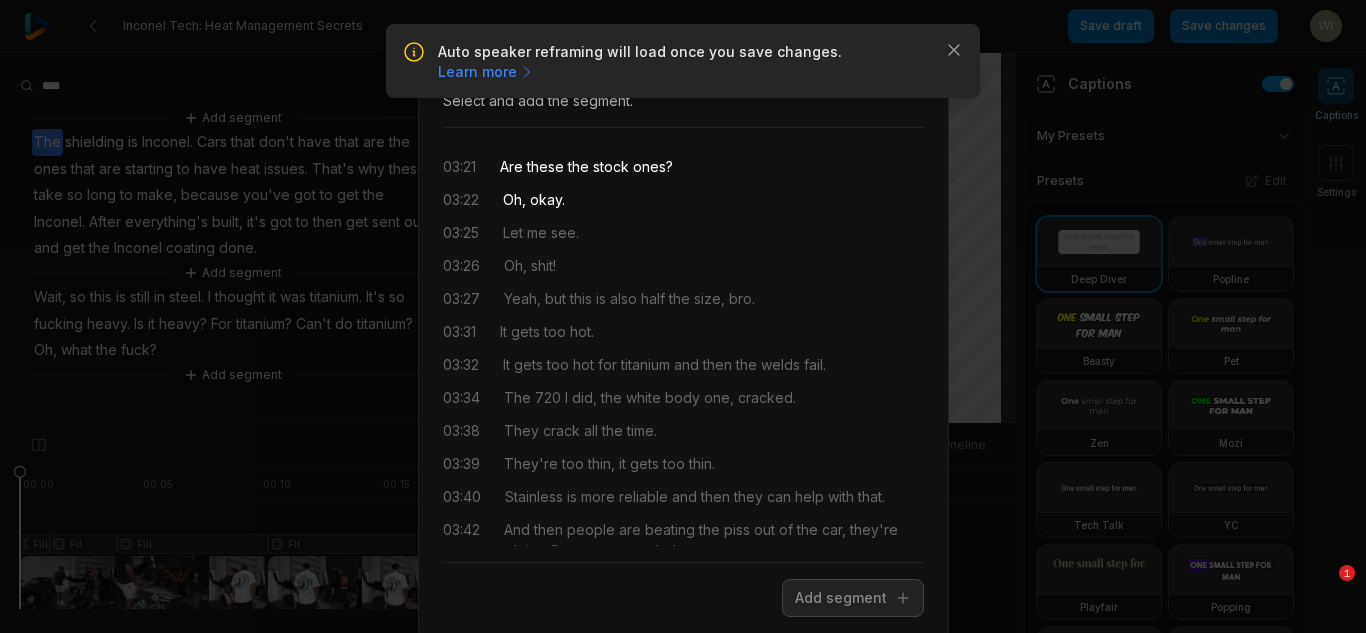 click on "Add segment" at bounding box center (853, 598) 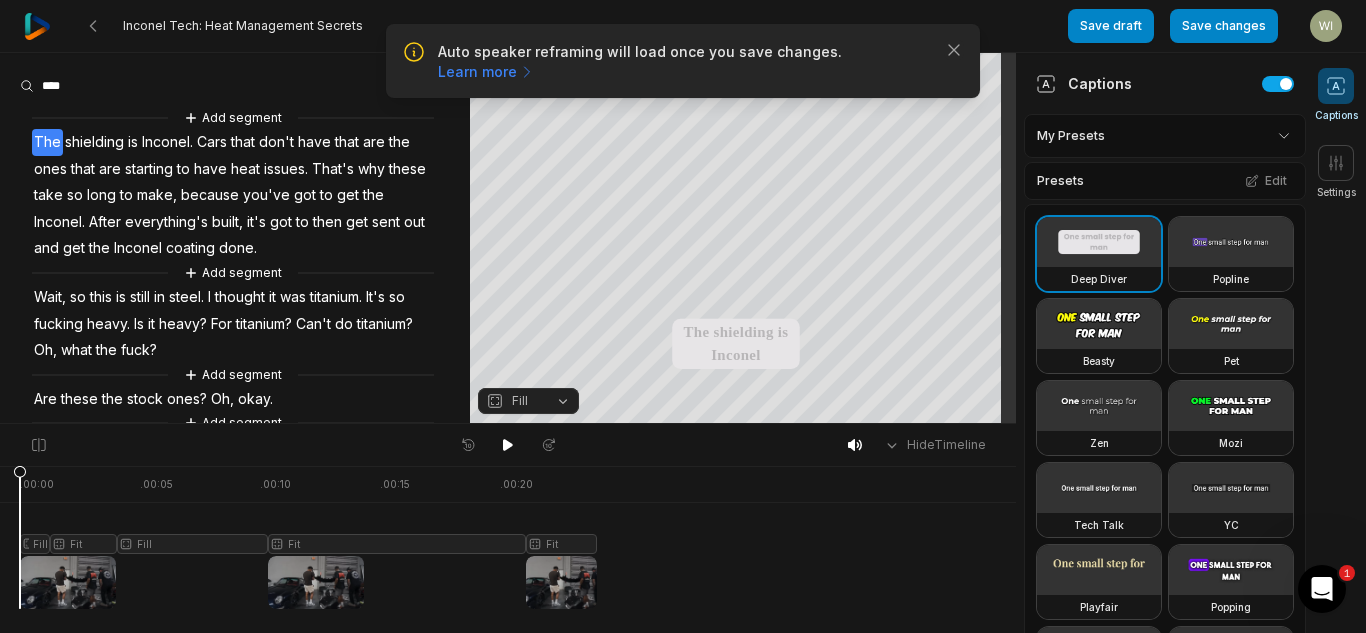 scroll, scrollTop: 0, scrollLeft: 0, axis: both 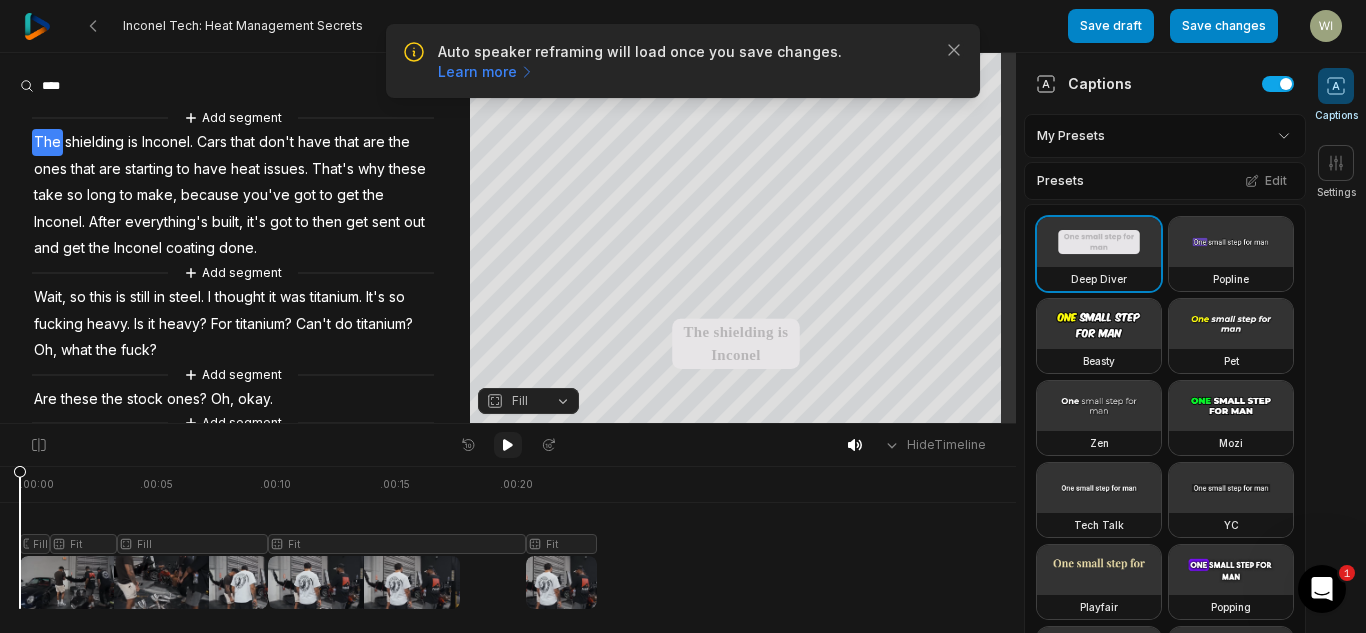 click at bounding box center (508, 445) 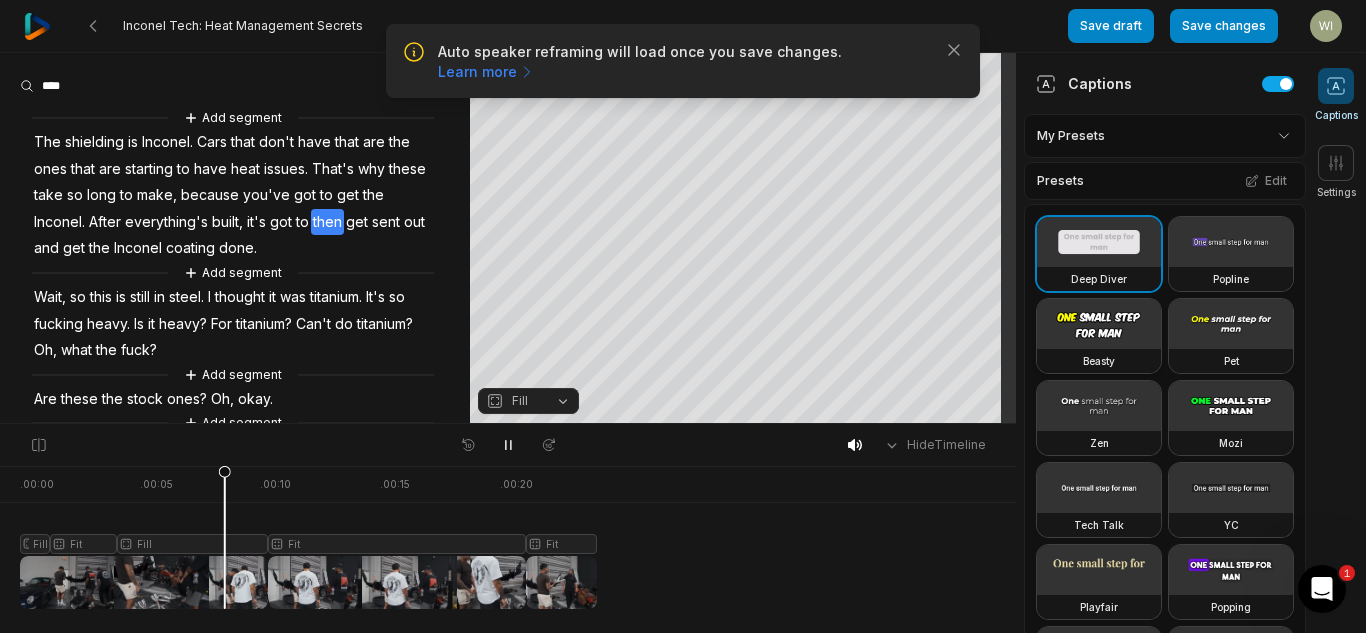 click at bounding box center (1099, 324) 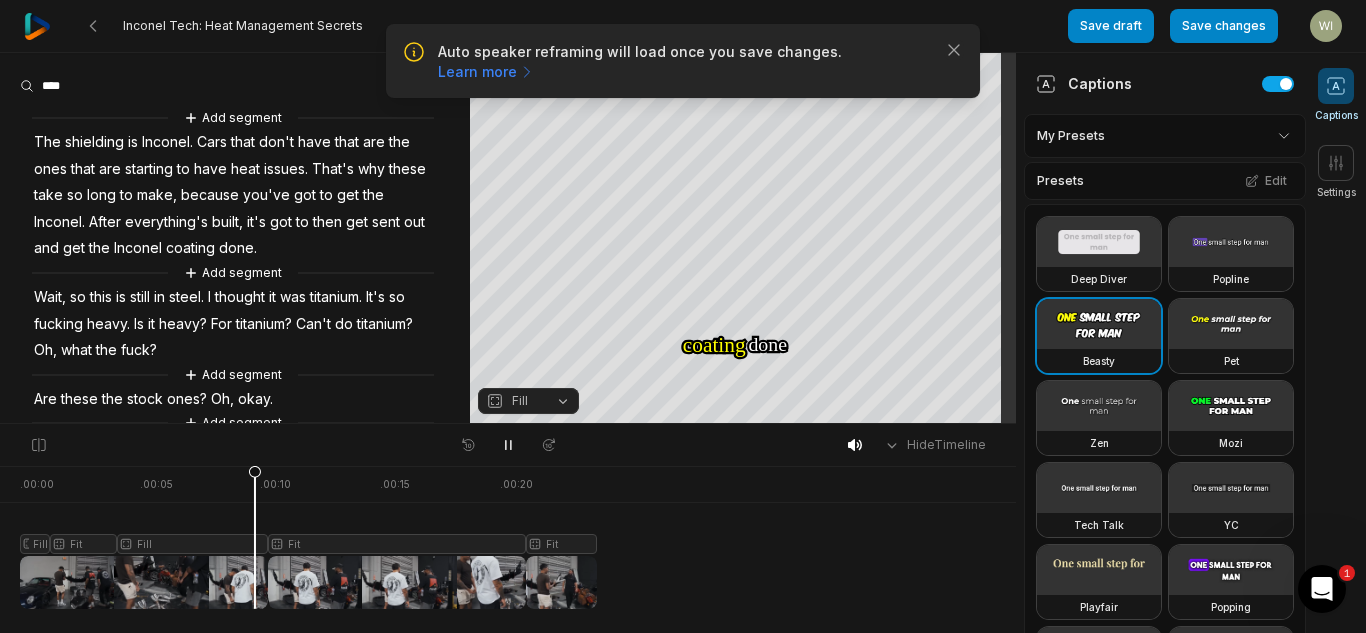 click on "Presets Edit" at bounding box center (1165, 181) 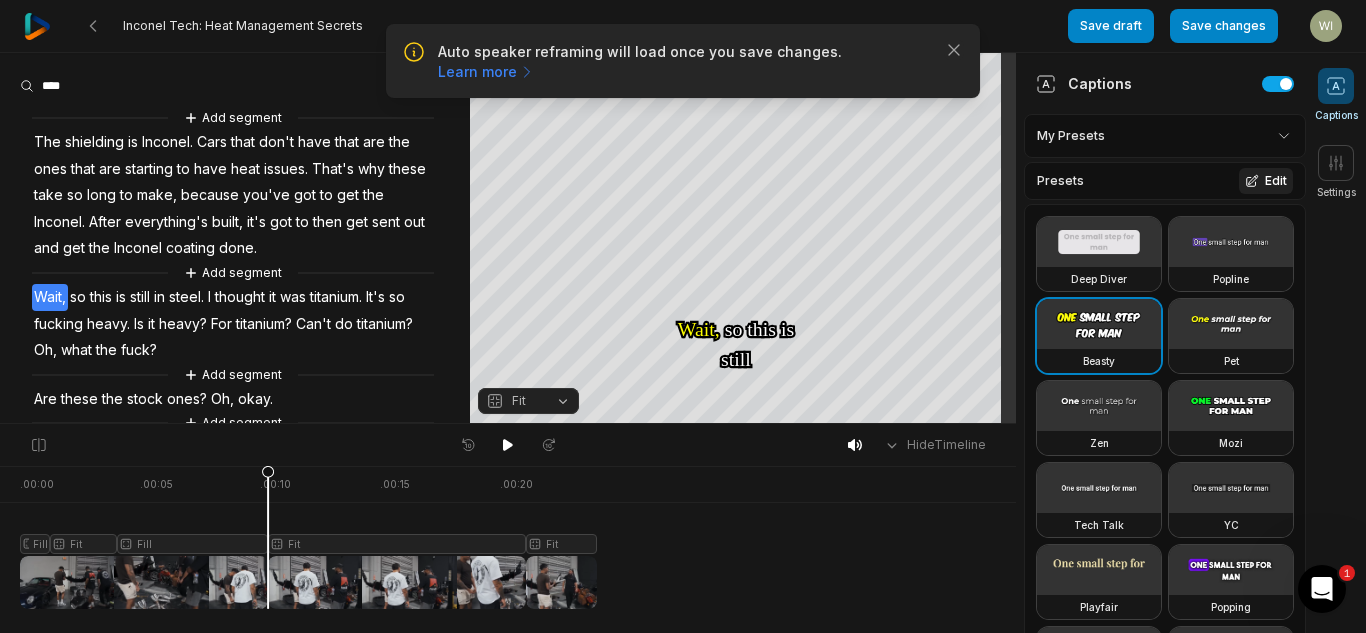 click on "Edit" at bounding box center (1266, 181) 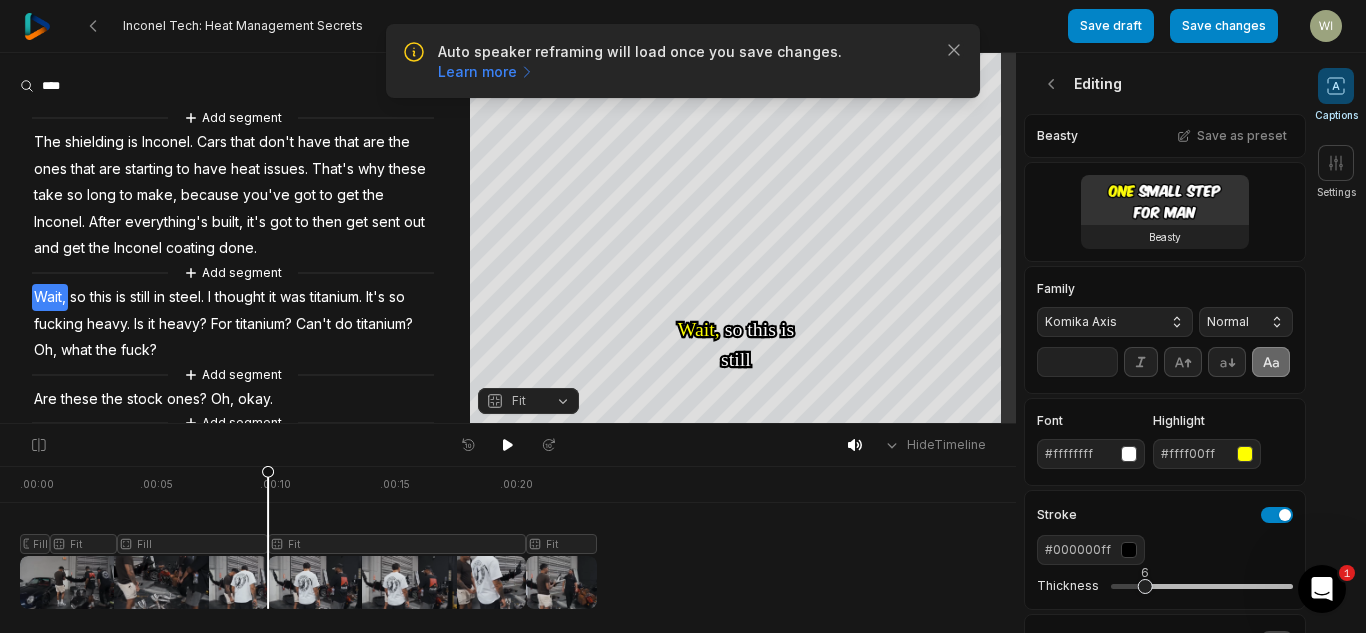 click on "Komika Axis" at bounding box center [1099, 322] 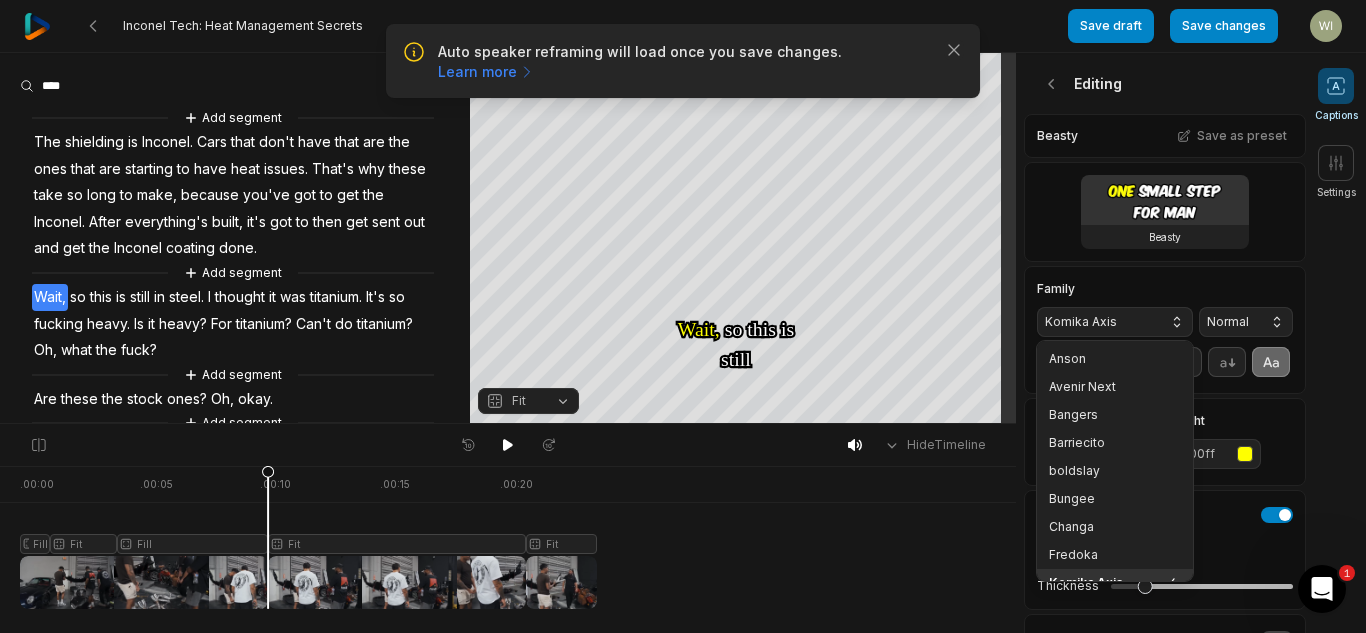 scroll, scrollTop: 16, scrollLeft: 0, axis: vertical 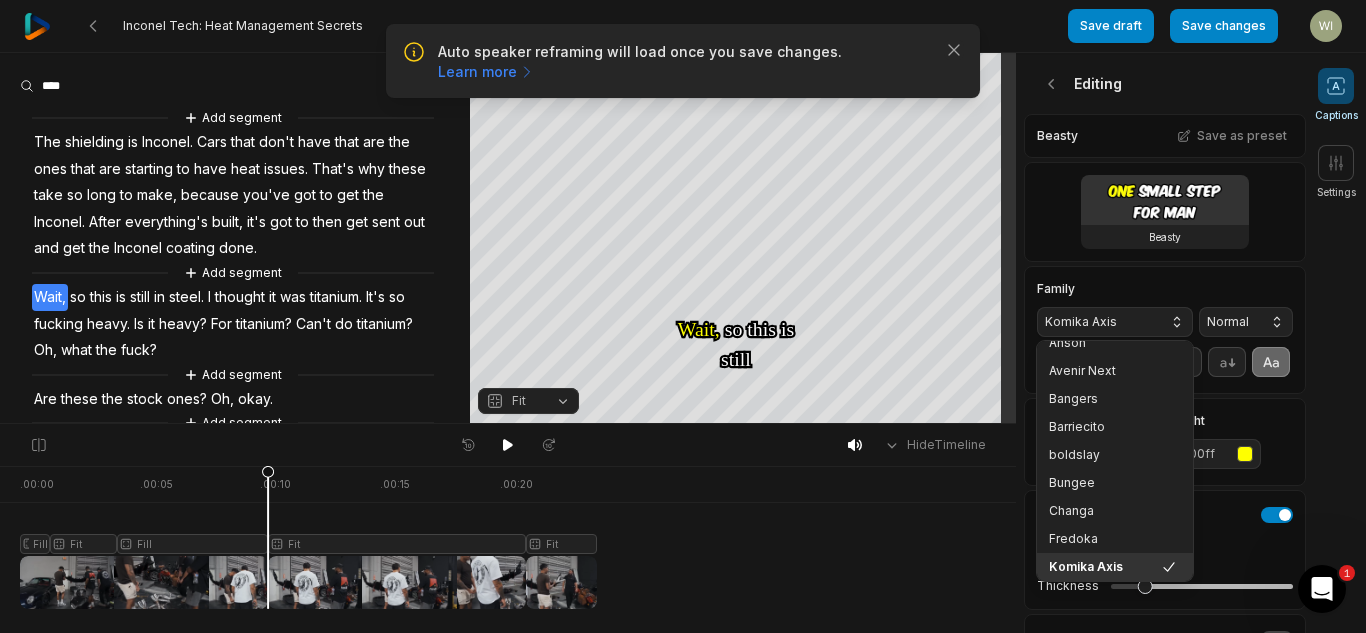 click on "Auto speaker reframing will load once you save changes. Learn more Close Inconel Tech: Heat Management Secrets Save draft Save changes Open user menu Captions Settings Your browser does not support mp4 format. Your browser does not support mp4 format. The The shielding shielding is is Inconel Inconel Cars Cars that that don't don't have have that that are are the the ones ones that that are are starting starting to to have have heat heat issues issues That's That's why why these these take take so so long long to to make, make, because because you've you've got got to to get get the the Inconel Inconel After After everything's everything's built, built, it's it's got got to to then then get get the the Inconel Inconel coating coating done done Wait, Wait, so so this this is is still still in in steel steel I I thought thought it it was was titanium titanium It's It's so so" at bounding box center (683, 316) 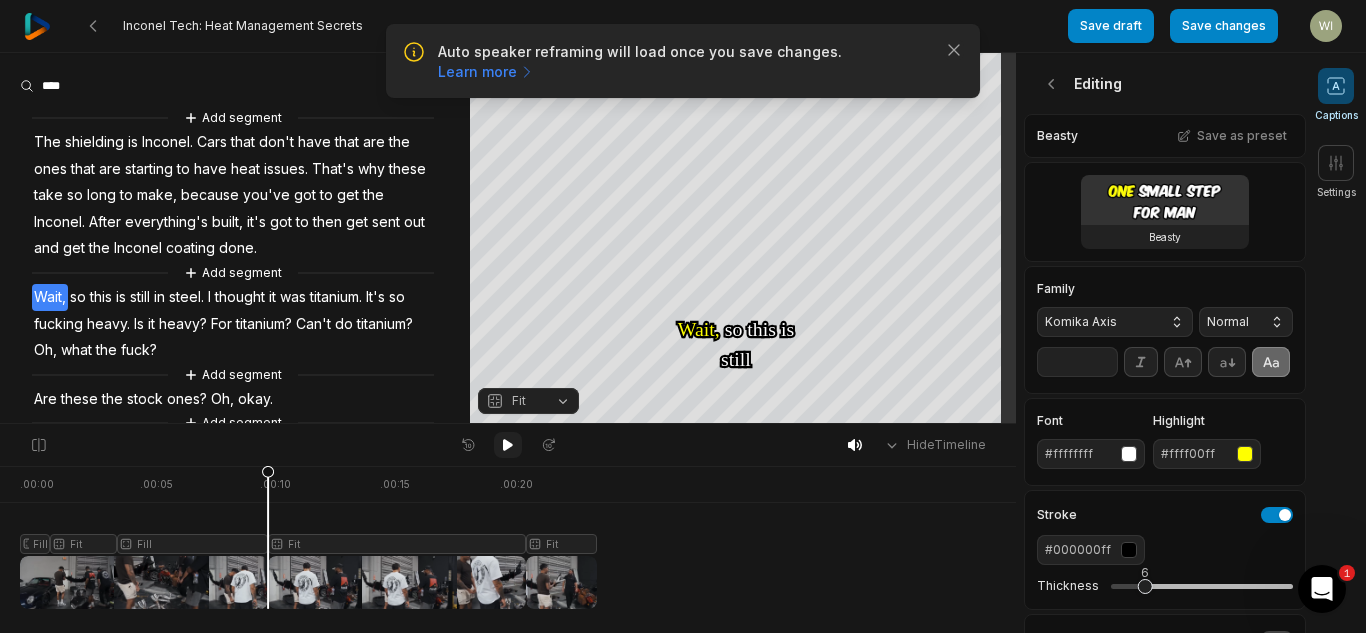 click at bounding box center [508, 445] 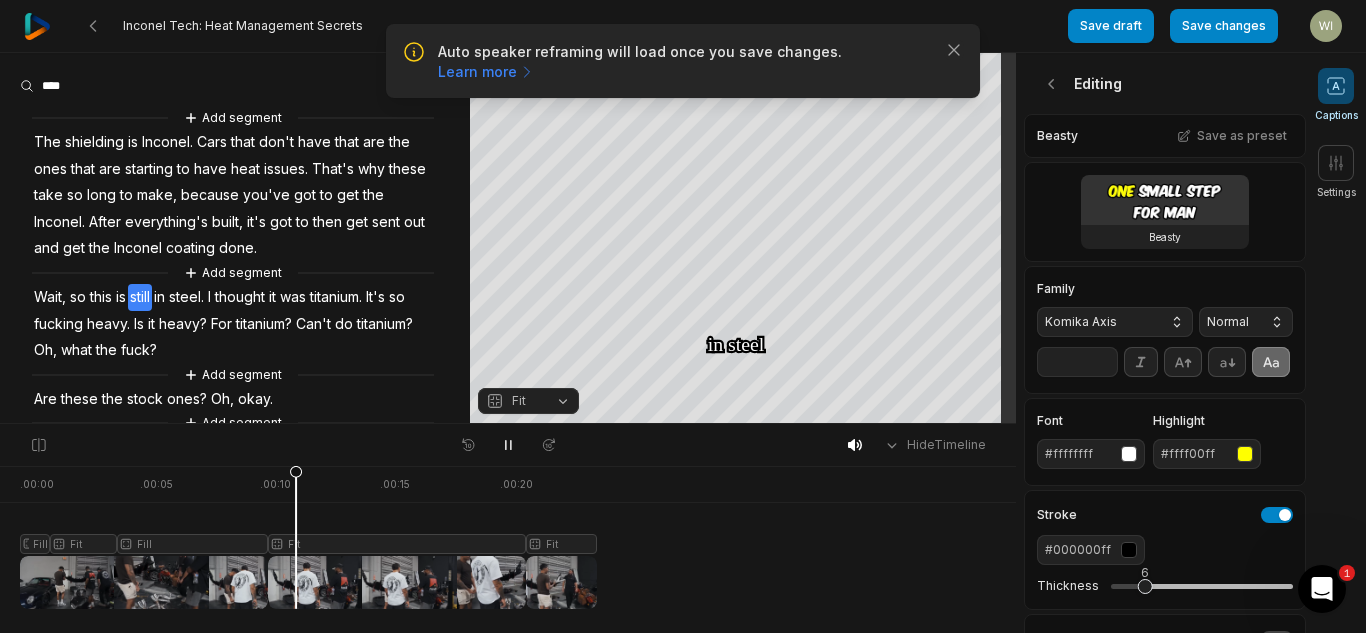 click on "Komika Axis" at bounding box center (1099, 322) 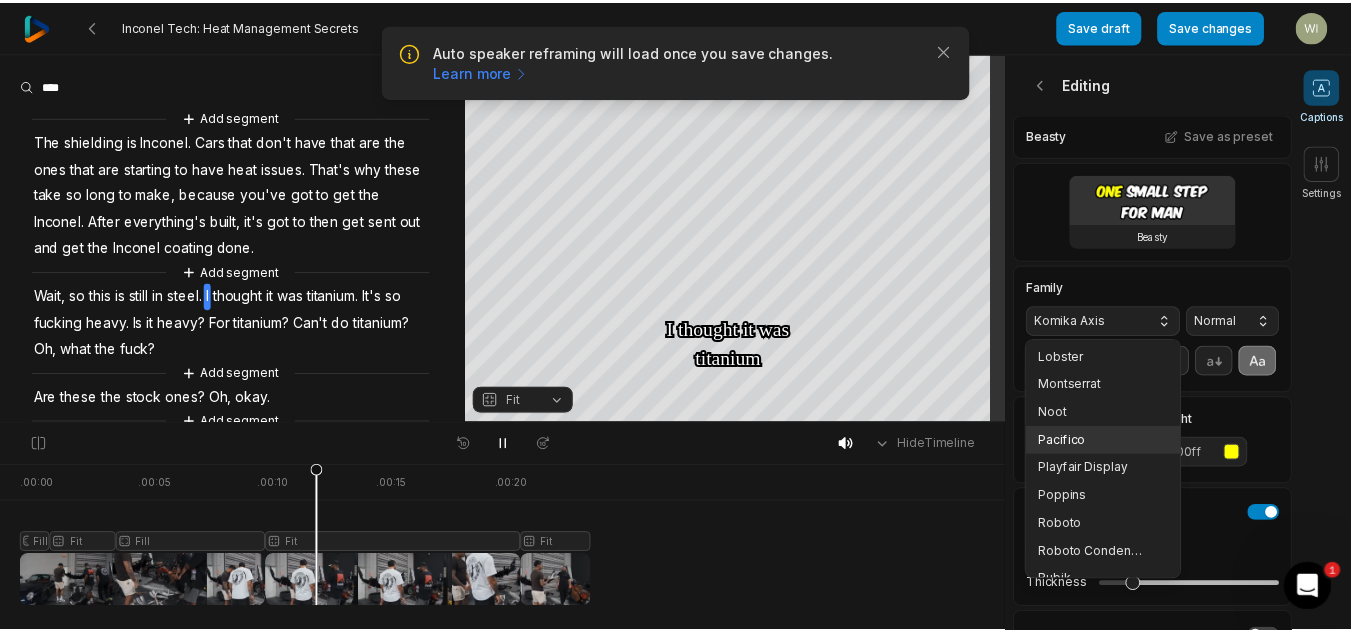 scroll, scrollTop: 316, scrollLeft: 0, axis: vertical 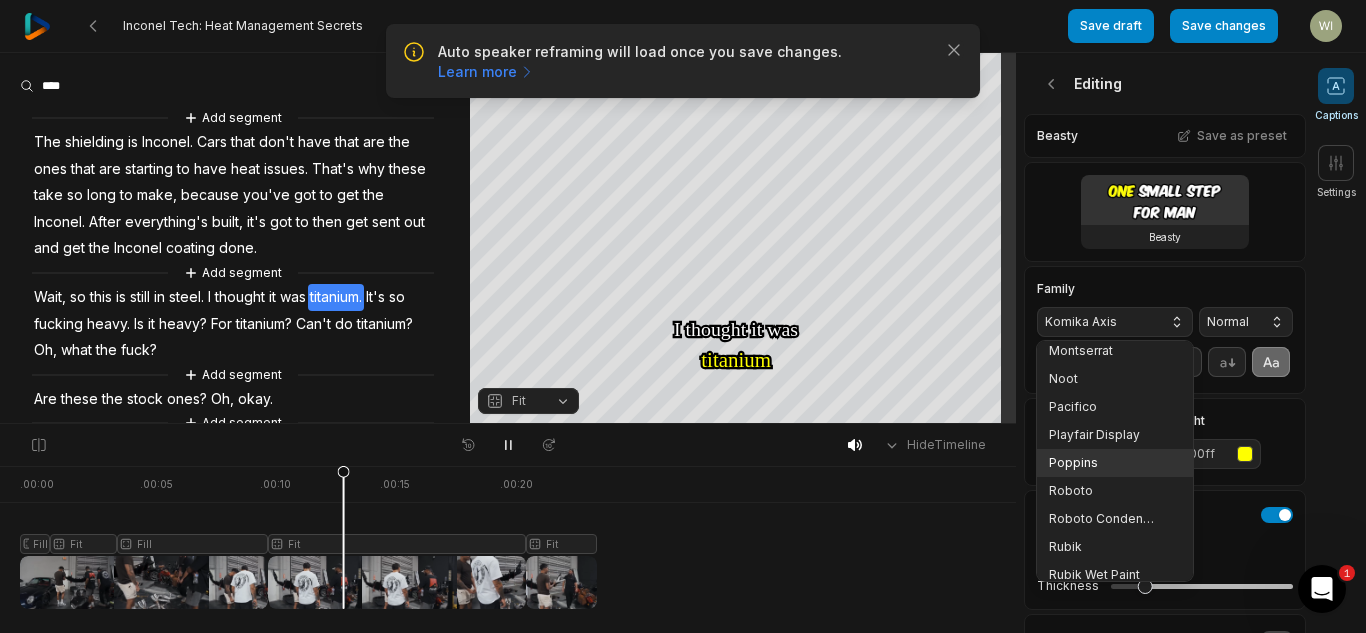 click on "Poppins" at bounding box center (1103, 463) 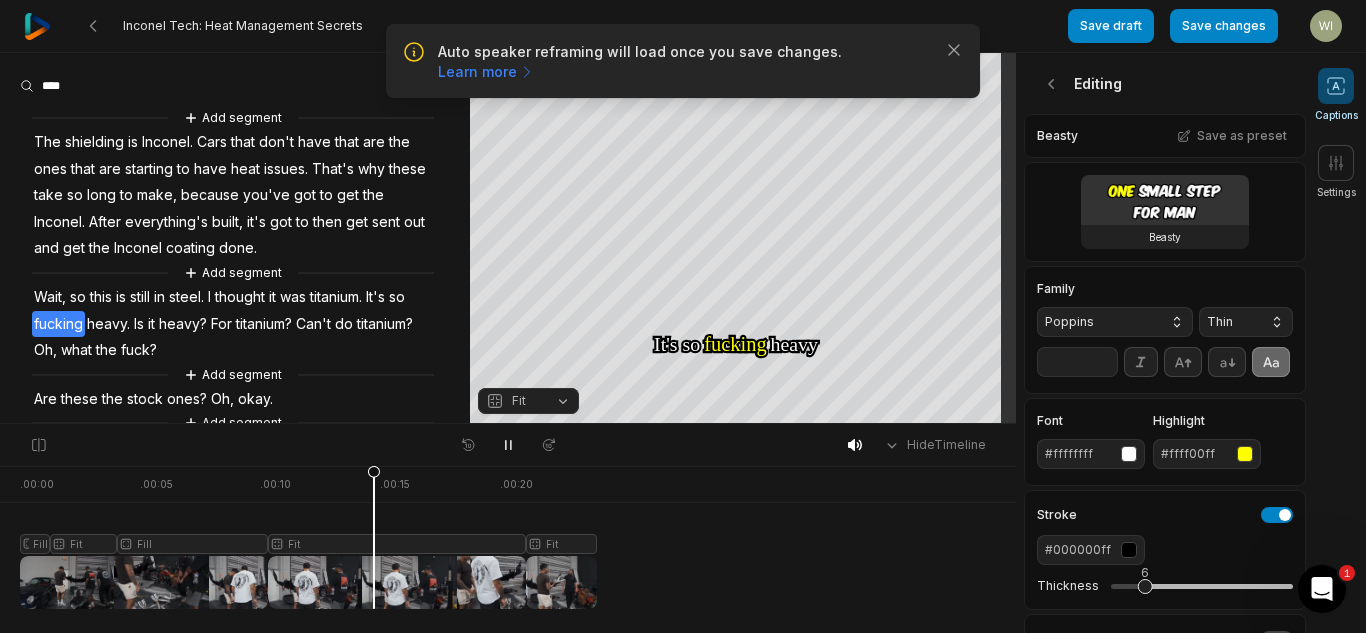 click on "Thin" at bounding box center [1230, 322] 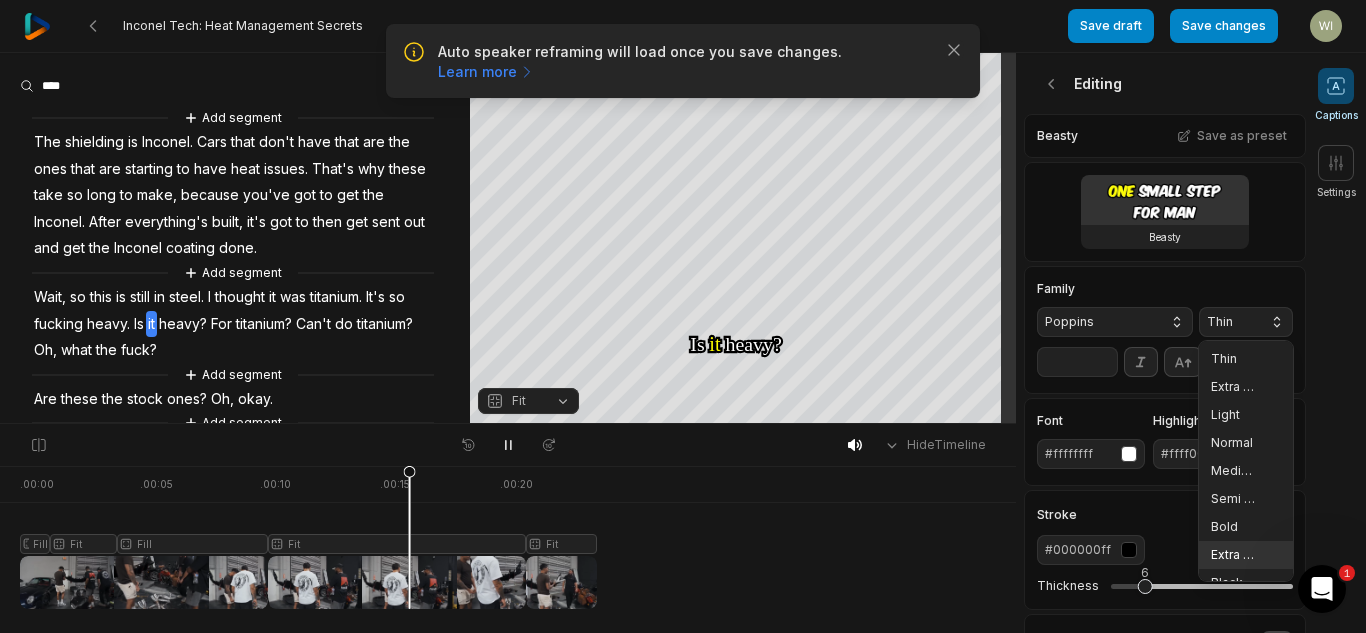 click on "Extra Bold" at bounding box center [1234, 555] 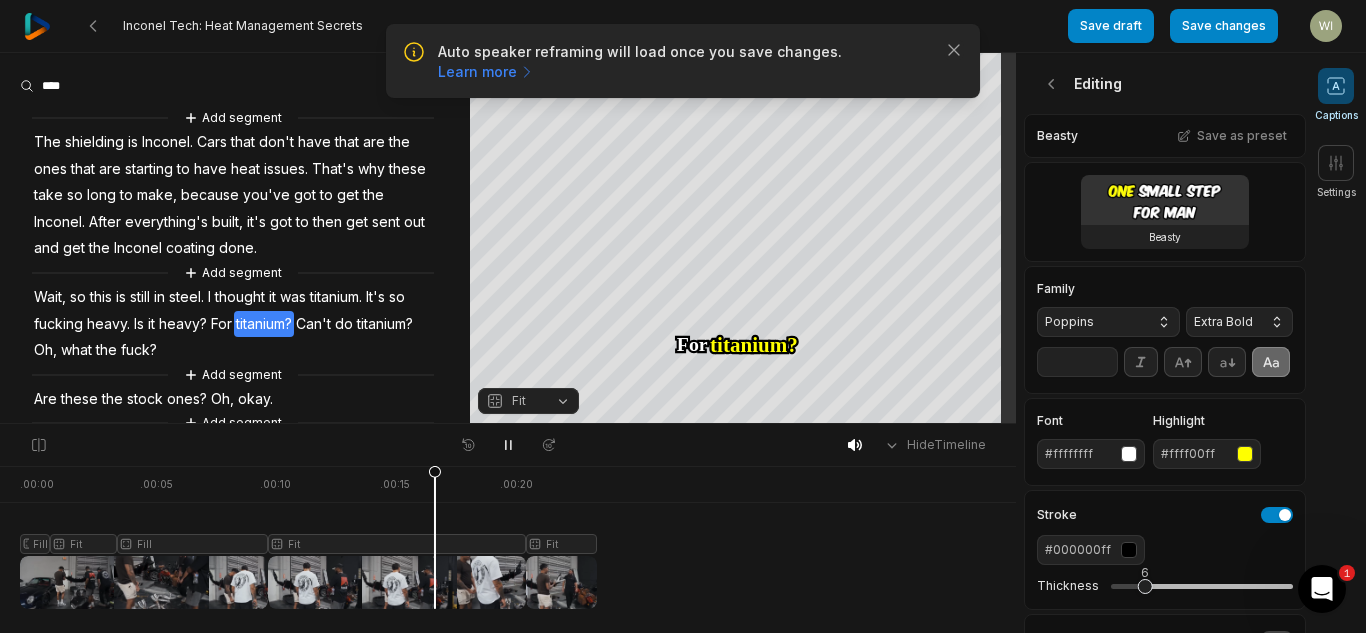 click on "**" at bounding box center (1077, 362) 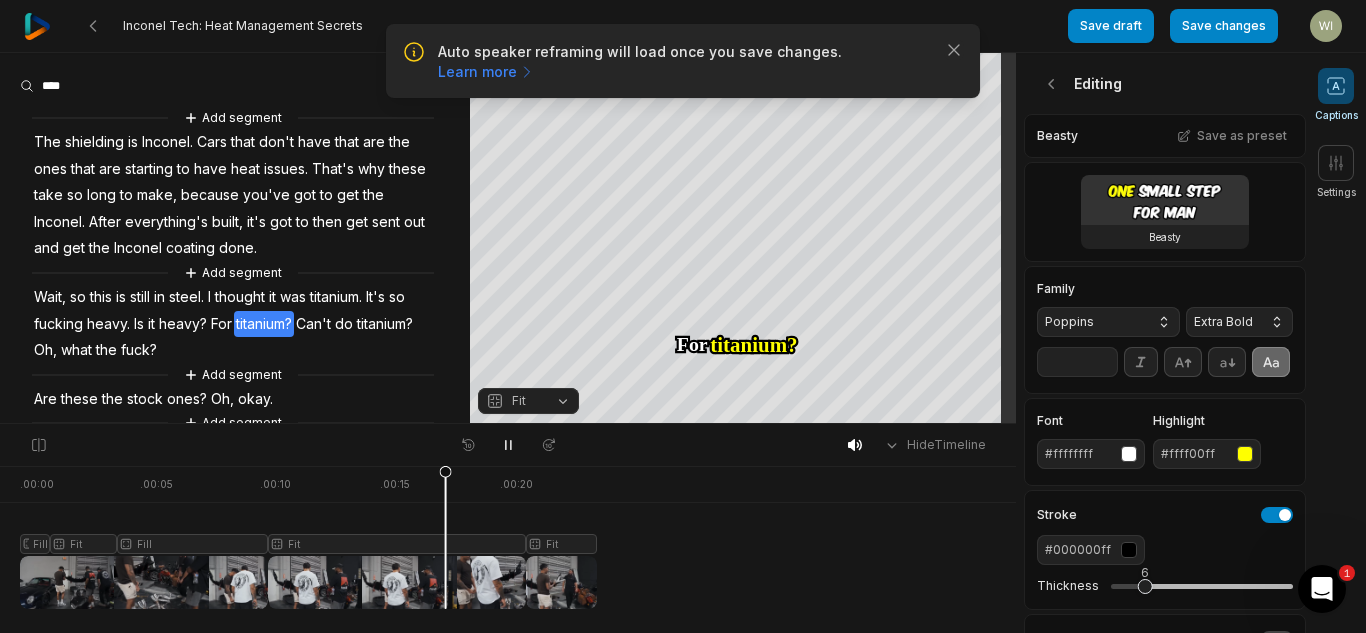 click on "**" at bounding box center (1077, 362) 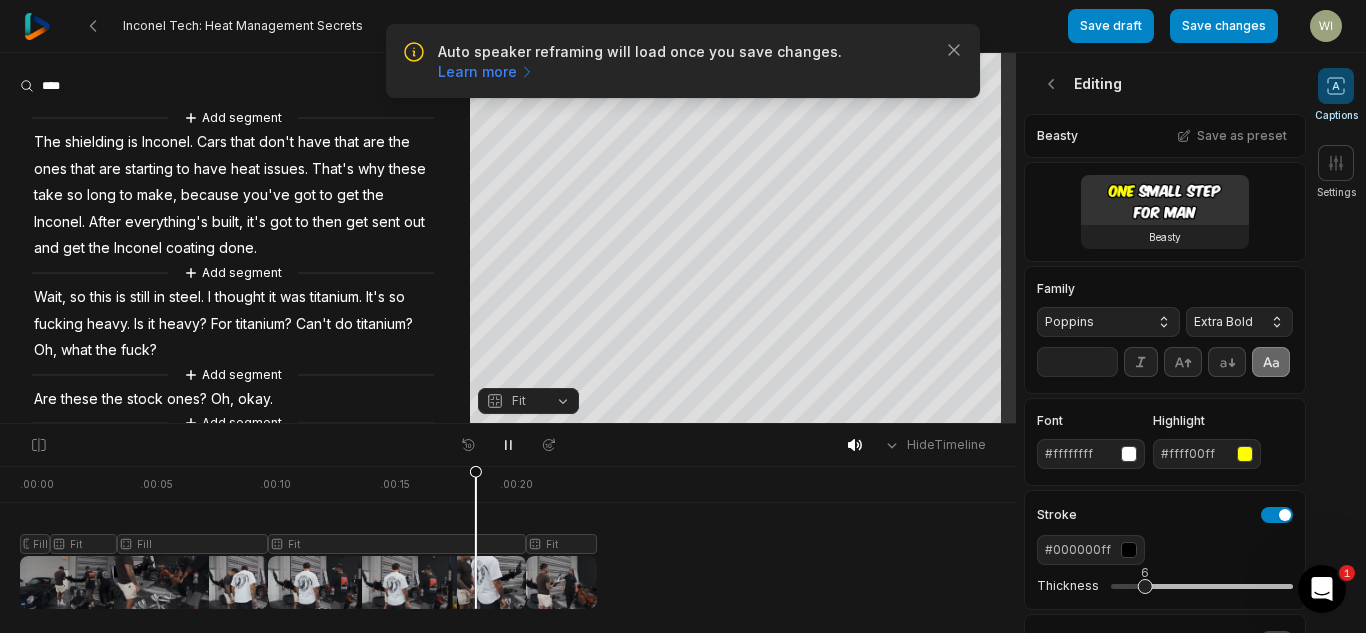 type on "*" 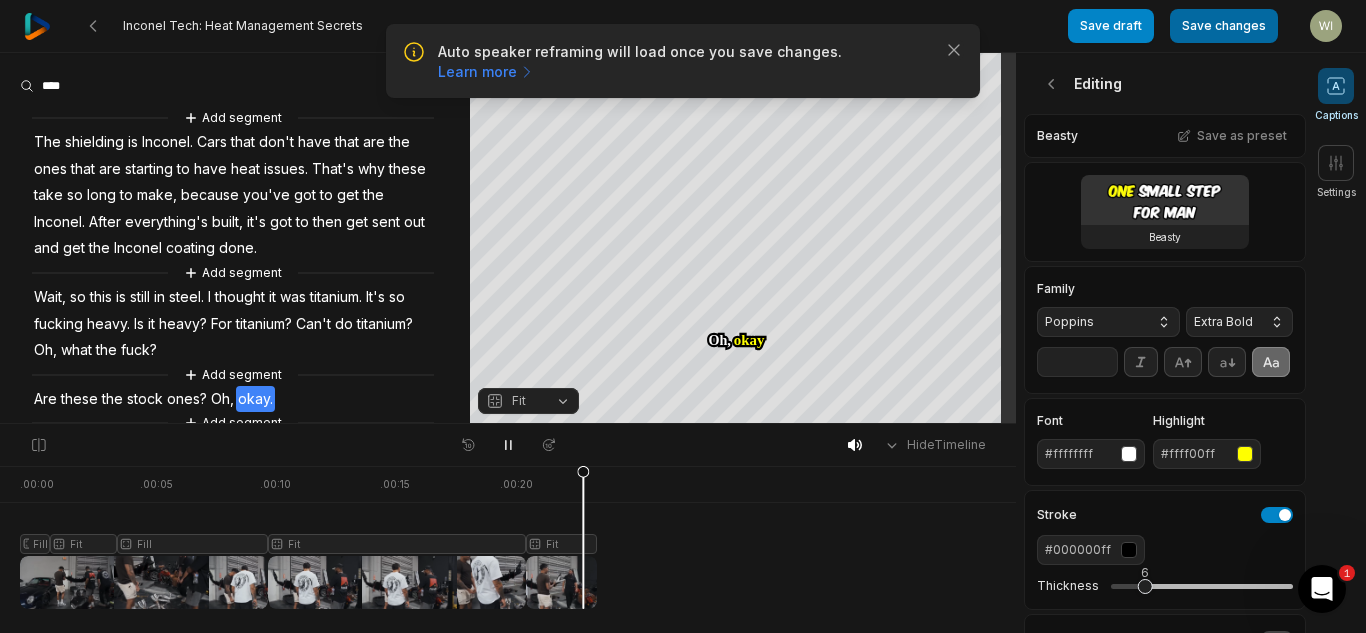 type on "**" 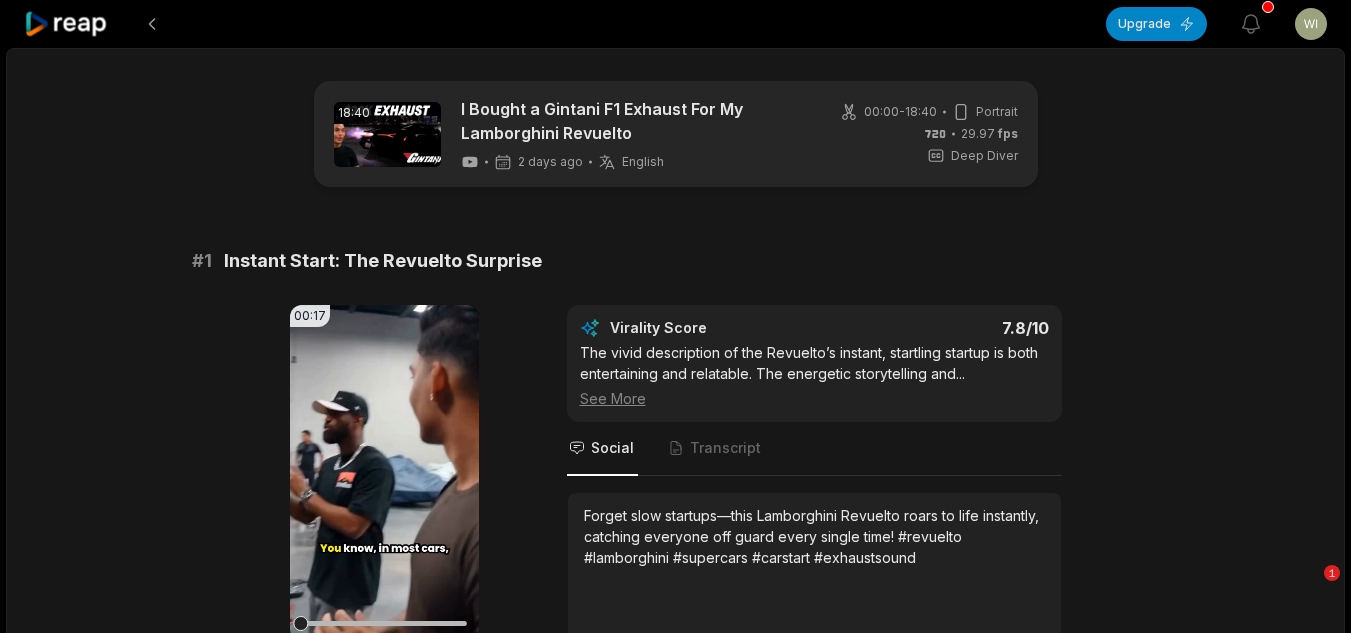 scroll, scrollTop: 0, scrollLeft: 0, axis: both 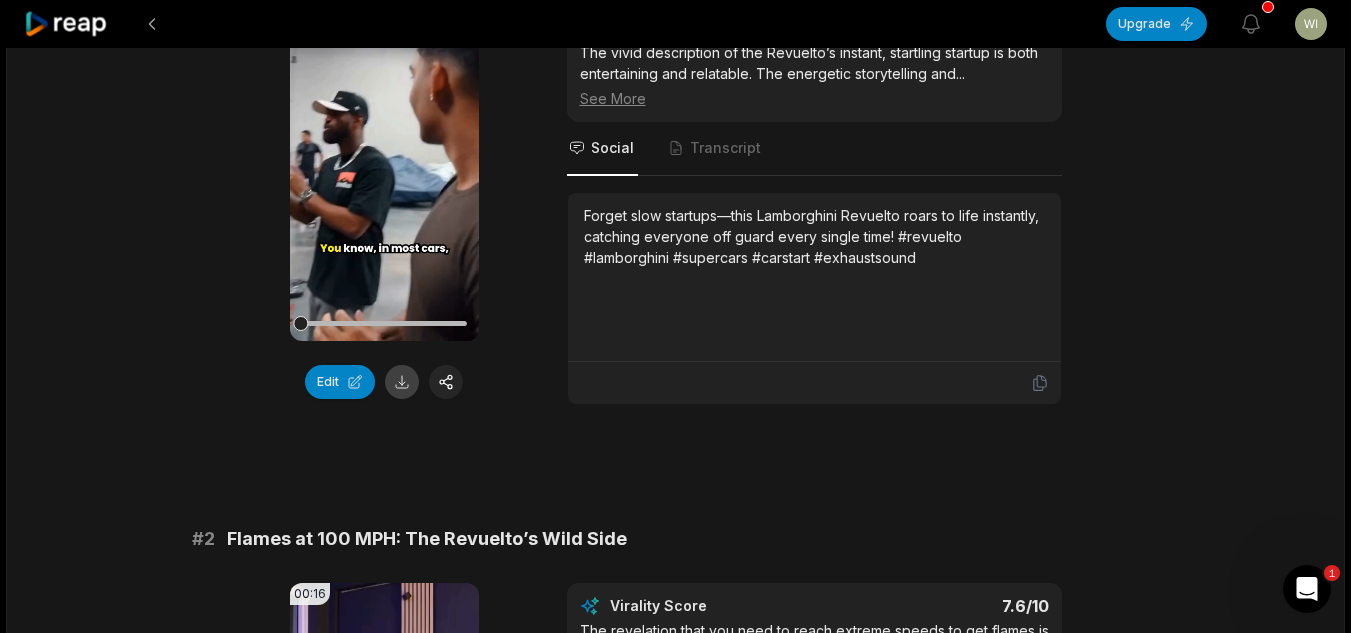 click at bounding box center (402, 382) 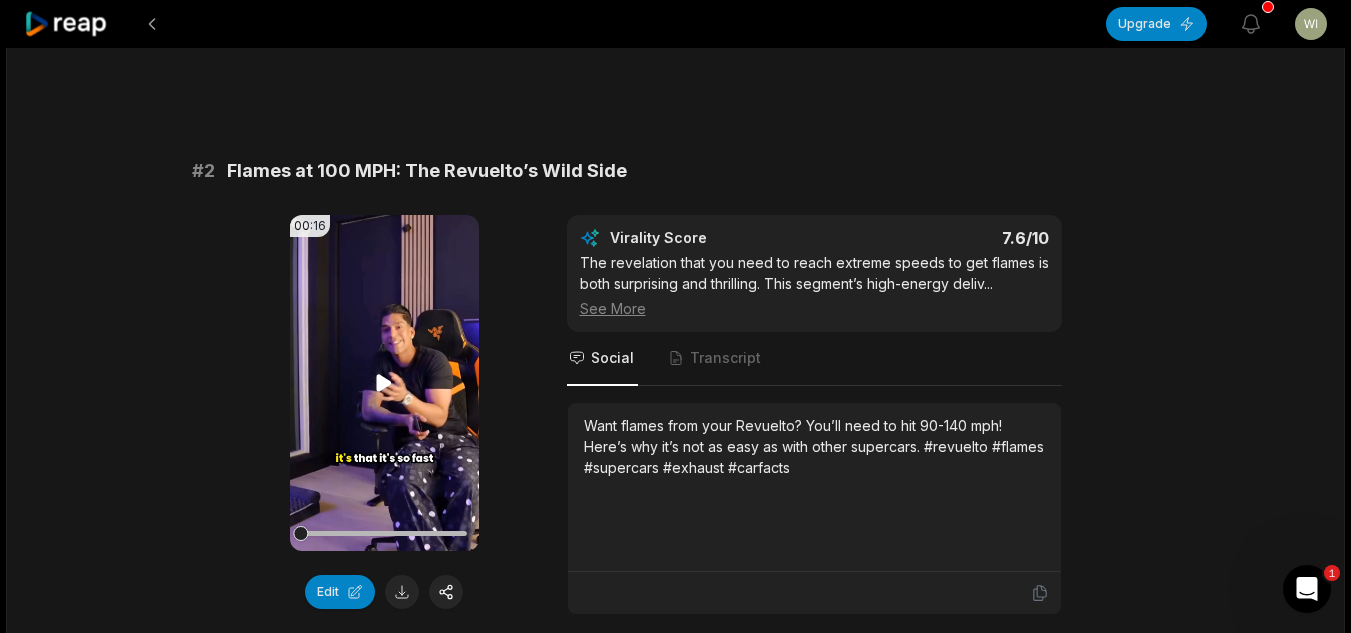 scroll, scrollTop: 300, scrollLeft: 0, axis: vertical 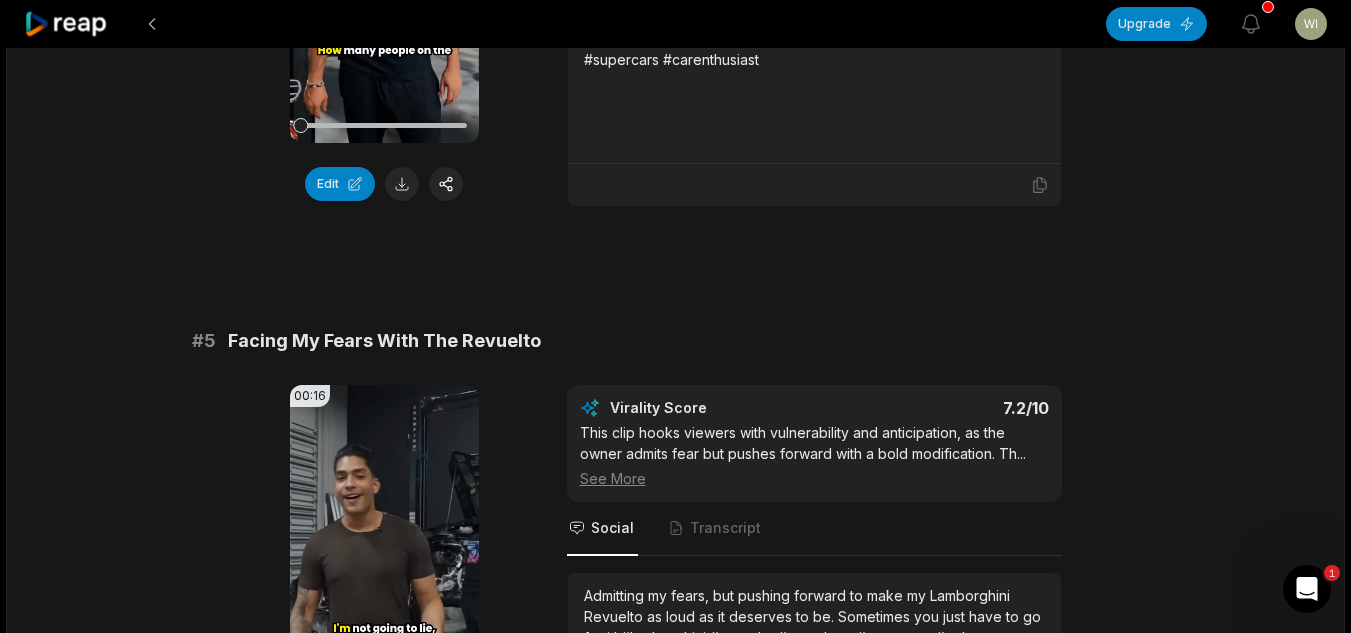 click on "# 1 Instant Start: The Revuelto Surprise 00:17 Your browser does not support mp4 format. Edit Virality Score 7.8 /10 The vivid description of the Revuelto’s instant, startling startup is both entertaining and relatable. The energetic storytelling and ...   See More Social Transcript Forget slow startups—this Lamborghini Revuelto roars to life instantly, catching everyone off guard every single time! #revuelto #lamborghini #supercars #carstart #exhaustsound # 2 Flames at 100 MPH: The Revuelto’s Wild Side 00:16 Your browser does not support mp4 format. Edit Virality Score 7.6 /10 The revelation that you need to reach extreme speeds to get flames is both surprising and thrilling. This segment’s high-energy deliv ...   See More Social Transcript Want flames from your Revuelto? You’ll need to hit 90-140 mph! Here’s why it’s not as easy as with other supercars. #revuelto #flames #supercars #exhaust #carfacts # 3 SVJ vs Revuelto: Exhaust Showdown 00:17 Your browser does not support mp4 format. Edit 7.5" at bounding box center [676, 834] 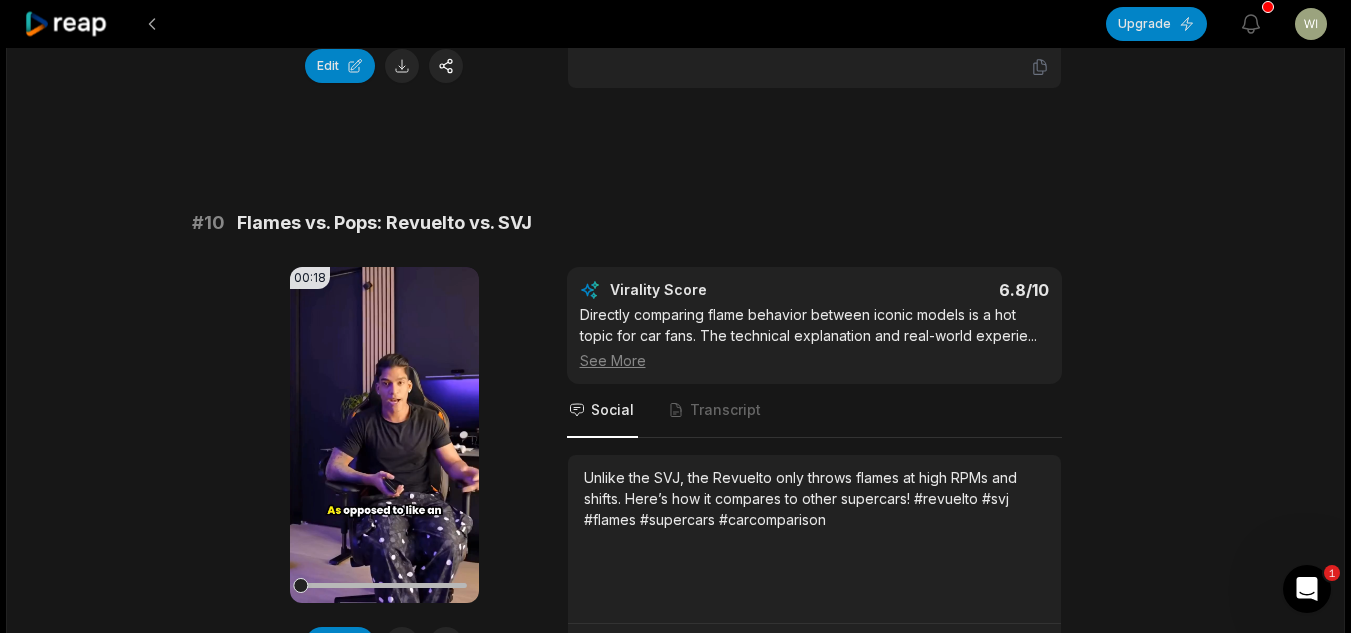 scroll, scrollTop: 5494, scrollLeft: 0, axis: vertical 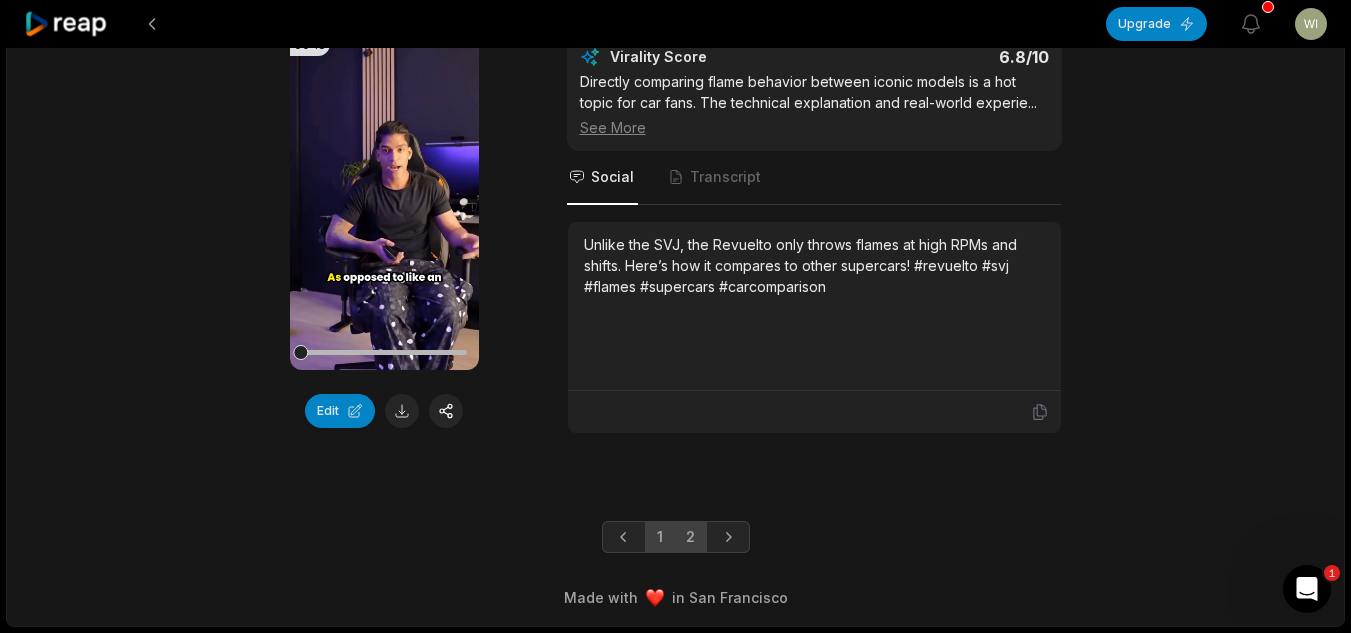 click on "2" at bounding box center [690, 537] 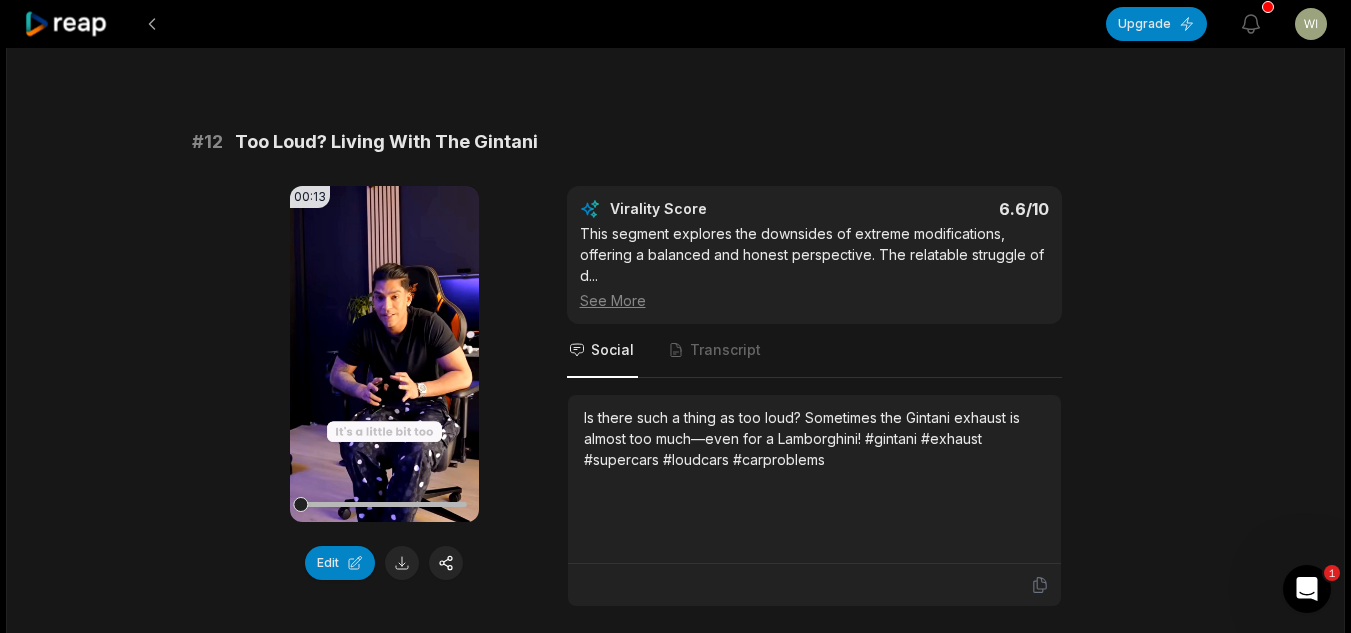 scroll, scrollTop: 700, scrollLeft: 0, axis: vertical 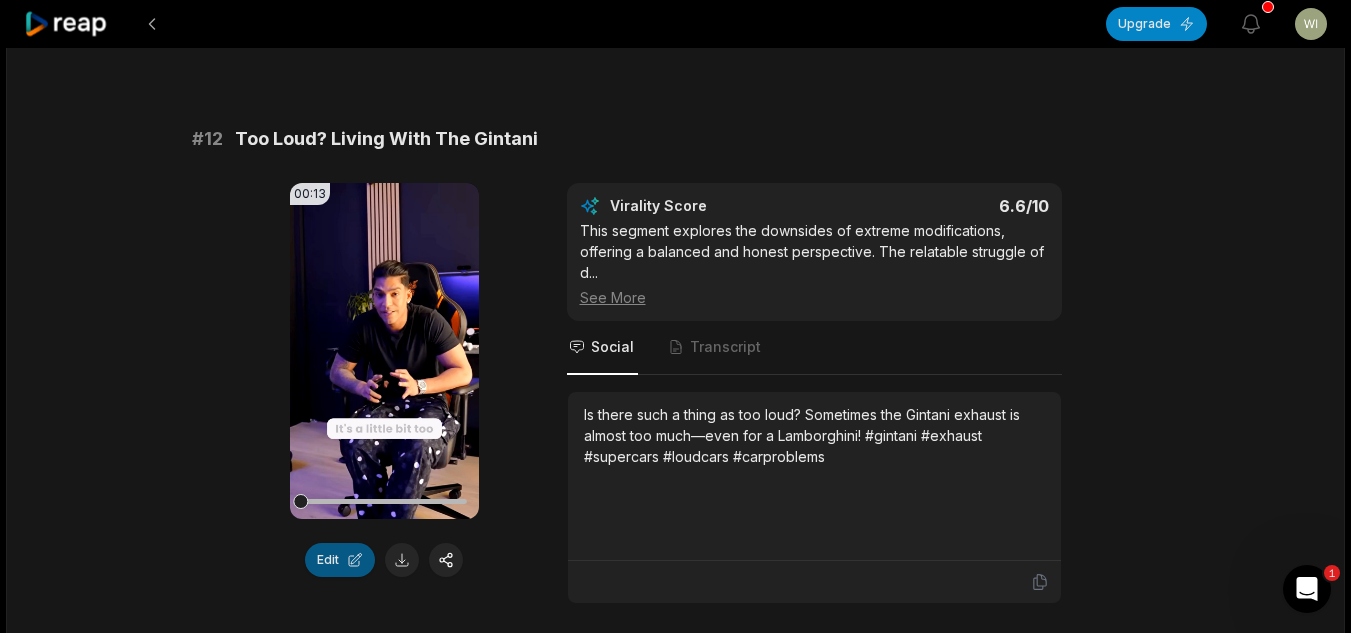 click on "Edit" at bounding box center [340, 560] 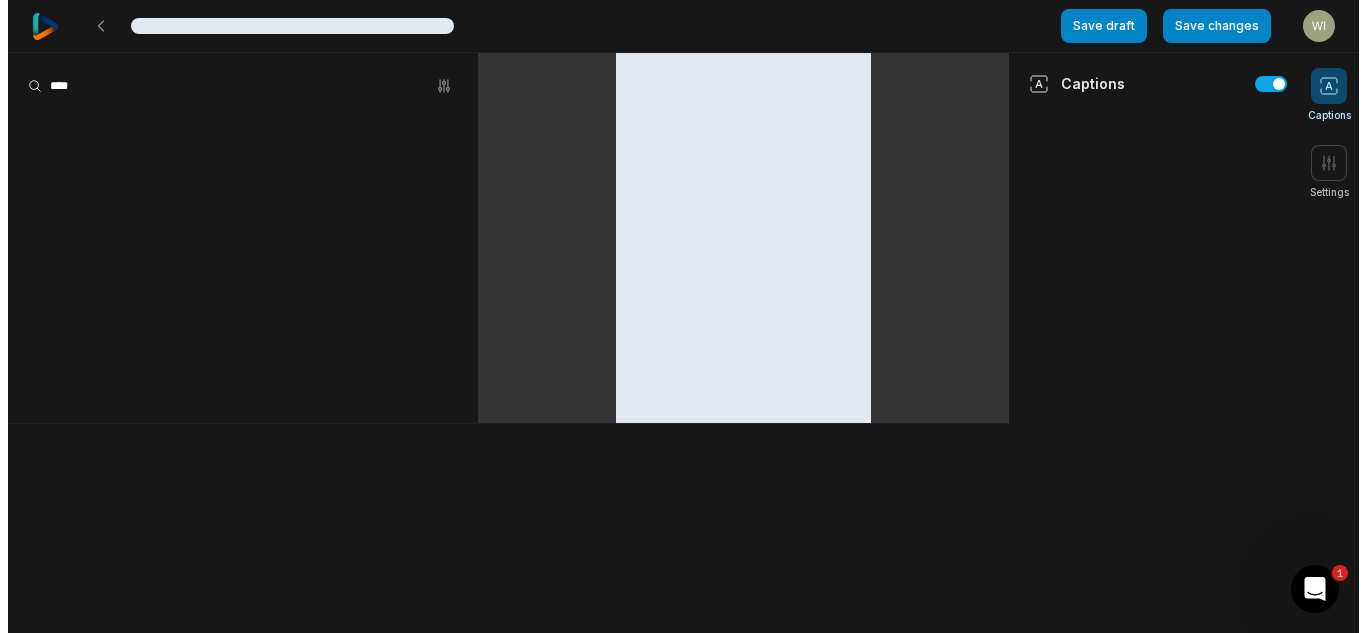scroll, scrollTop: 0, scrollLeft: 0, axis: both 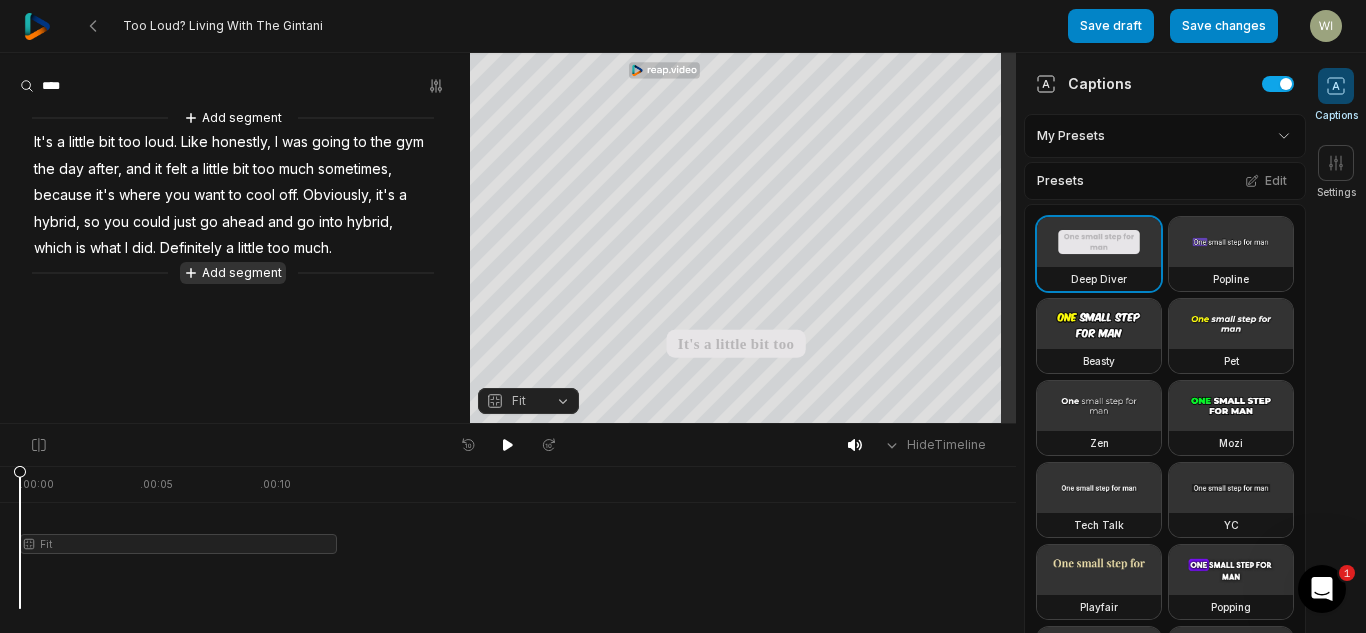 click on "Add segment" at bounding box center [233, 273] 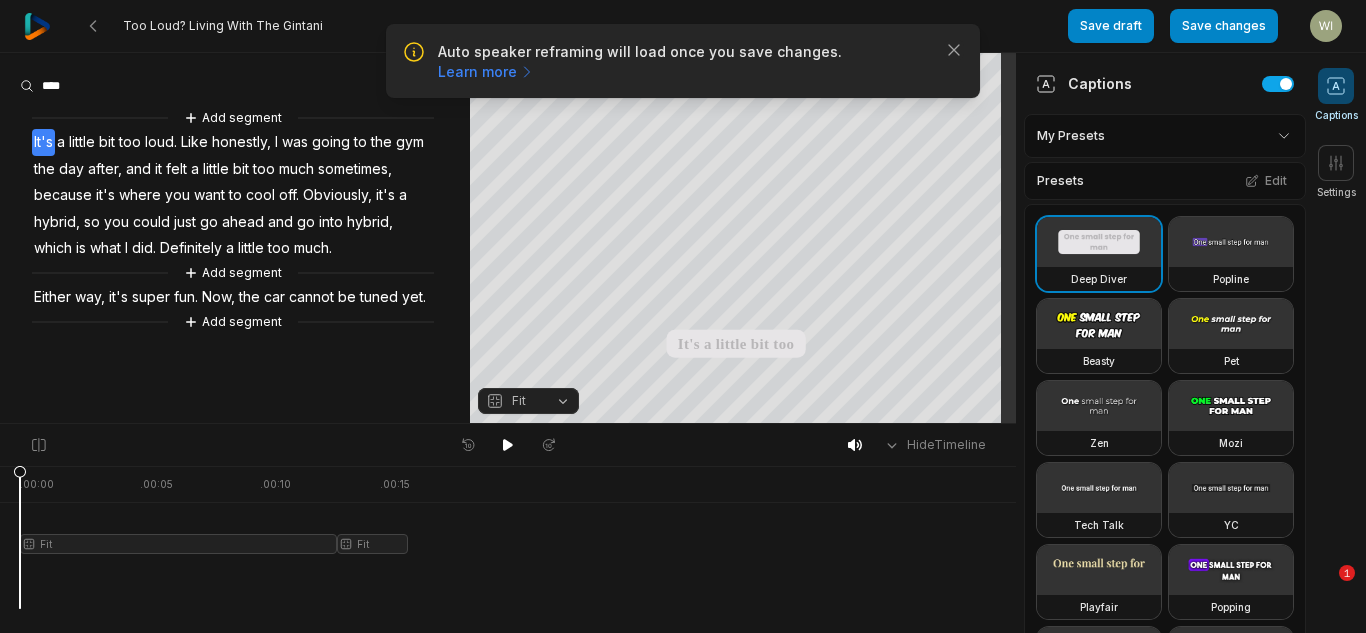 scroll, scrollTop: 0, scrollLeft: 0, axis: both 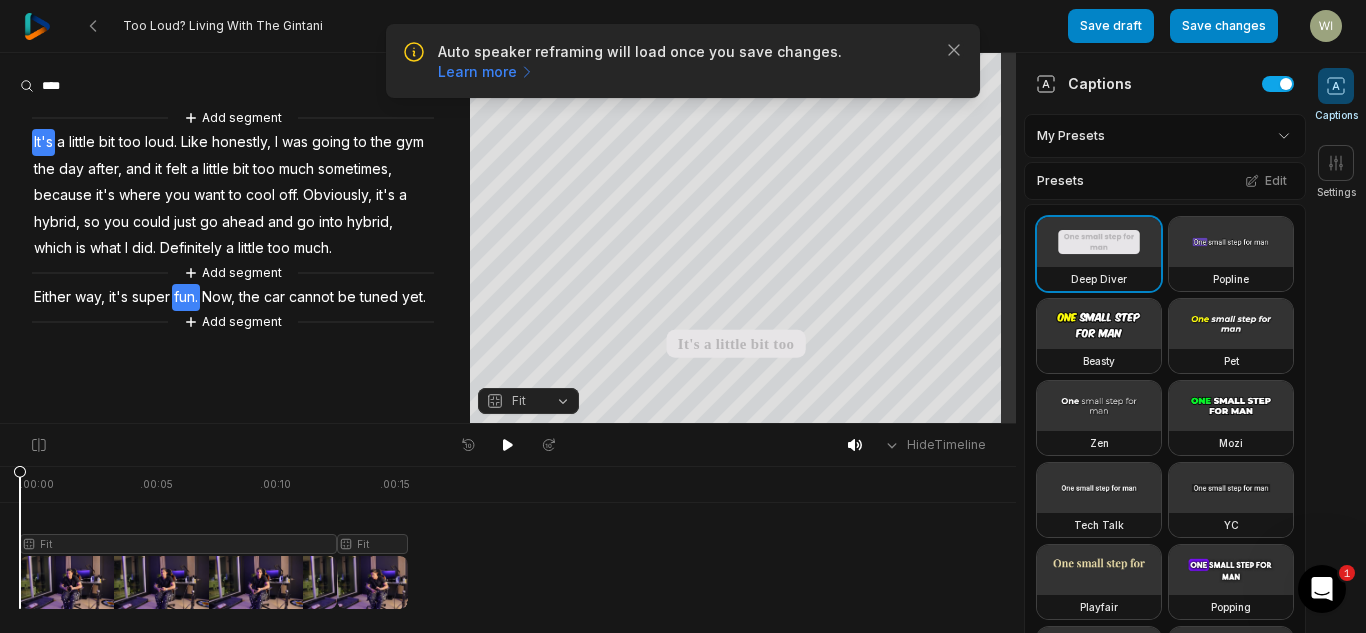 click on "Now," at bounding box center (218, 297) 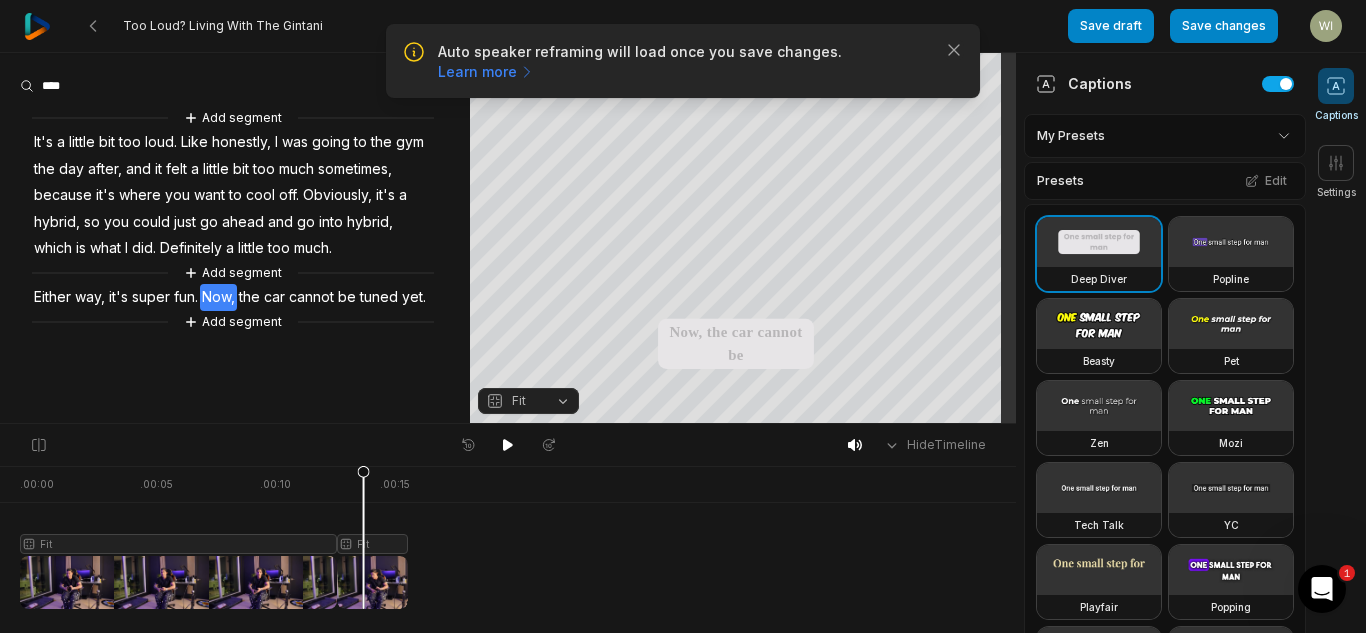 drag, startPoint x: 334, startPoint y: 379, endPoint x: 335, endPoint y: 349, distance: 30.016663 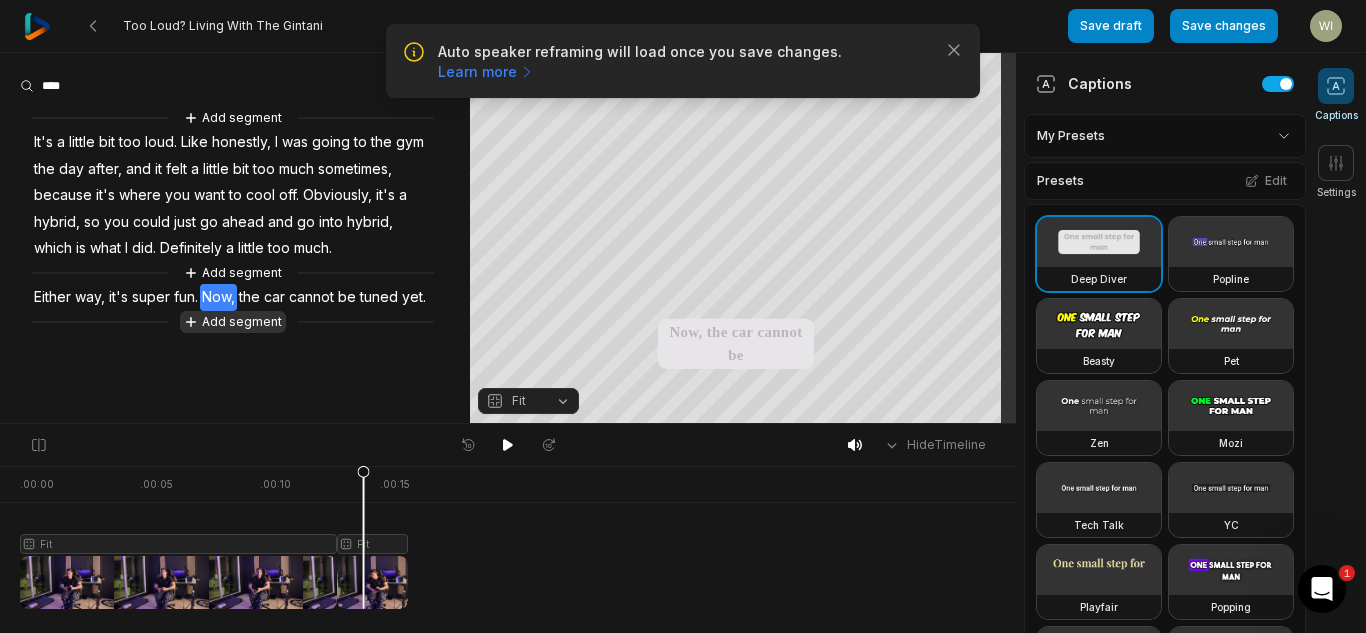 click on "Add segment" at bounding box center (233, 322) 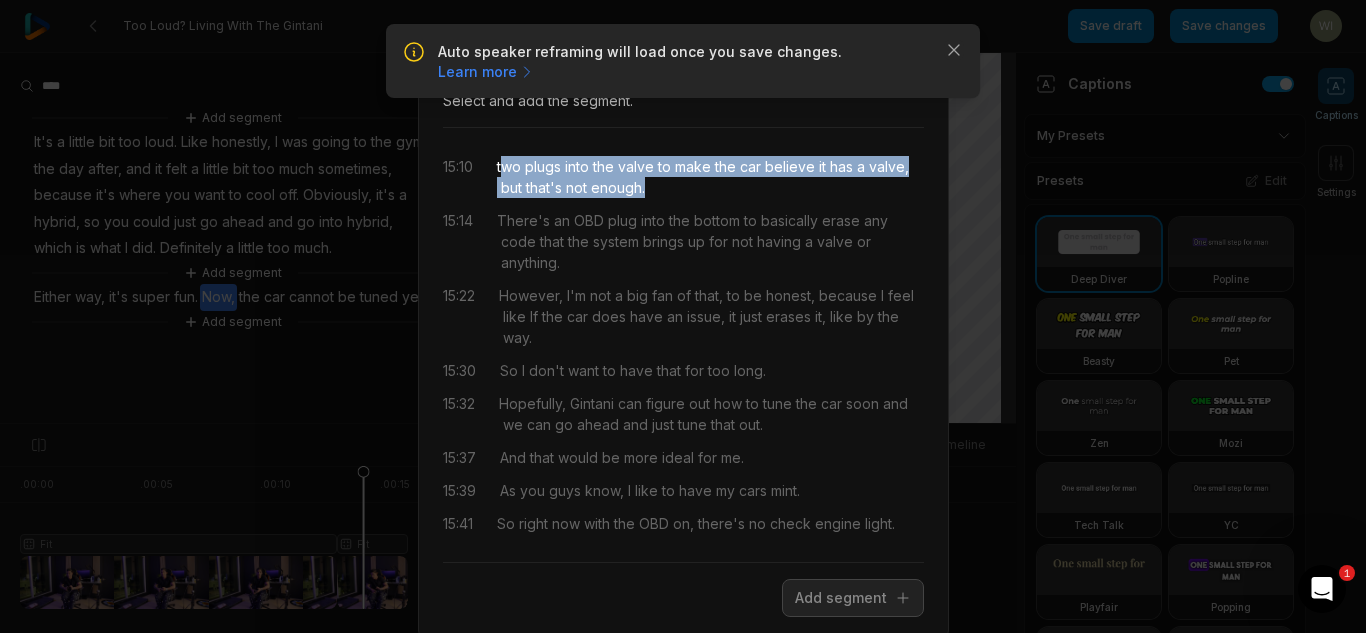 drag, startPoint x: 494, startPoint y: 165, endPoint x: 688, endPoint y: 186, distance: 195.13329 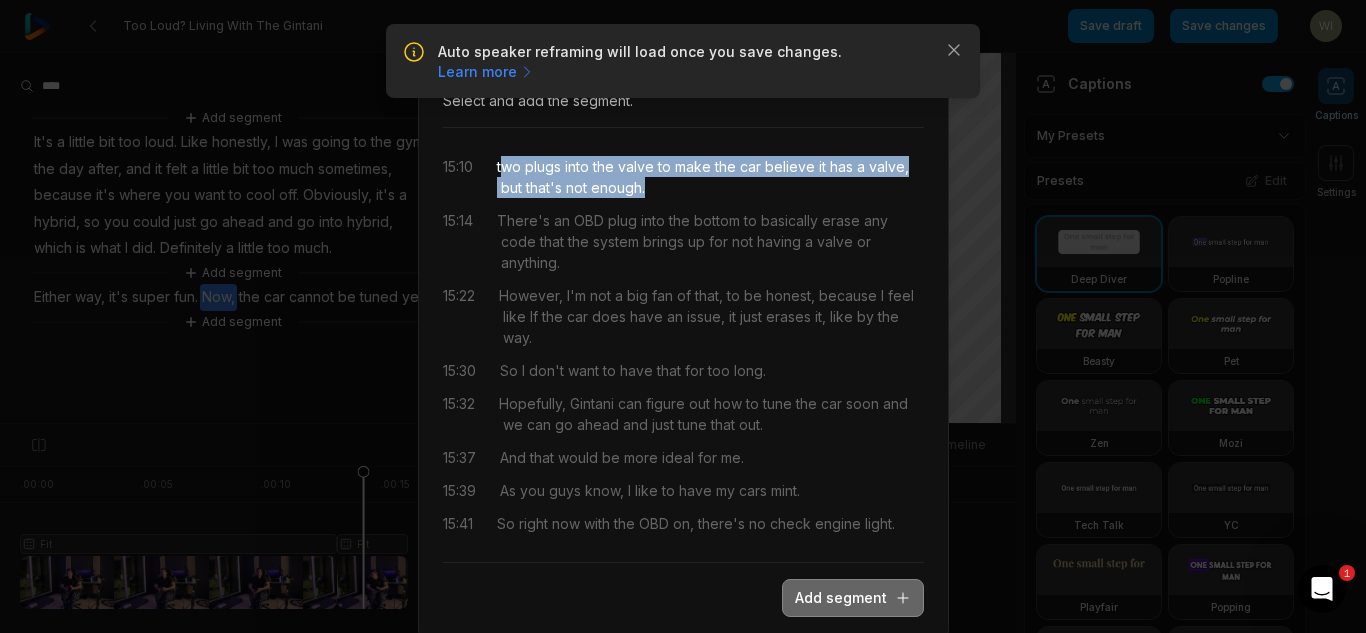 click on "Add segment" at bounding box center [853, 598] 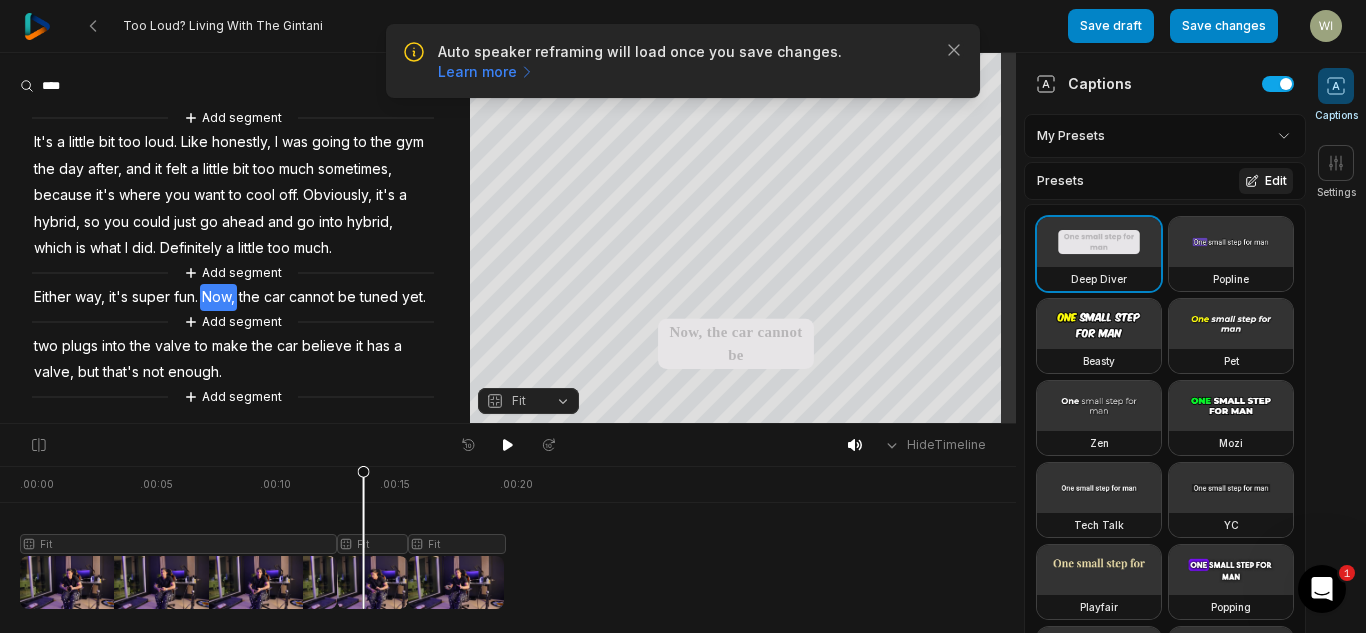 click at bounding box center (1099, 324) 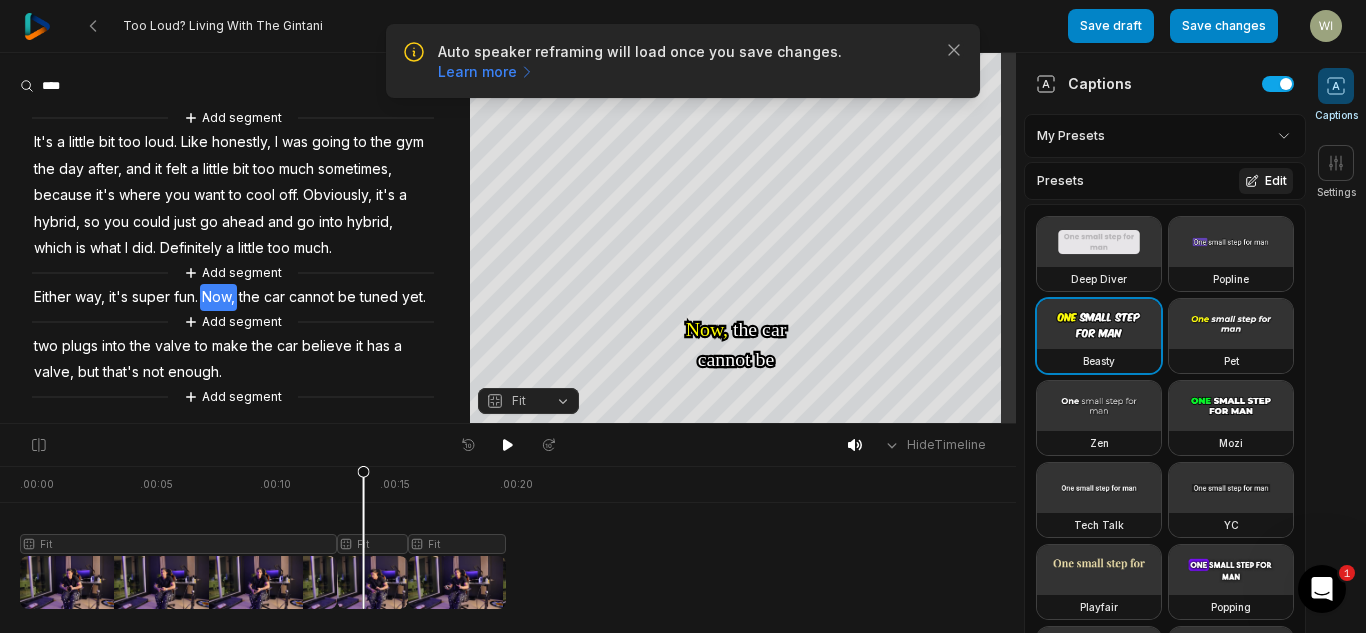click on "Edit" at bounding box center [1266, 181] 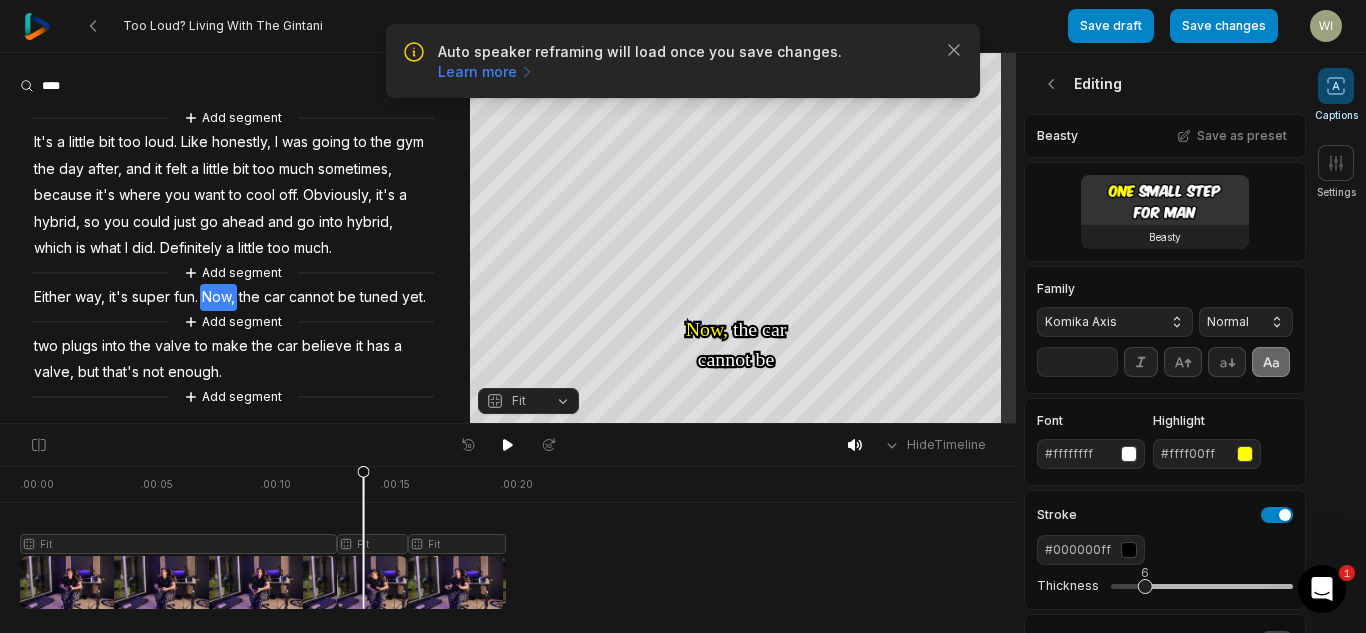 click on "Komika Axis" at bounding box center (1099, 322) 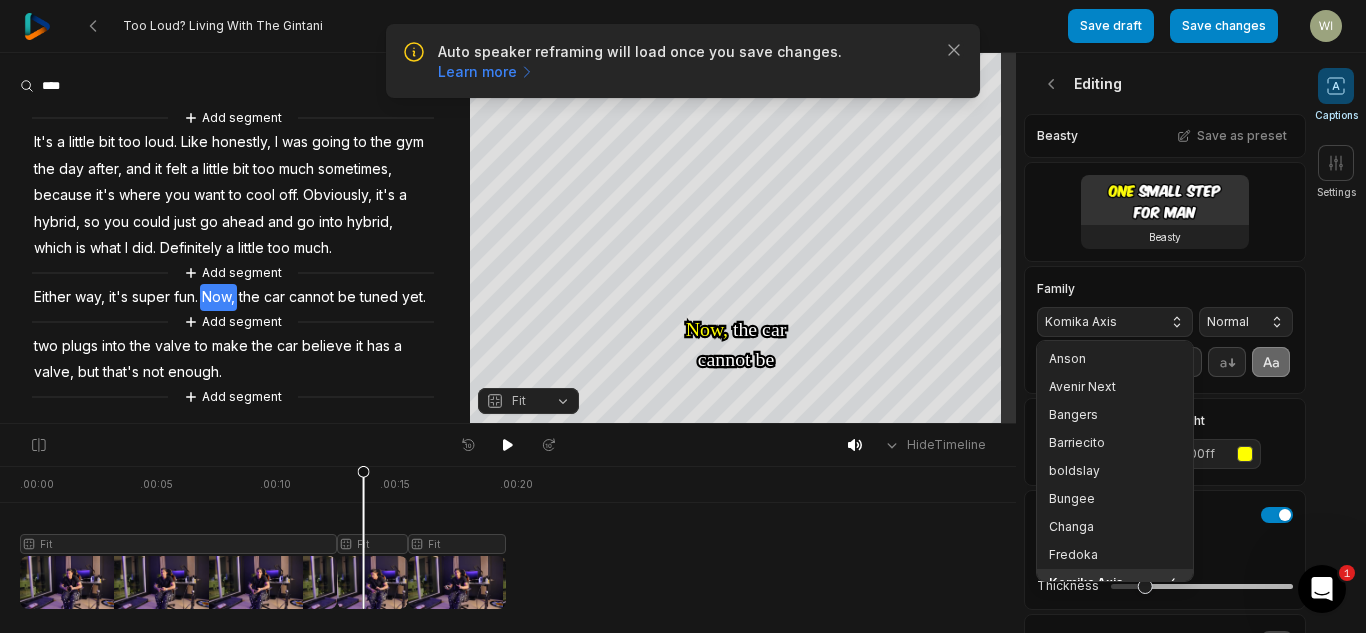 scroll, scrollTop: 16, scrollLeft: 0, axis: vertical 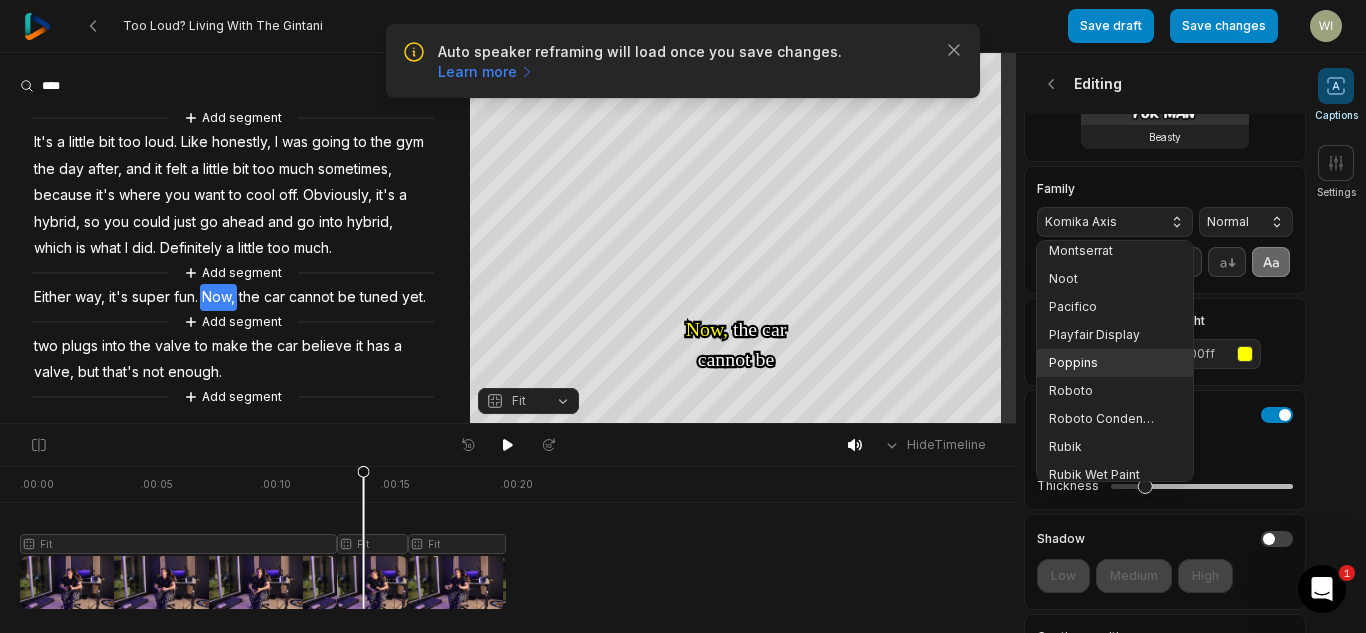 click on "Poppins" at bounding box center (1115, 363) 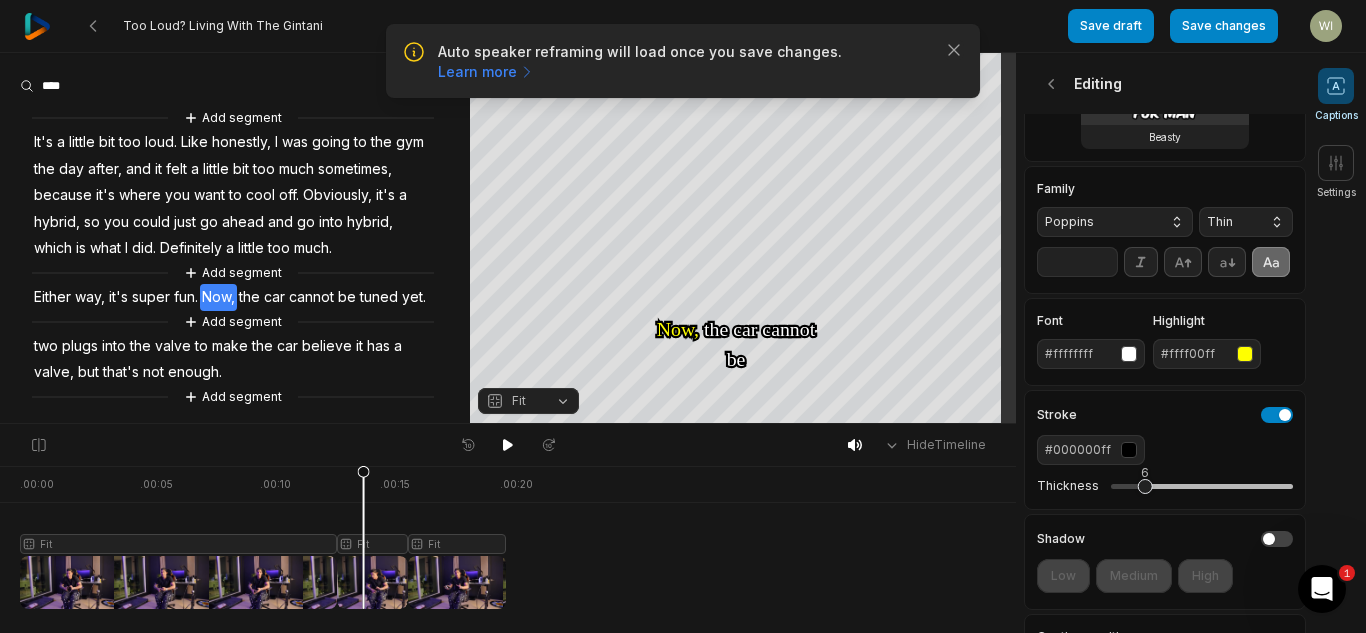 click on "Thin" at bounding box center (1246, 222) 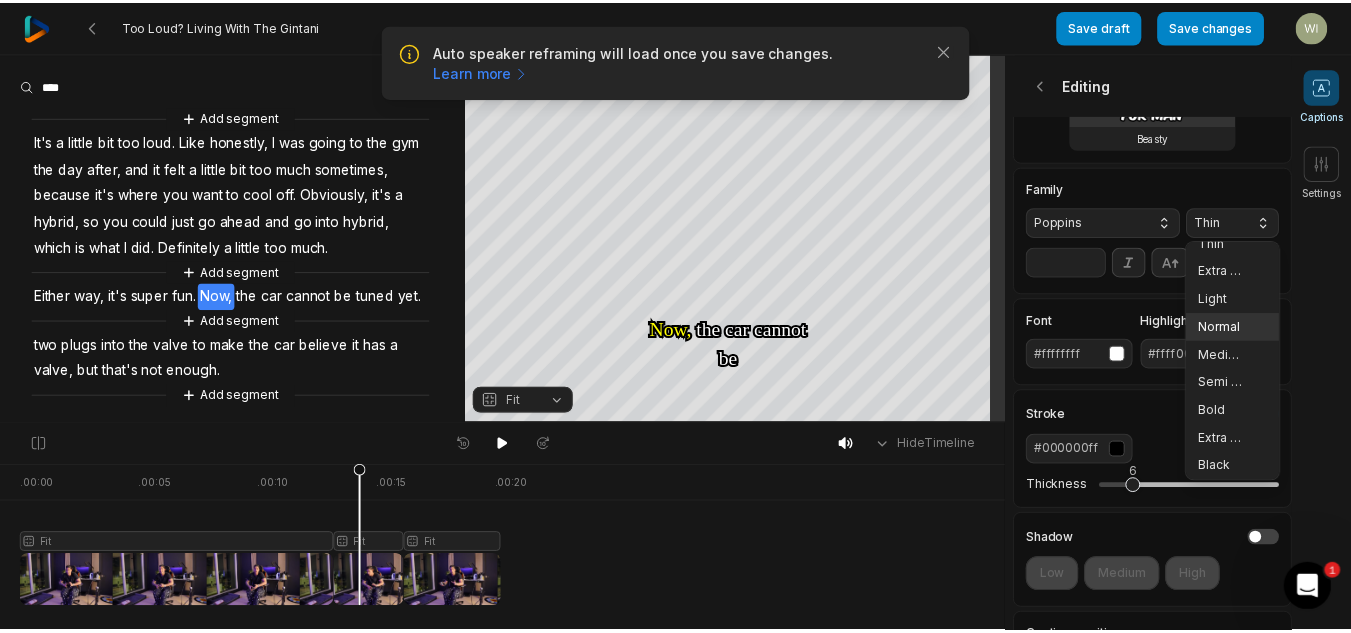 scroll, scrollTop: 20, scrollLeft: 0, axis: vertical 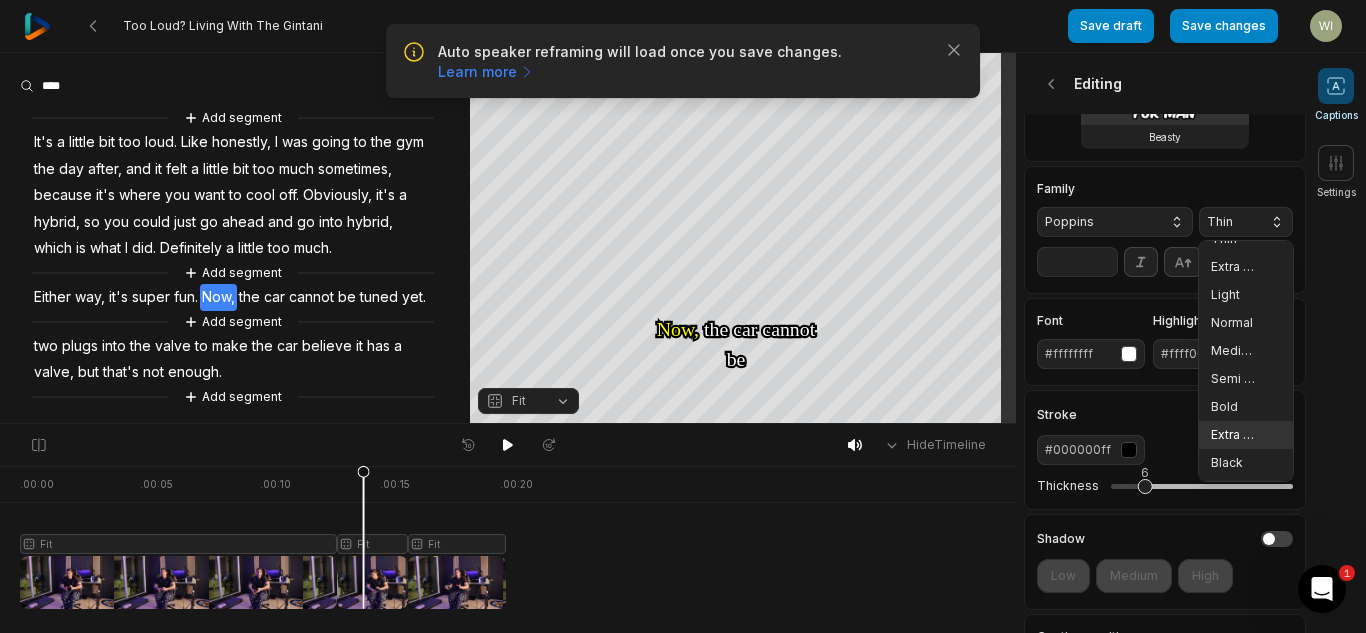 click on "Extra Bold" at bounding box center (1234, 435) 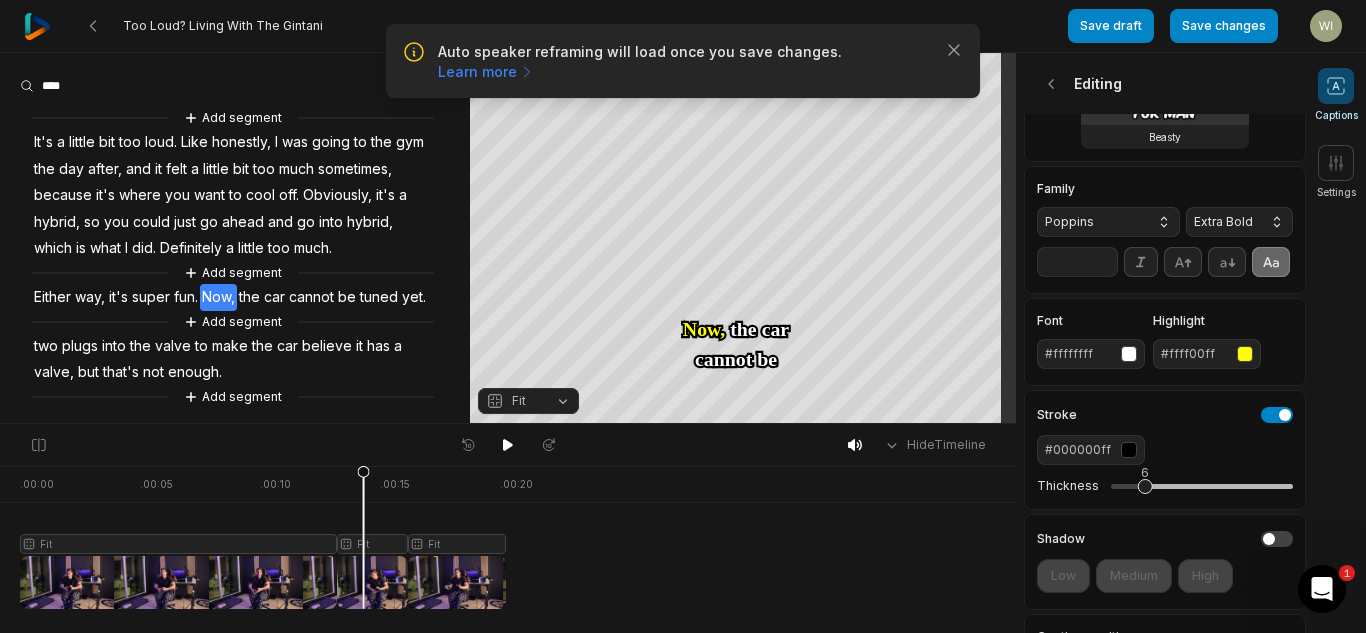 click on "**" at bounding box center [1077, 262] 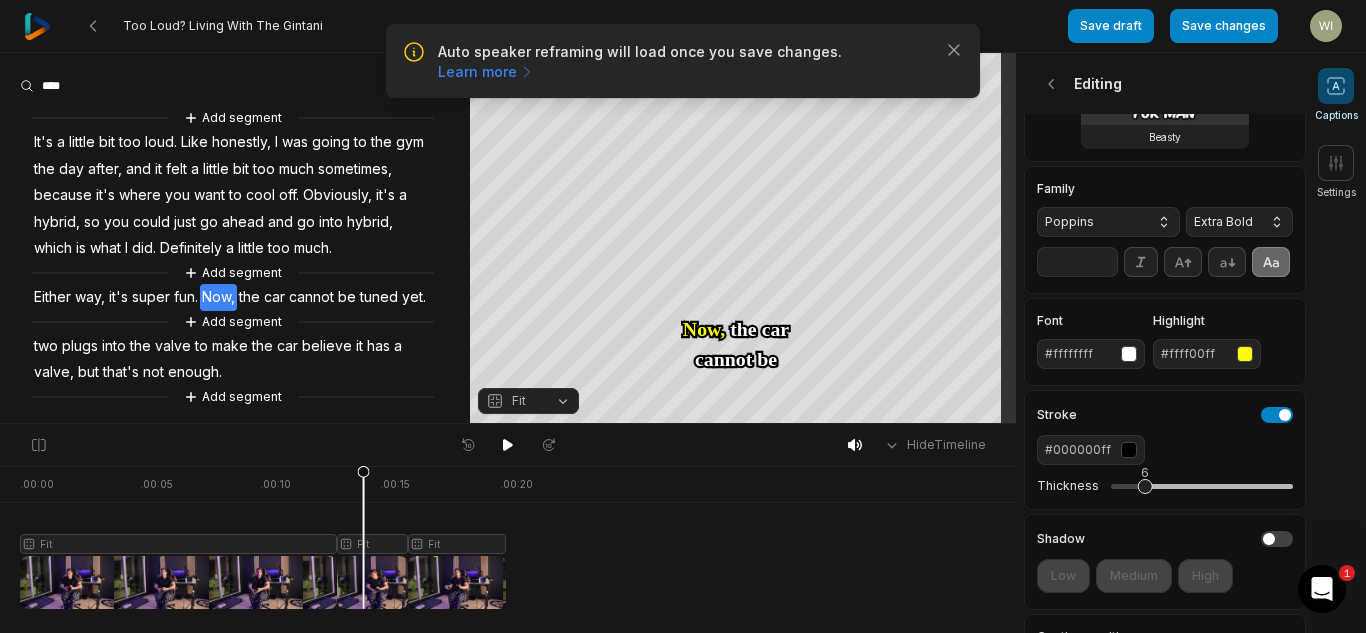type on "*" 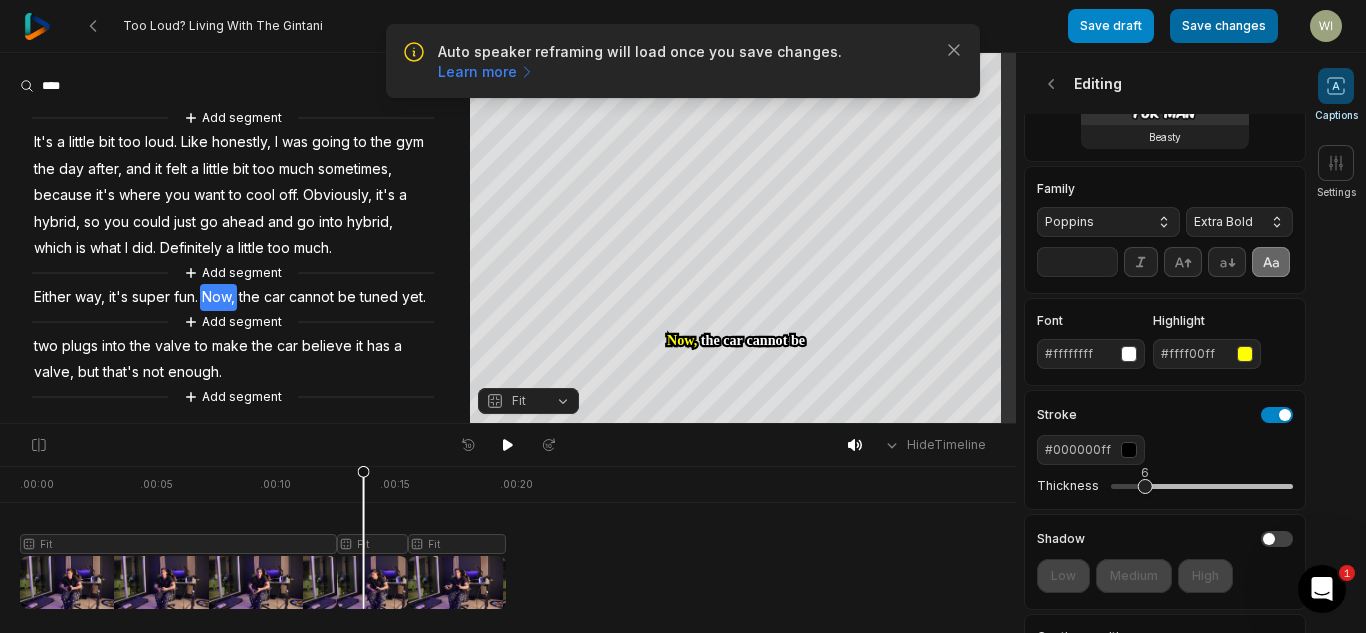 type on "**" 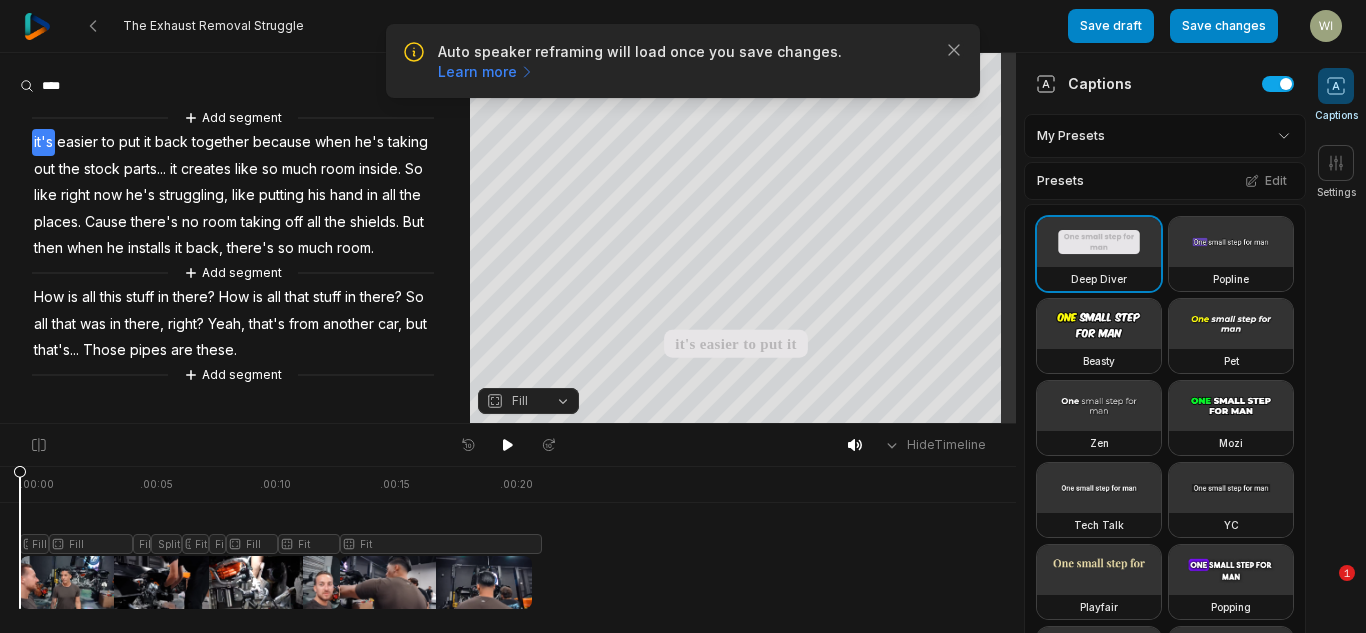 scroll, scrollTop: 0, scrollLeft: 0, axis: both 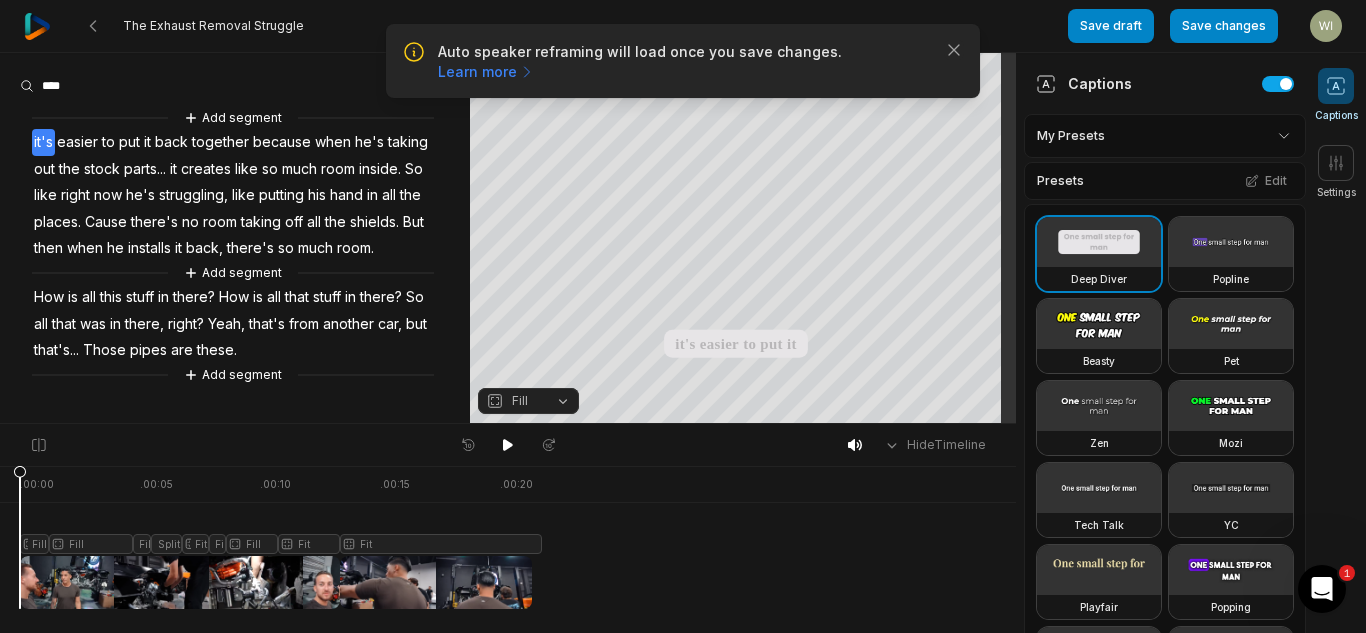 click at bounding box center [1099, 324] 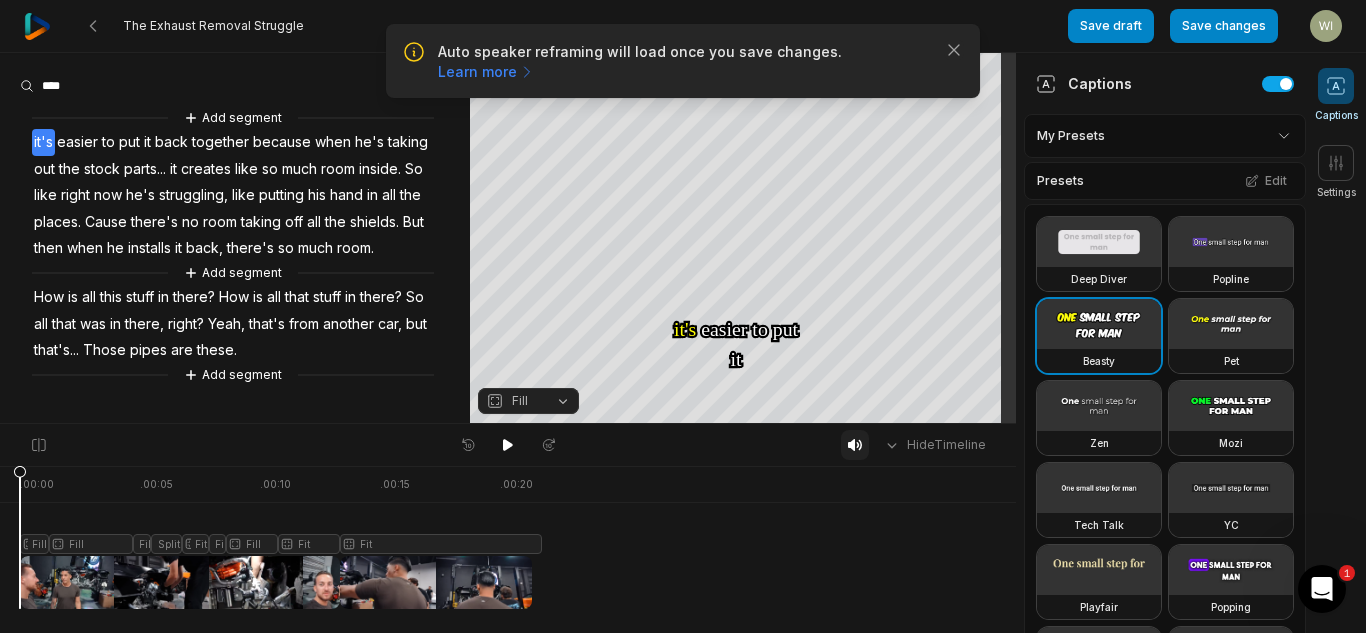 click 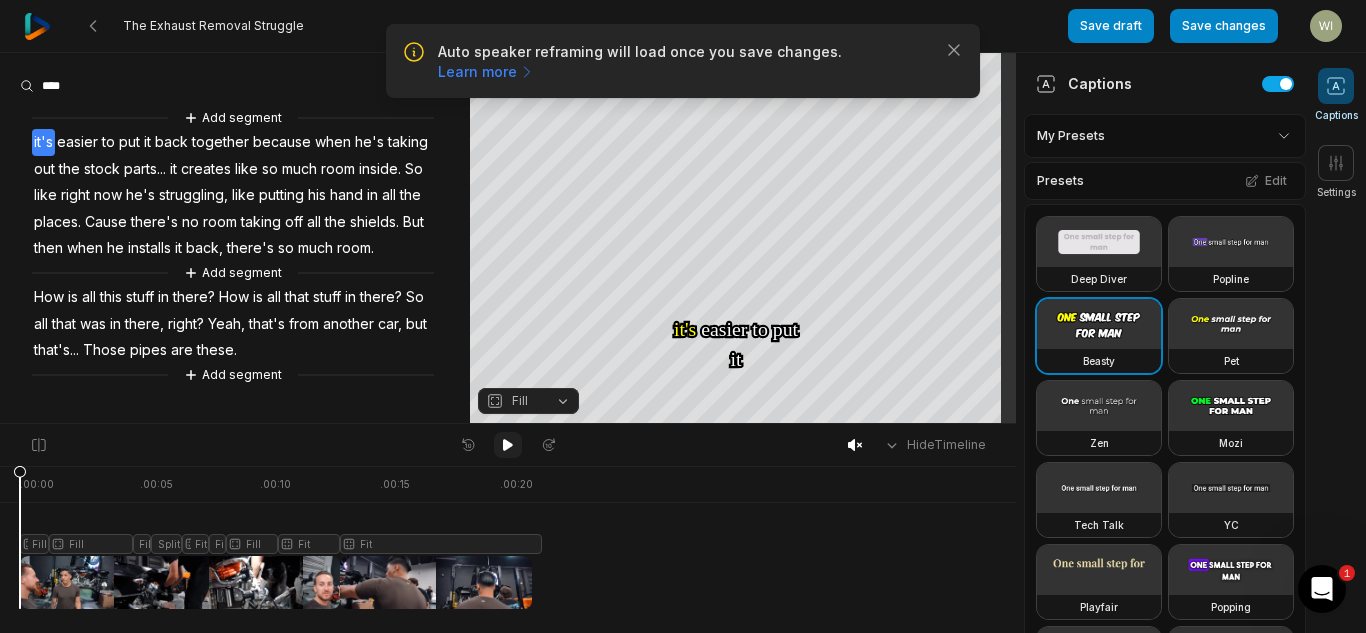 click 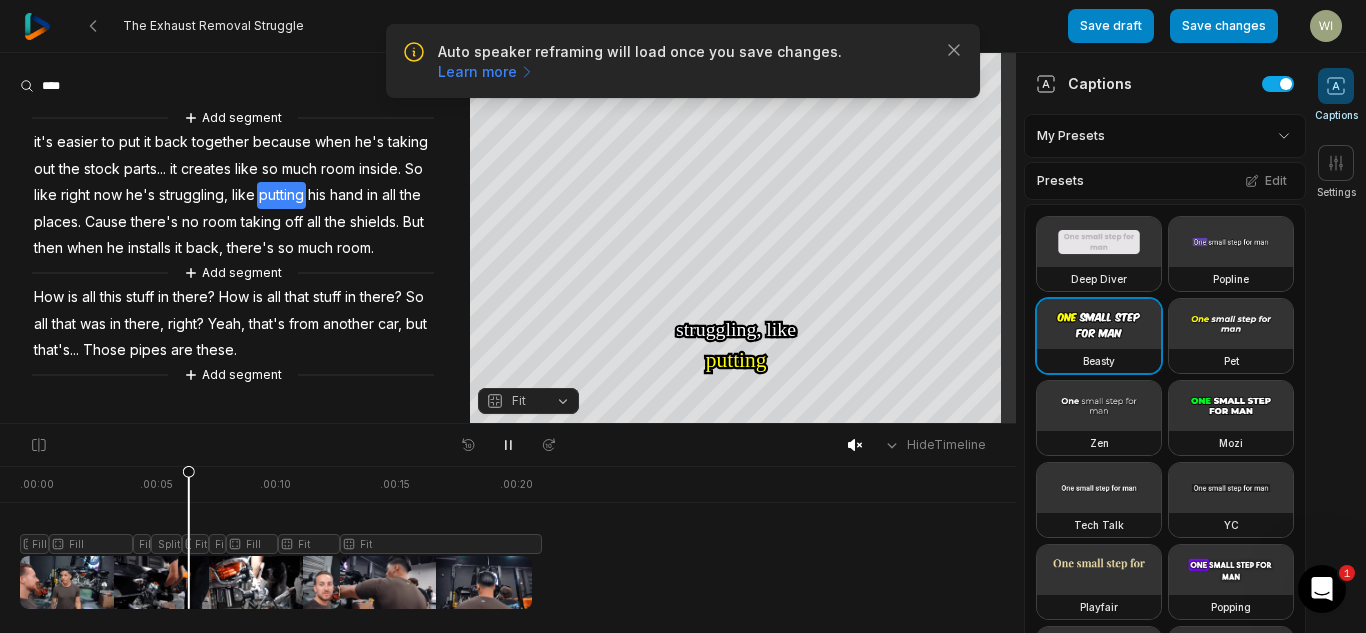 click on "Fit" at bounding box center (519, 401) 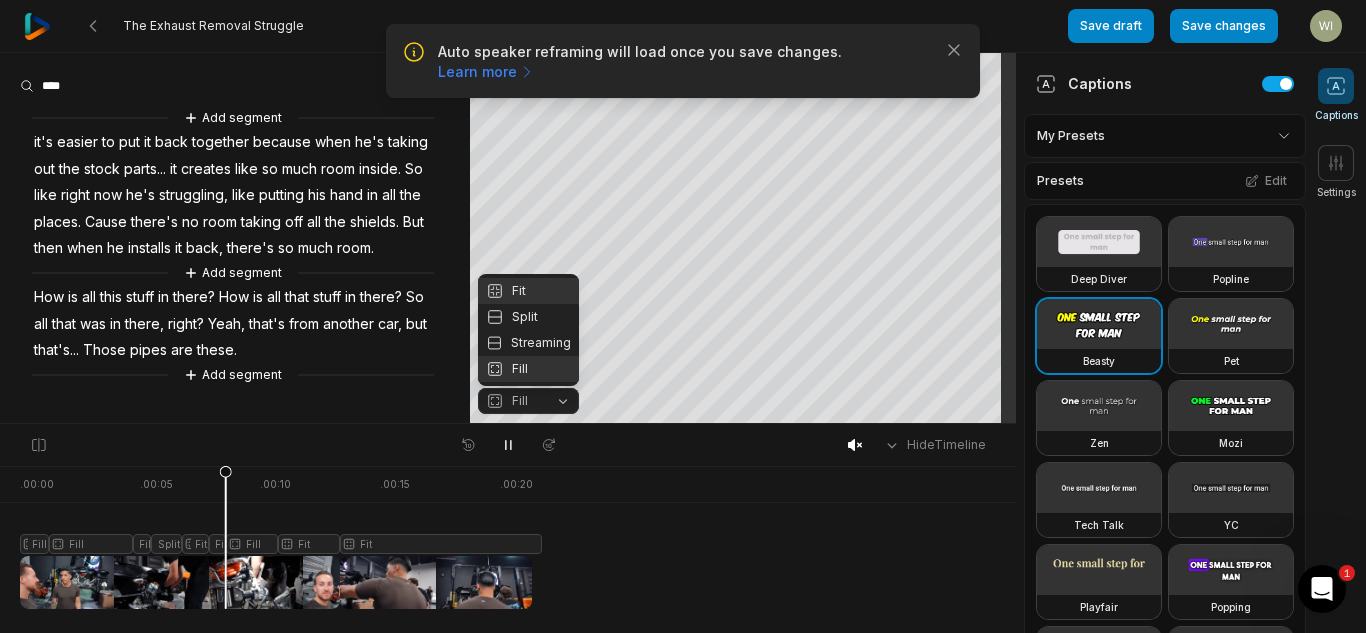 click on "Auto speaker reframing will load once you save changes.  Learn more  Close The Exhaust Removal Struggle Save draft Save changes Open user menu Captions Settings Your browser does not support mp4 format. Your browser does not support mp4 format. it's it's   easier easier   to to   put put it it back back   together together because because when when   he's he's   taking taking out out   the the stock stock   parts.. parts.. it it   creates creates   like like   so so much much room room   inside inside So So   like like   right right   now now he's he's struggling, struggling,   like like putting putting his his   hand hand   in in   all all the the   places places Cause Cause   there's there's   no no room room taking taking   off off   all all the the   shields shields But But   then then   when when   he he installs installs it it   back, back,   there's there's so so   much much room room How How   is is   all all   this this stuff stuff in in   there? there? How How   *" at bounding box center [683, 316] 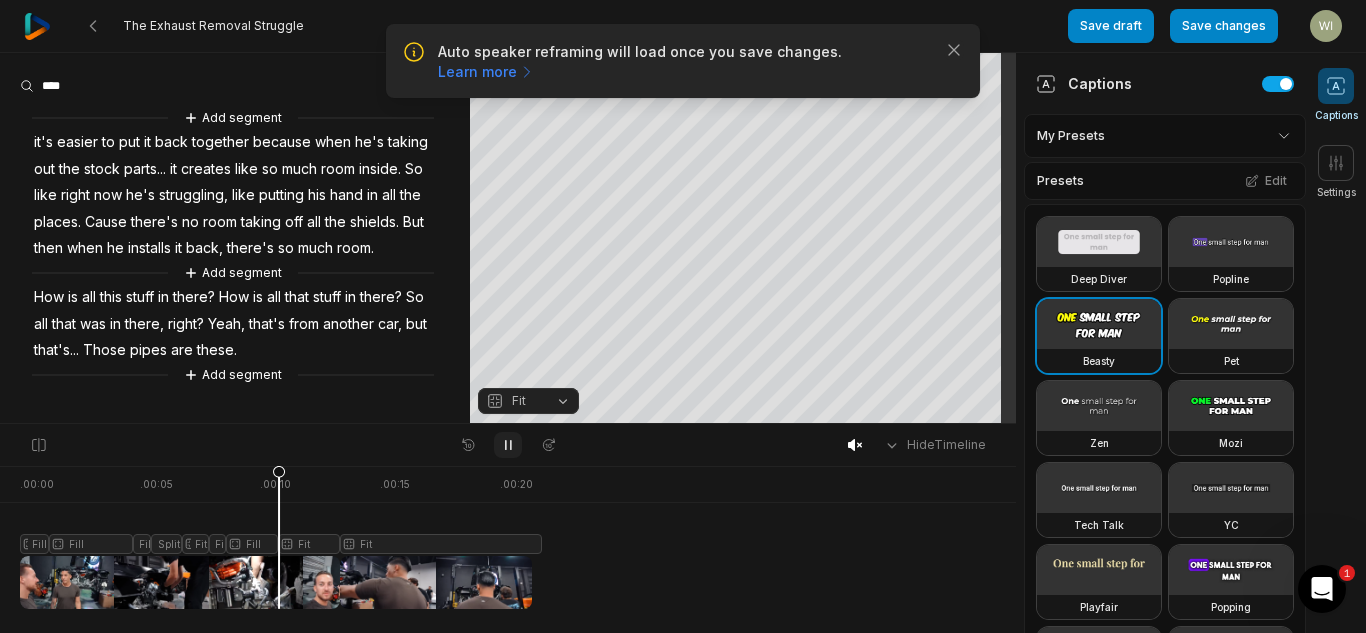 click 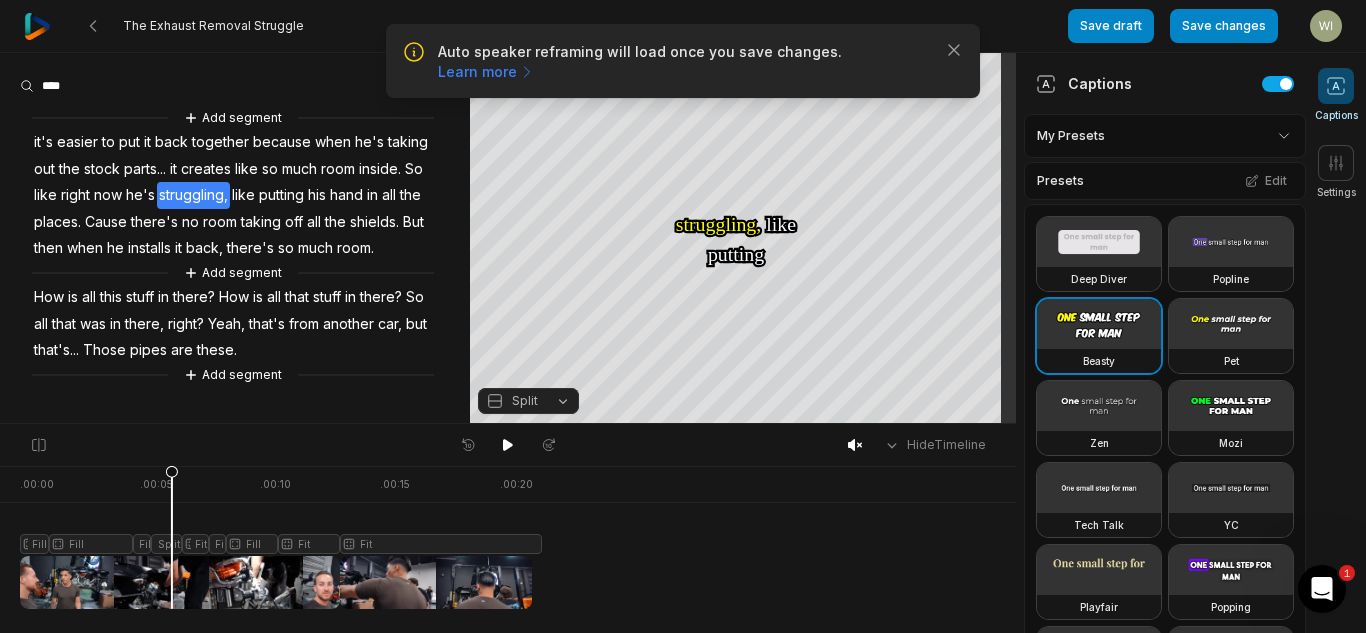 click at bounding box center [281, 537] 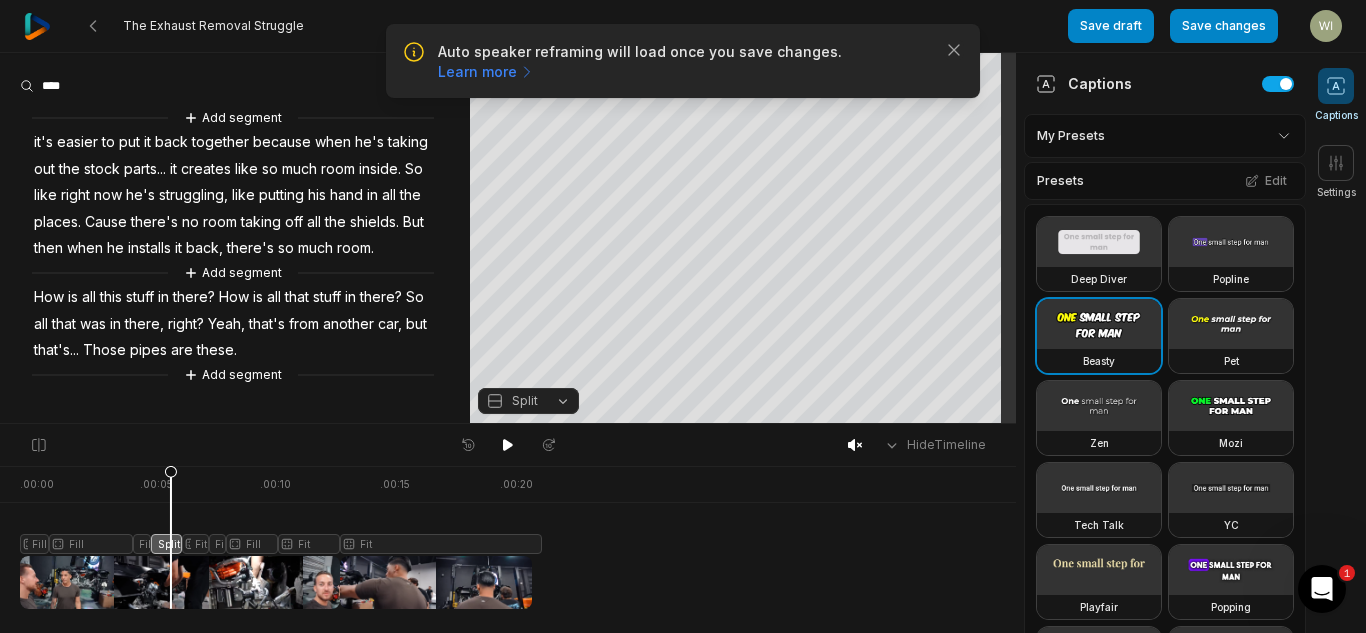 click on "Split" at bounding box center (525, 401) 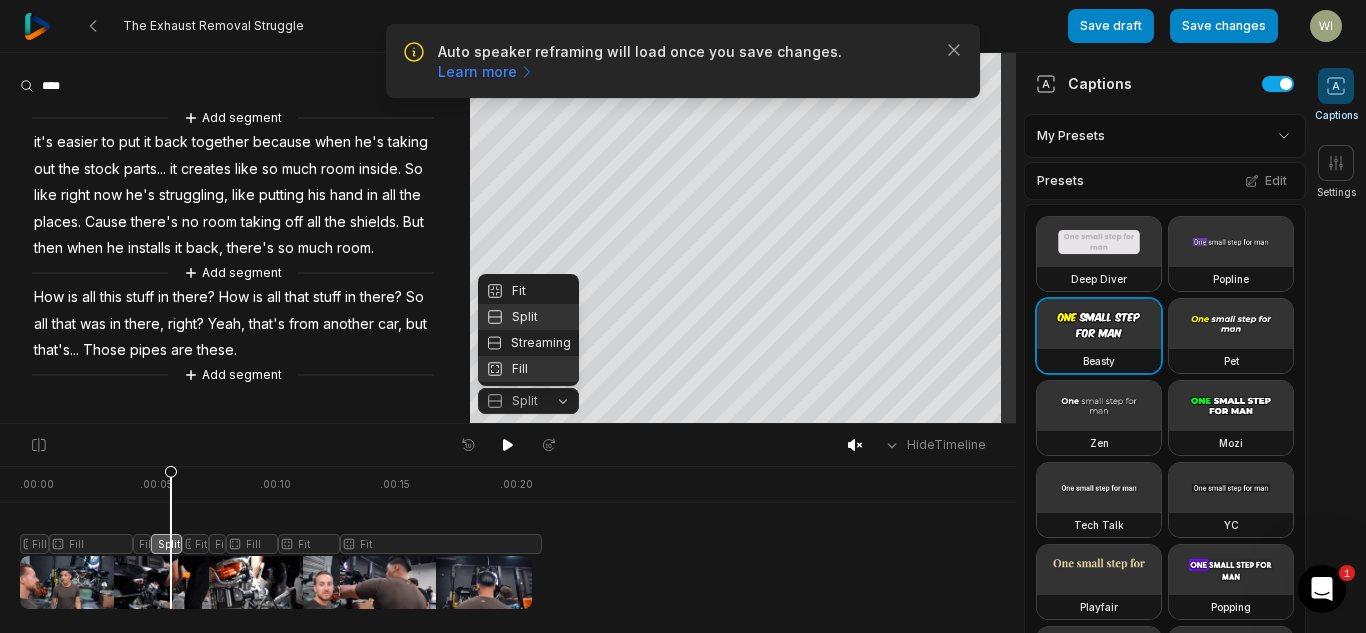 click on "Fill" at bounding box center [528, 369] 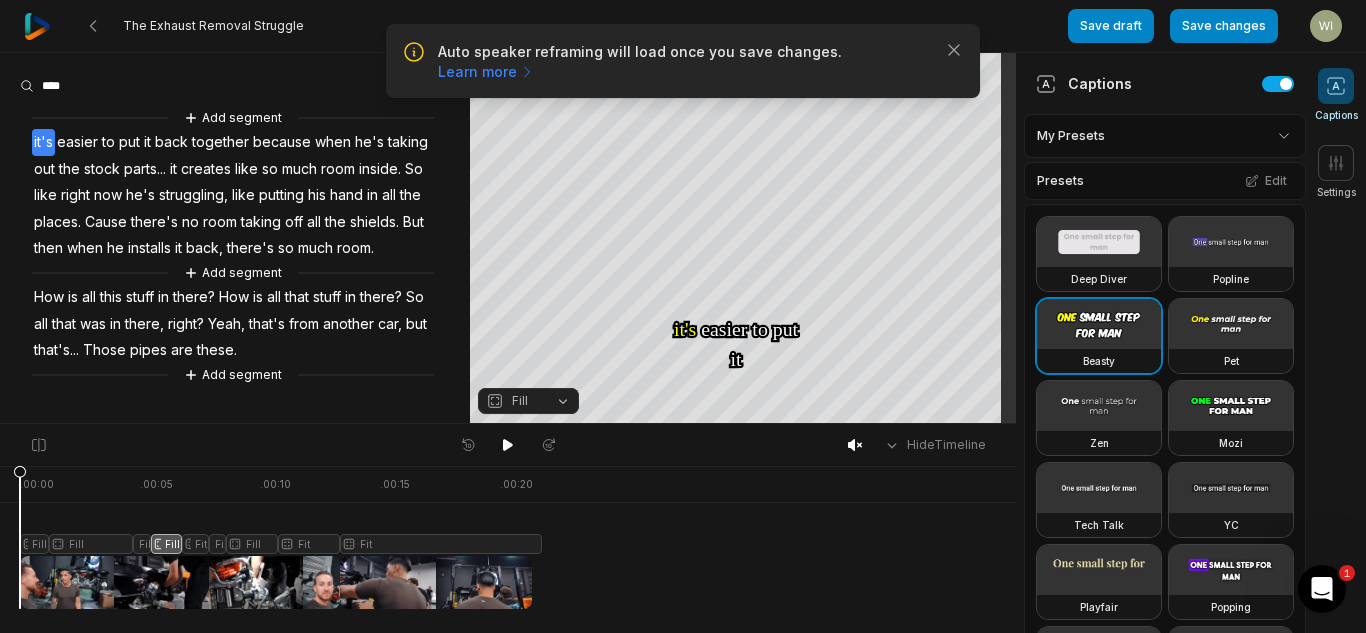 drag, startPoint x: 167, startPoint y: 471, endPoint x: 0, endPoint y: 582, distance: 200.5243 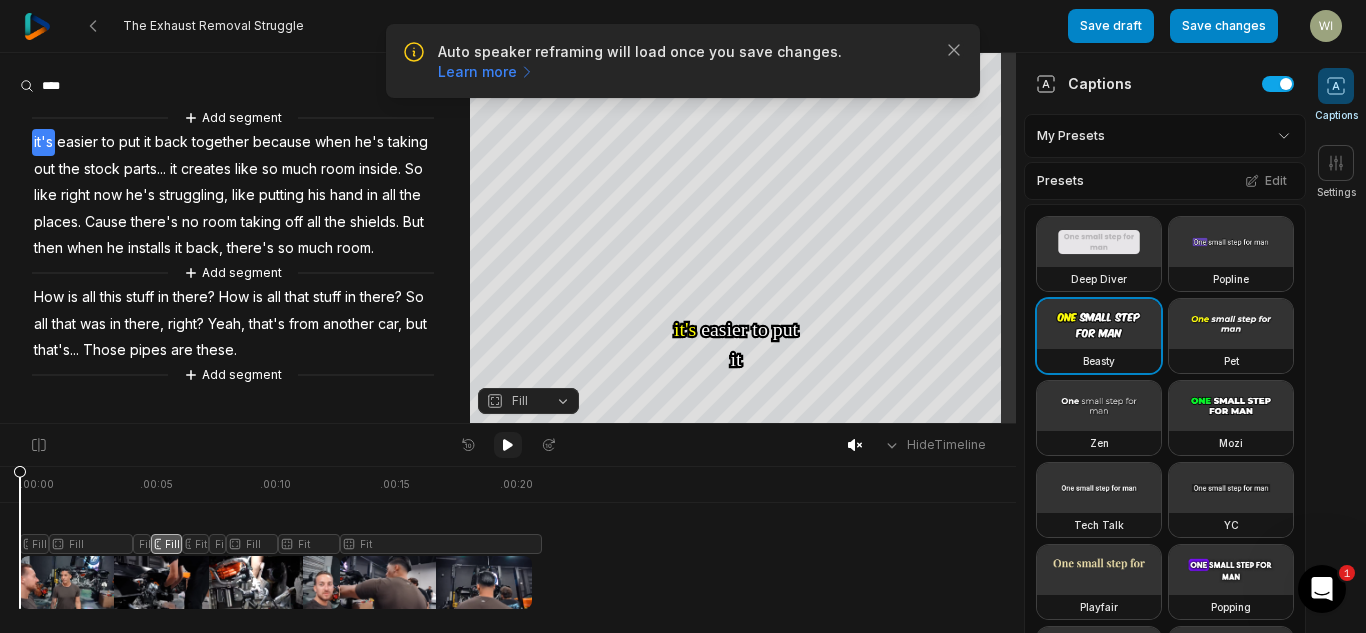 click 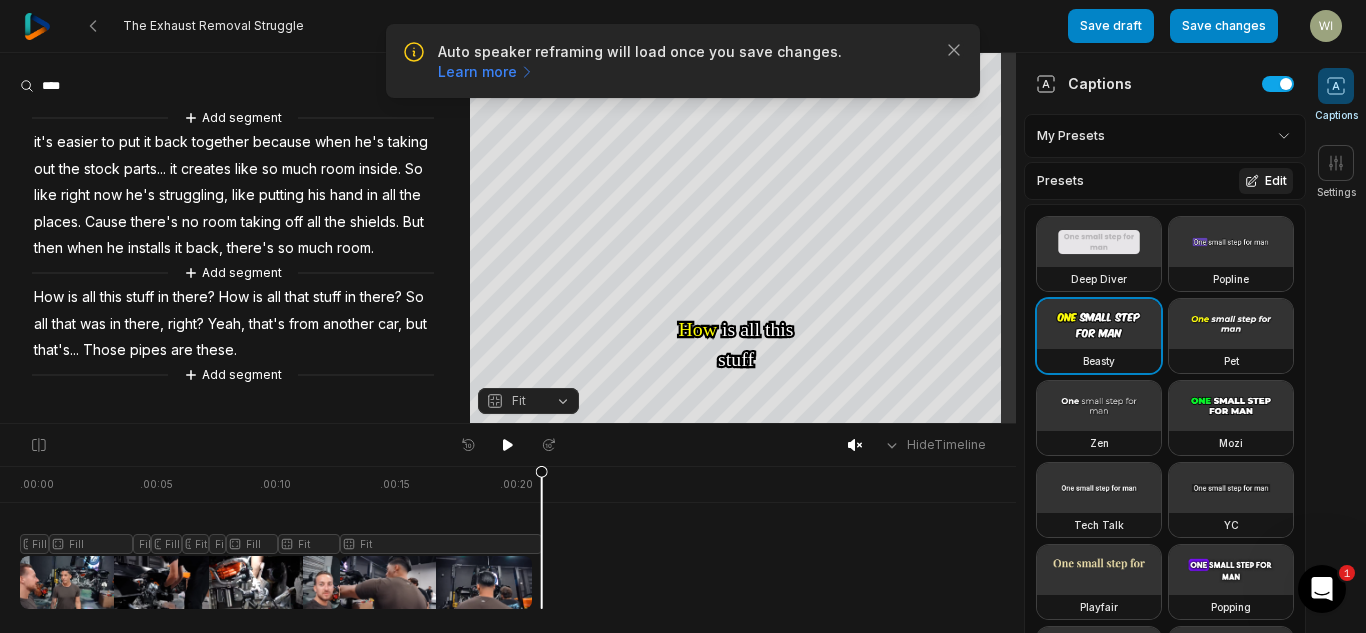 click 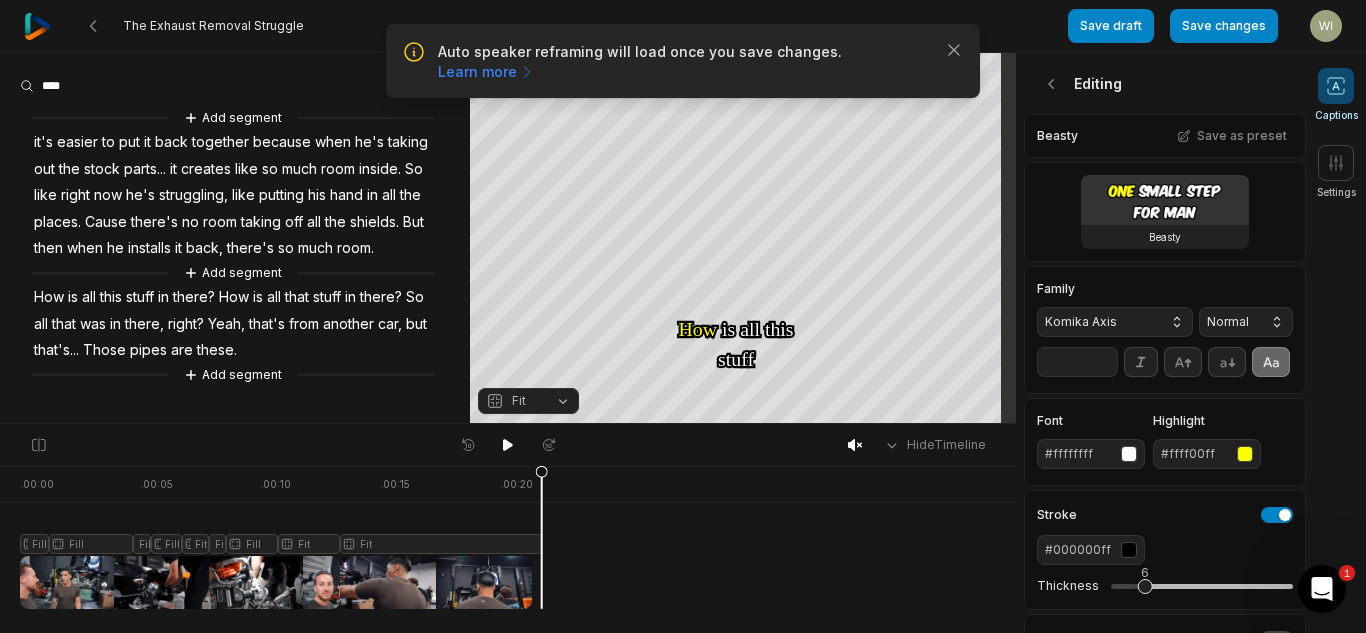 click on "Komika Axis" at bounding box center (1099, 322) 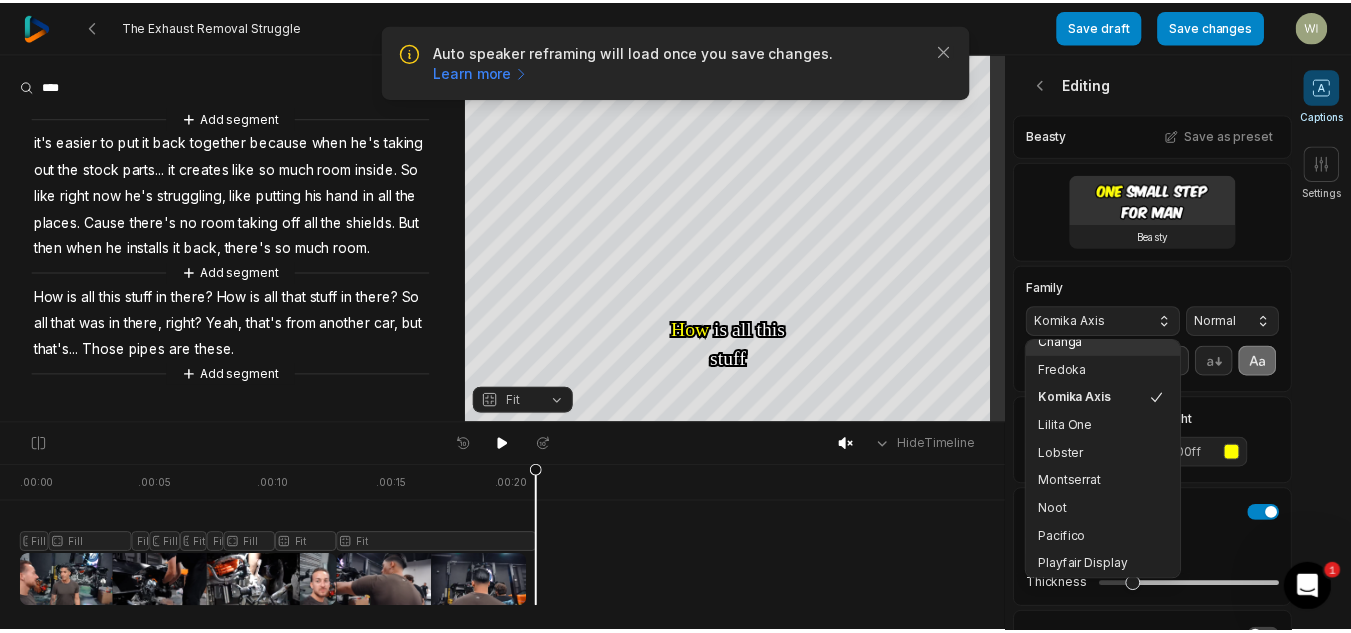 scroll, scrollTop: 216, scrollLeft: 0, axis: vertical 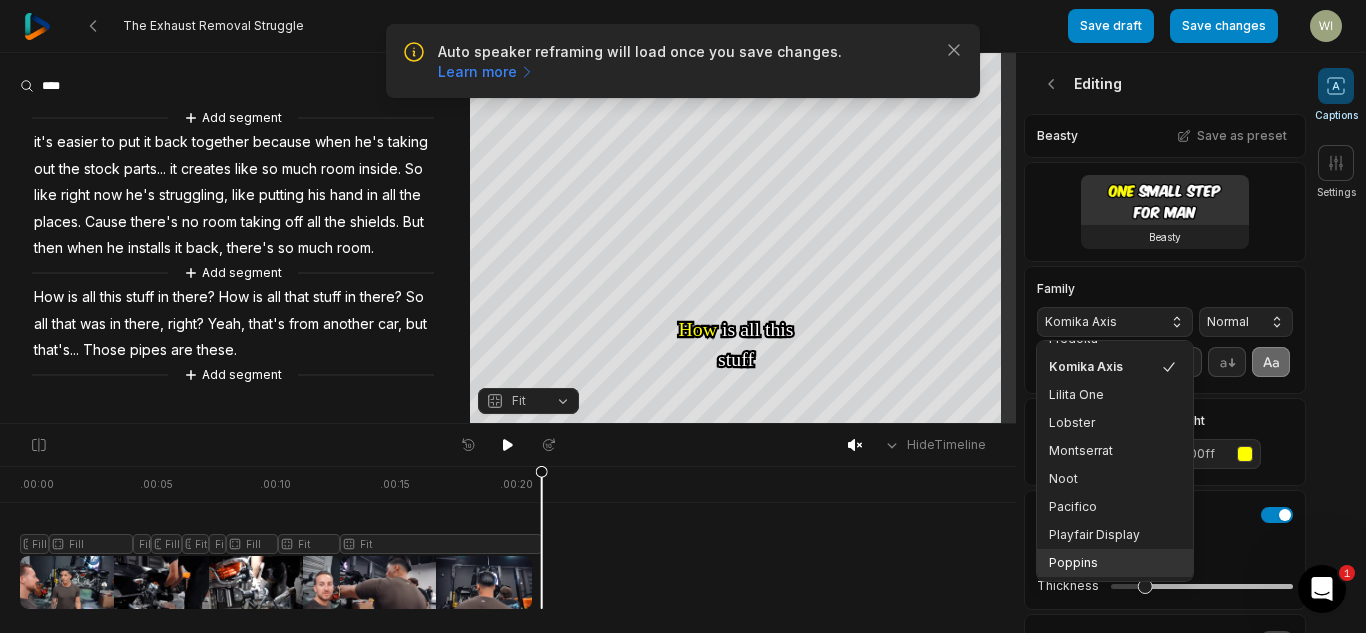 drag, startPoint x: 1072, startPoint y: 559, endPoint x: 1091, endPoint y: 545, distance: 23.600847 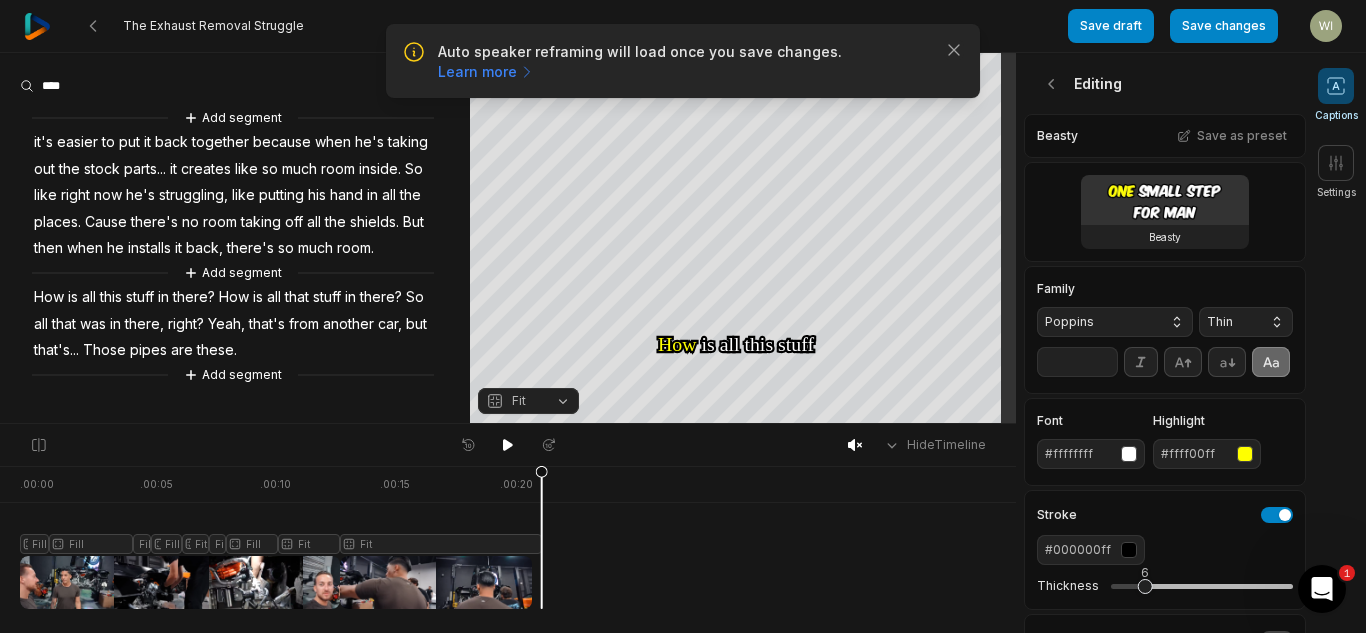 click on "Thin" at bounding box center [1246, 322] 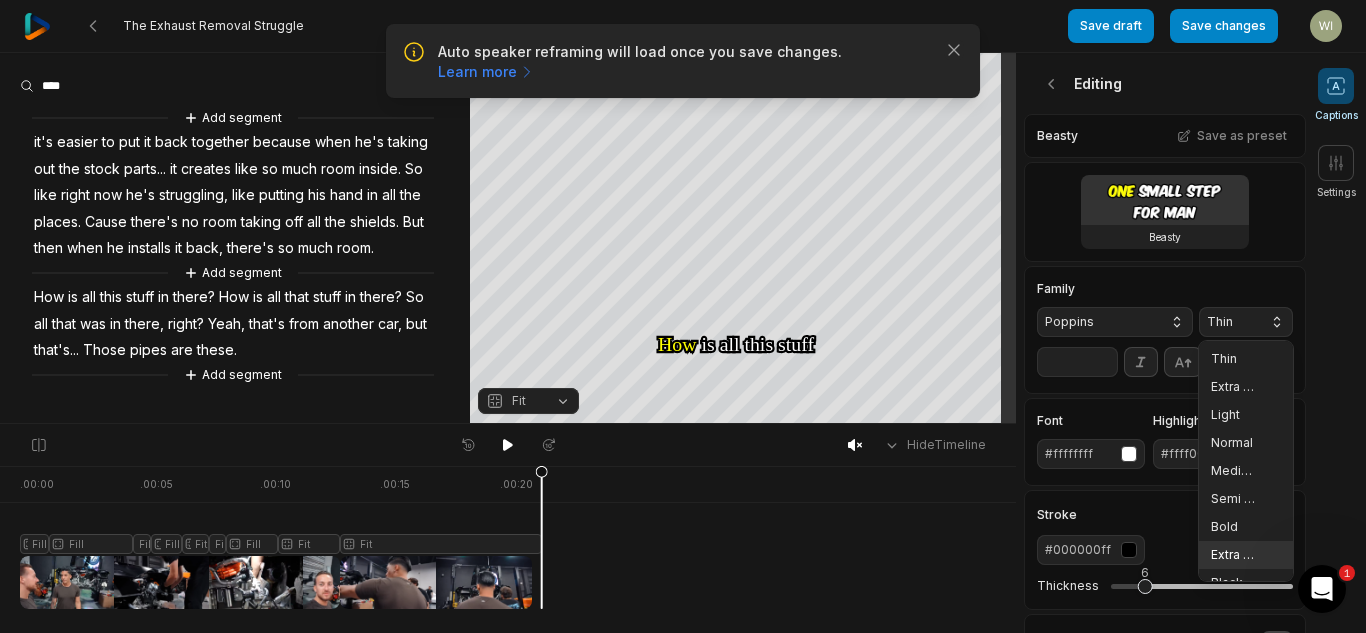 click on "Extra Bold" at bounding box center (1246, 555) 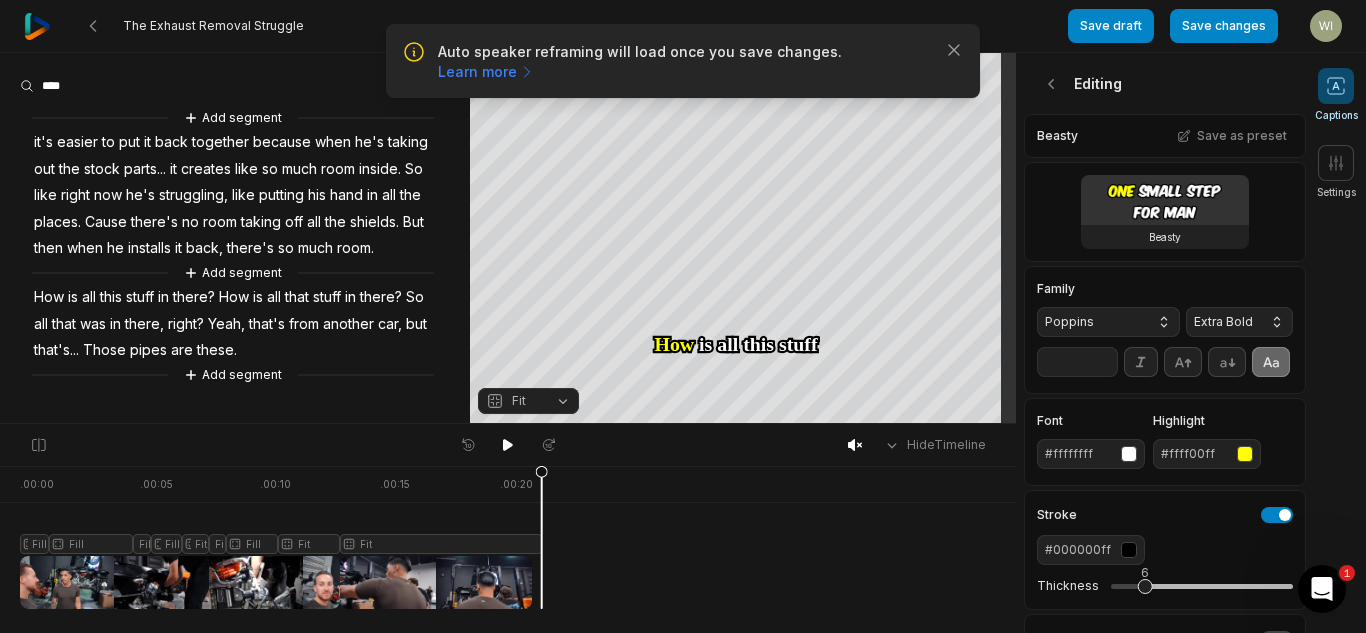 click on "**" at bounding box center [1077, 362] 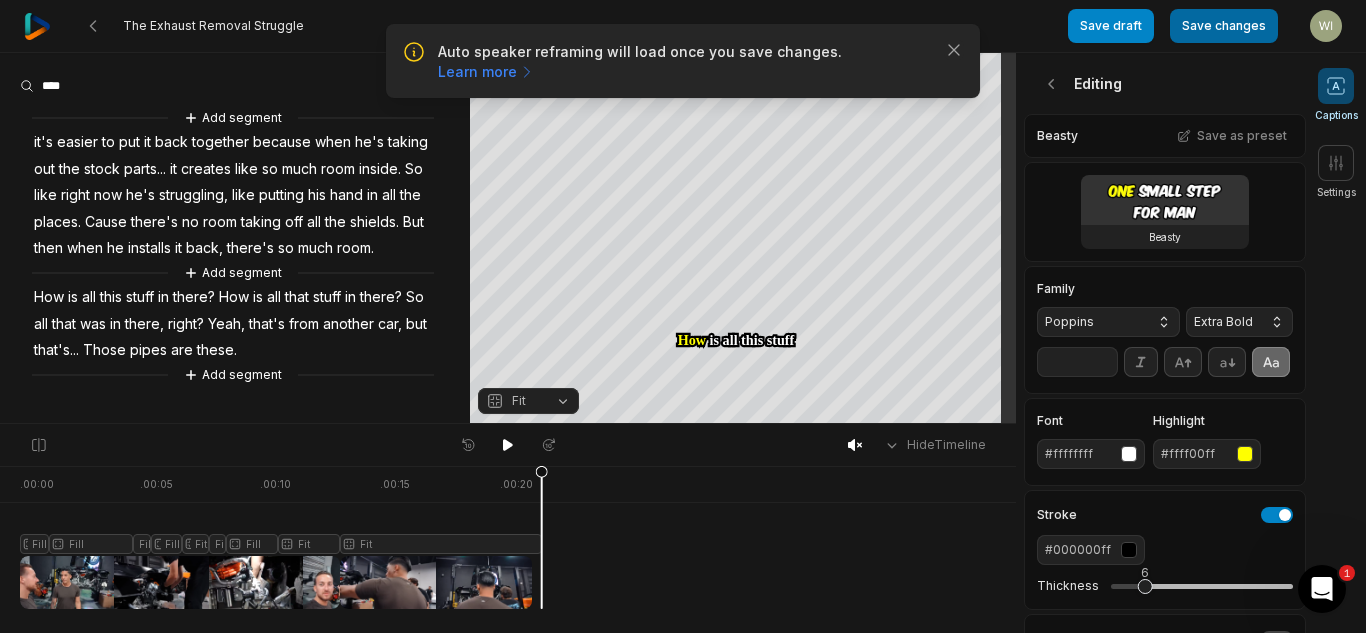 type on "**" 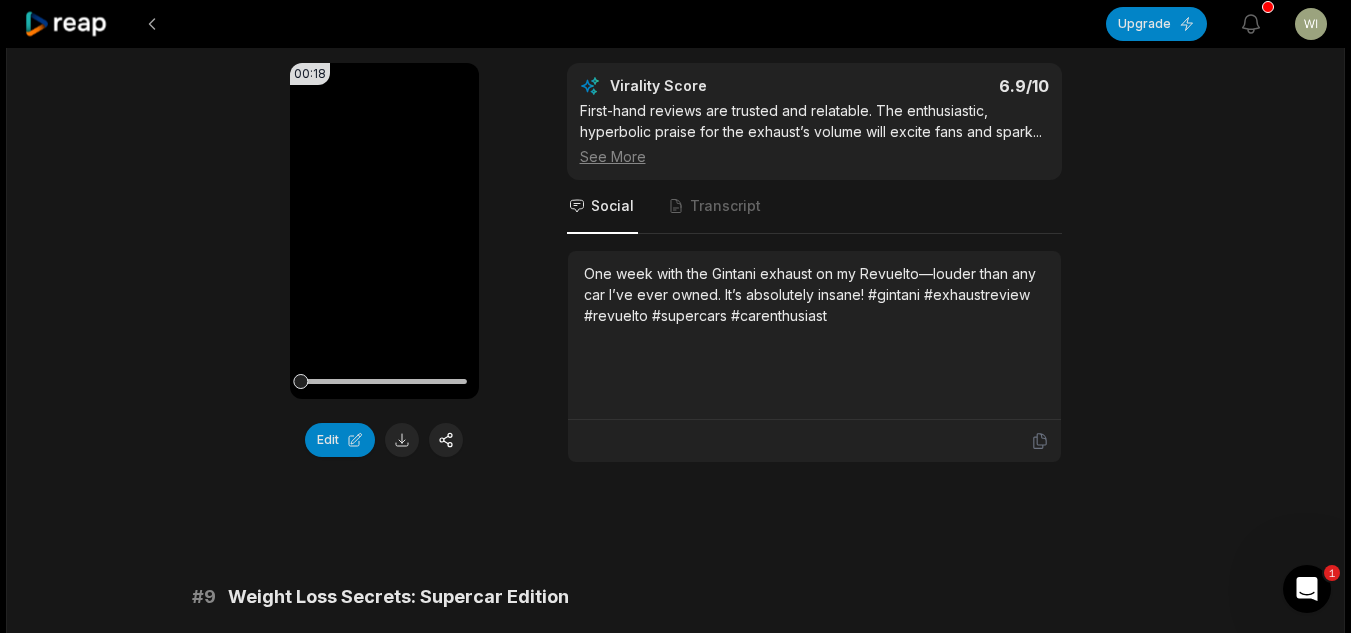 scroll, scrollTop: 5079, scrollLeft: 0, axis: vertical 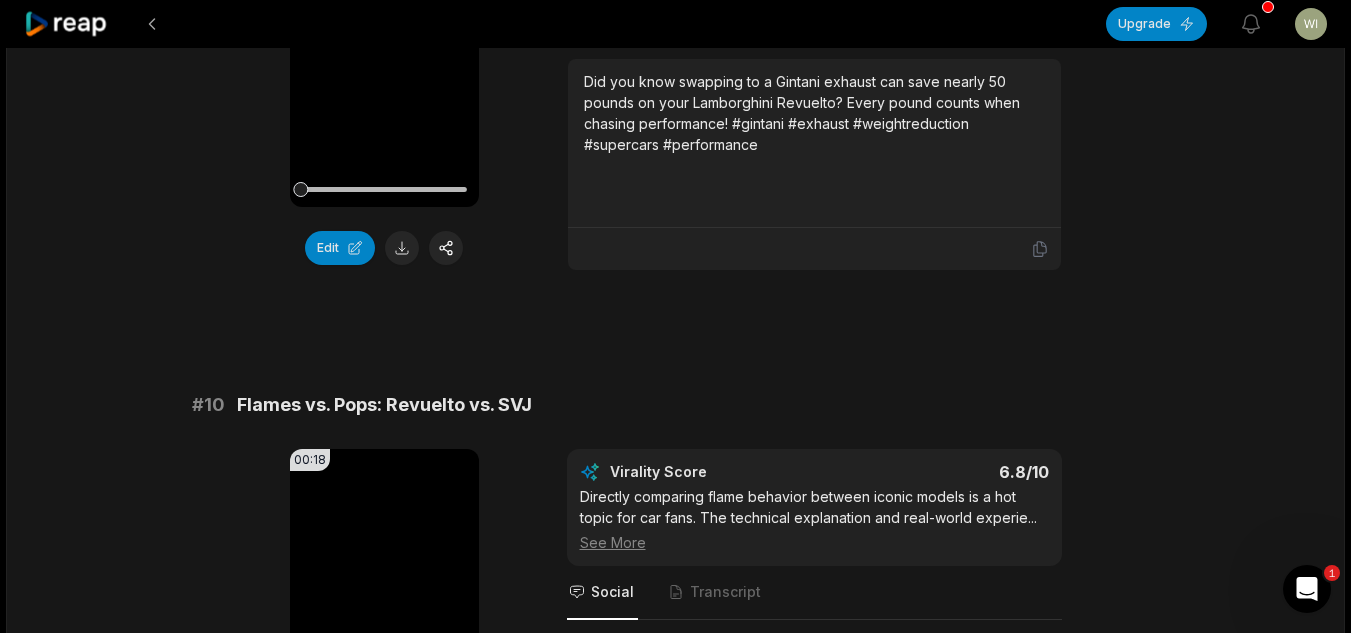click on "2" at bounding box center [690, 952] 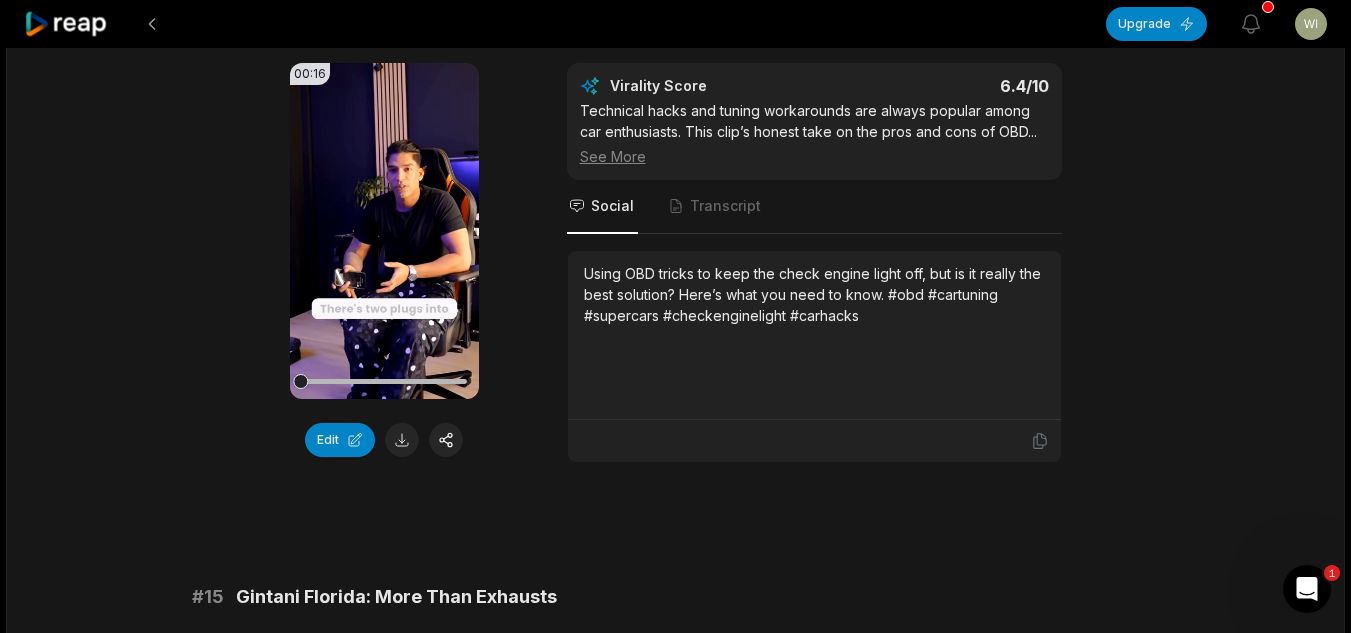 scroll, scrollTop: 2025, scrollLeft: 0, axis: vertical 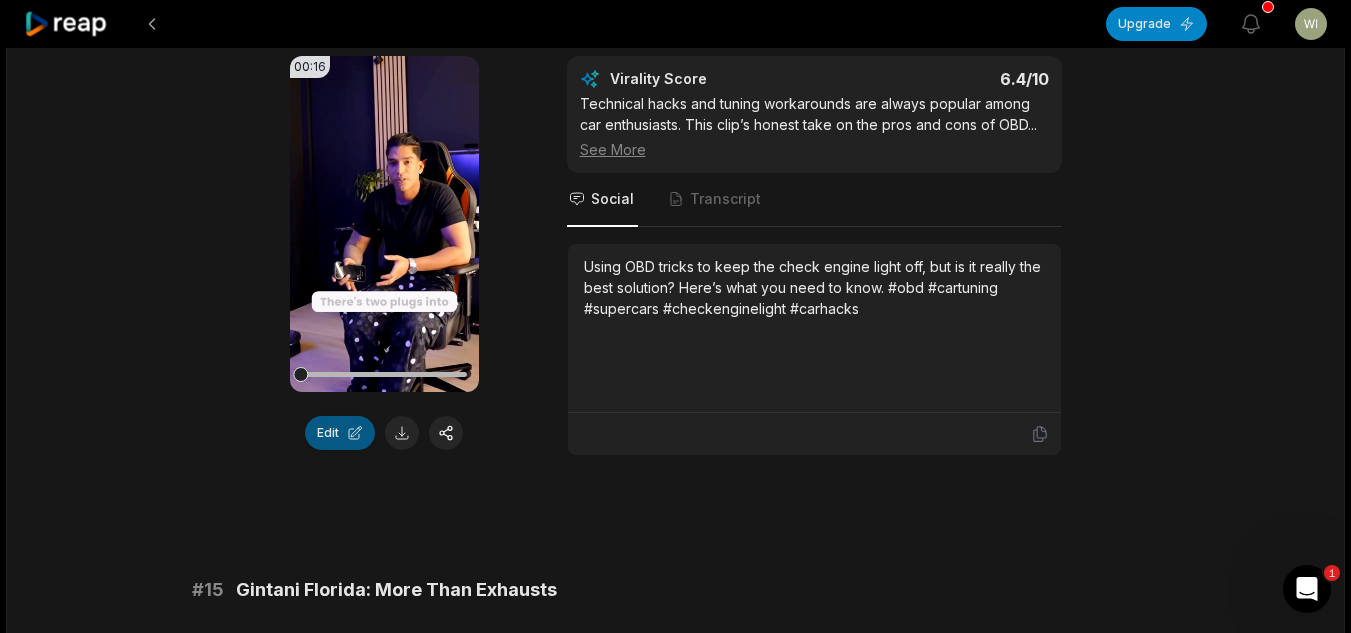 click on "Edit" at bounding box center (340, 433) 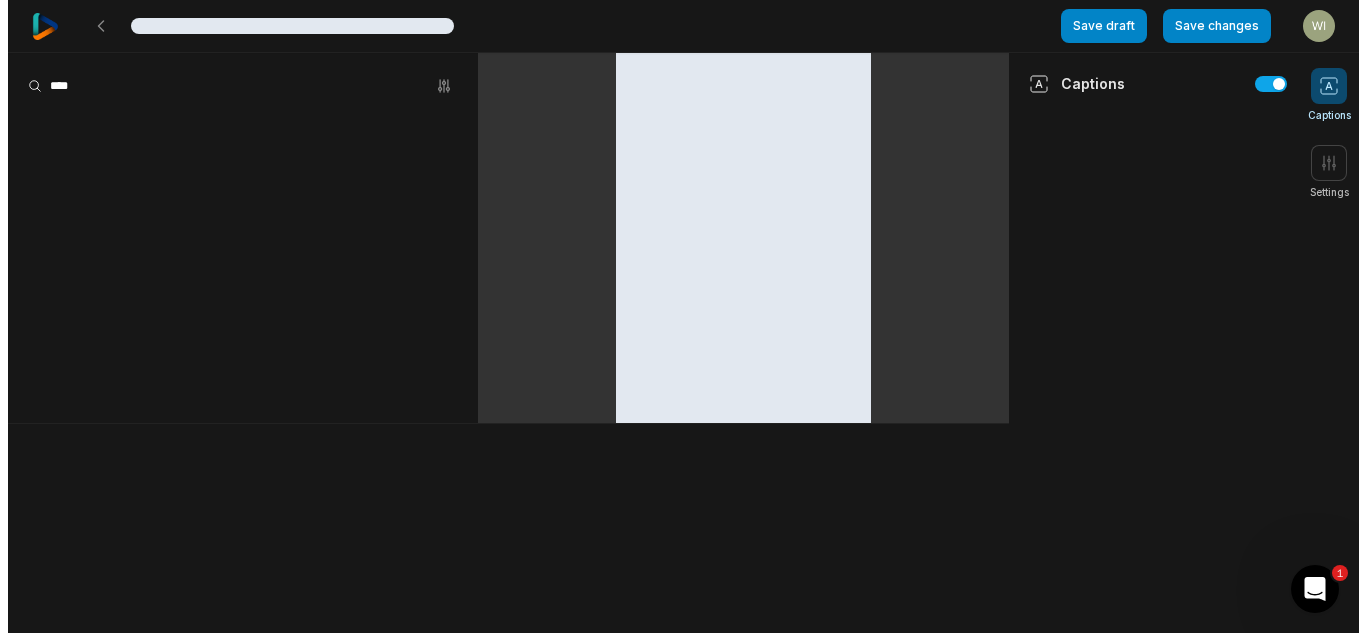 scroll, scrollTop: 0, scrollLeft: 0, axis: both 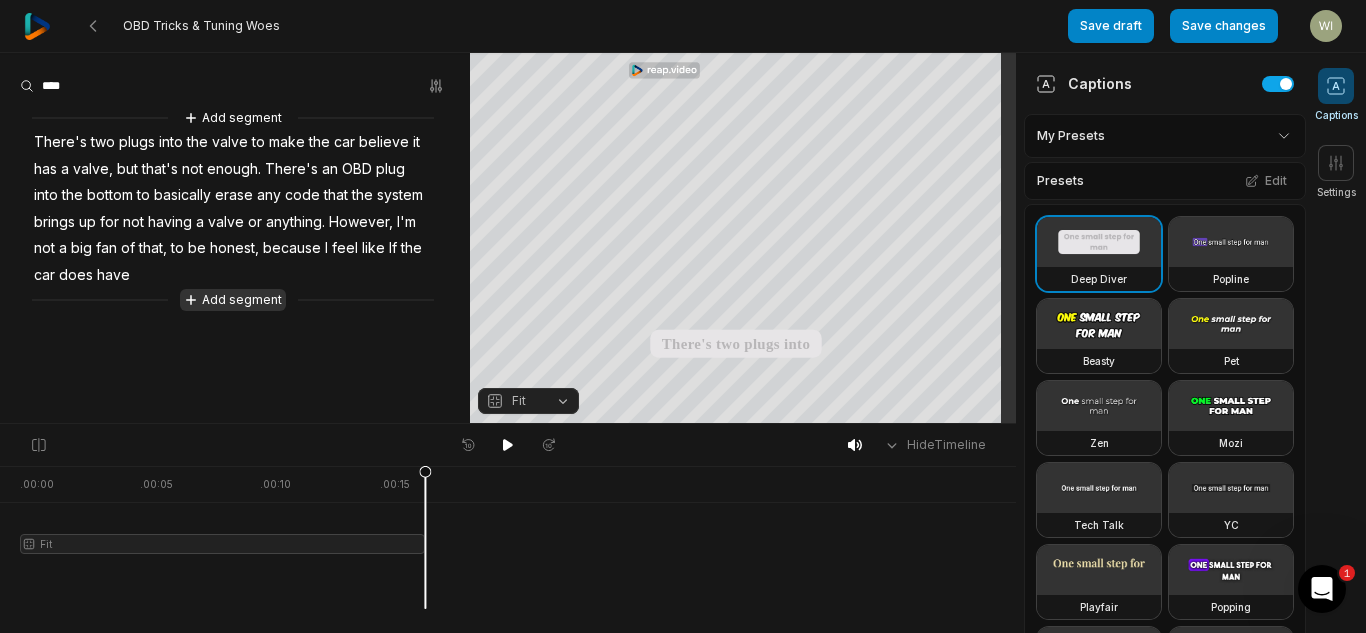 click on "Add segment" at bounding box center [233, 300] 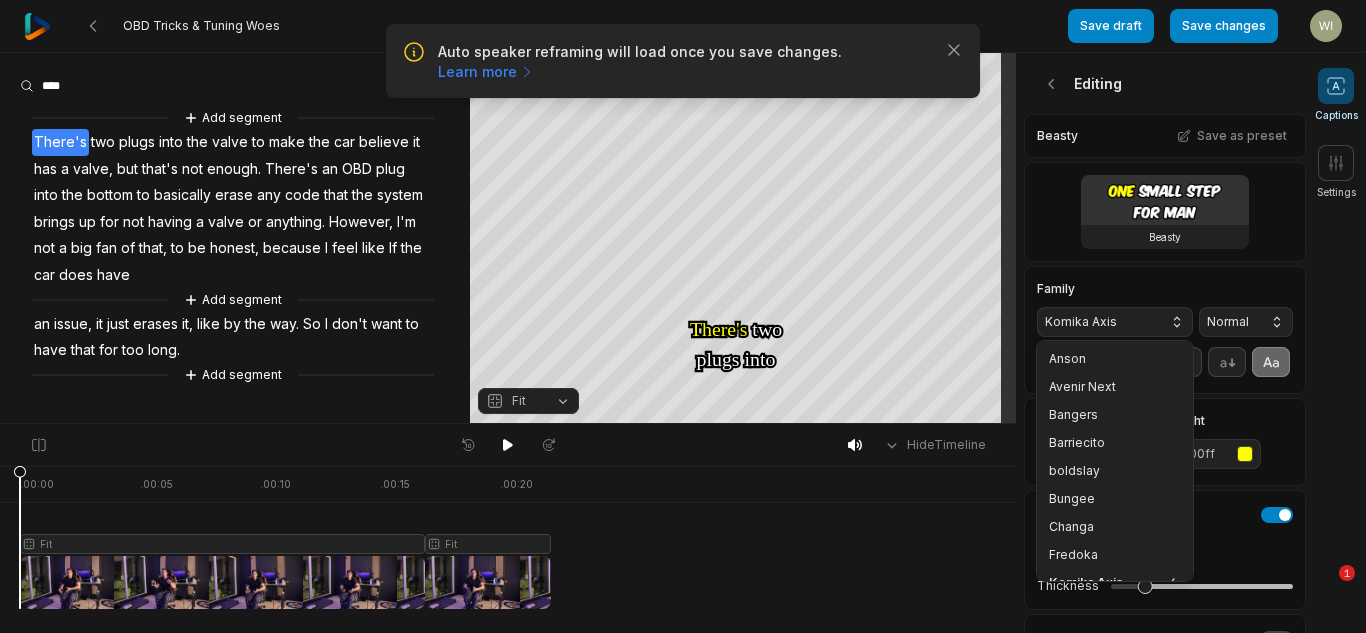 scroll, scrollTop: 0, scrollLeft: 0, axis: both 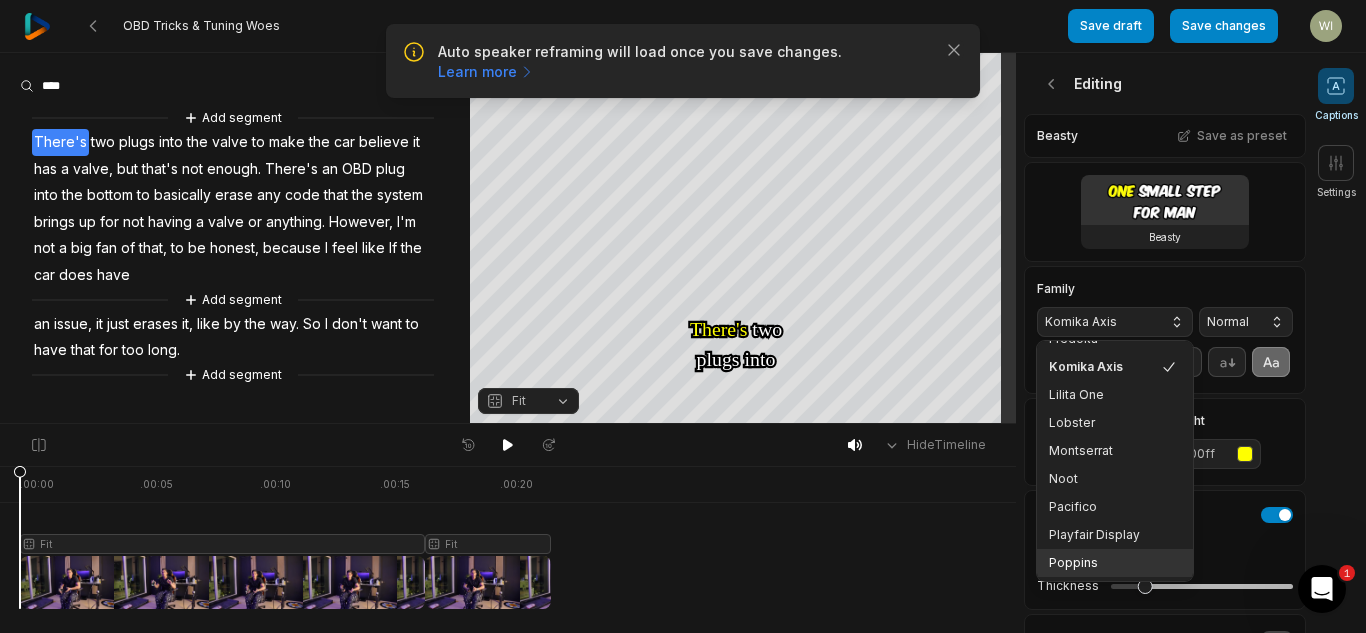 click on "Poppins" at bounding box center [1103, 563] 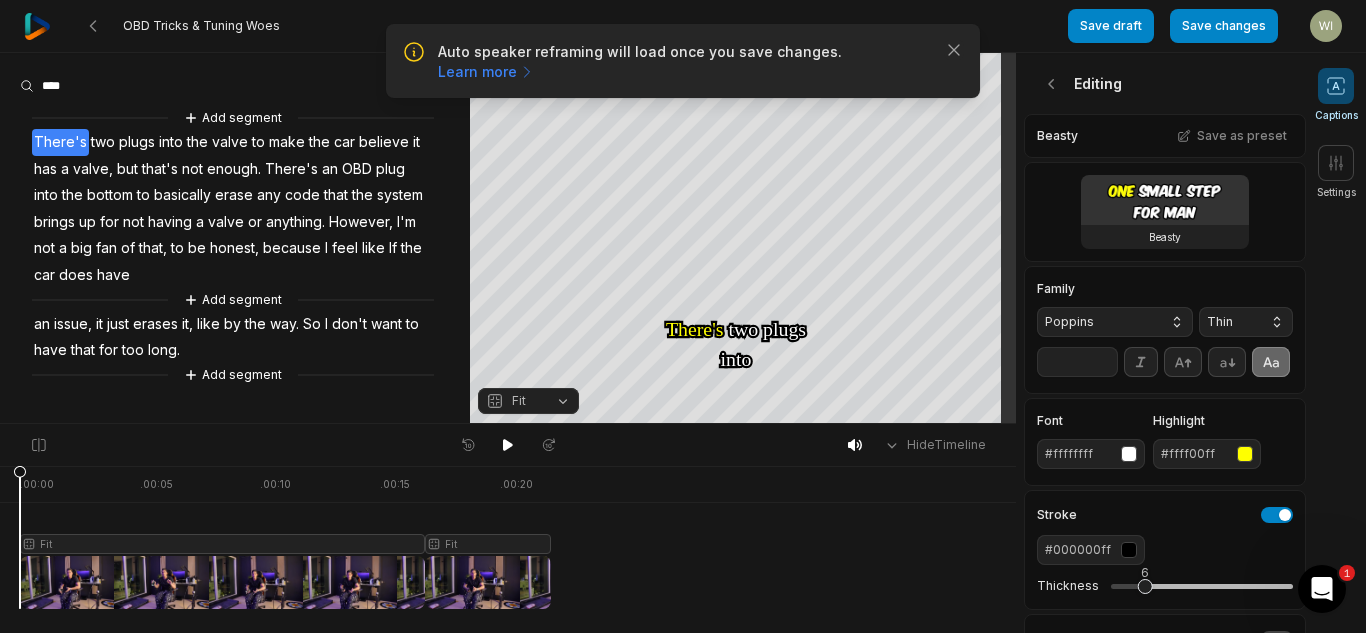 click on "Thin" at bounding box center [1246, 322] 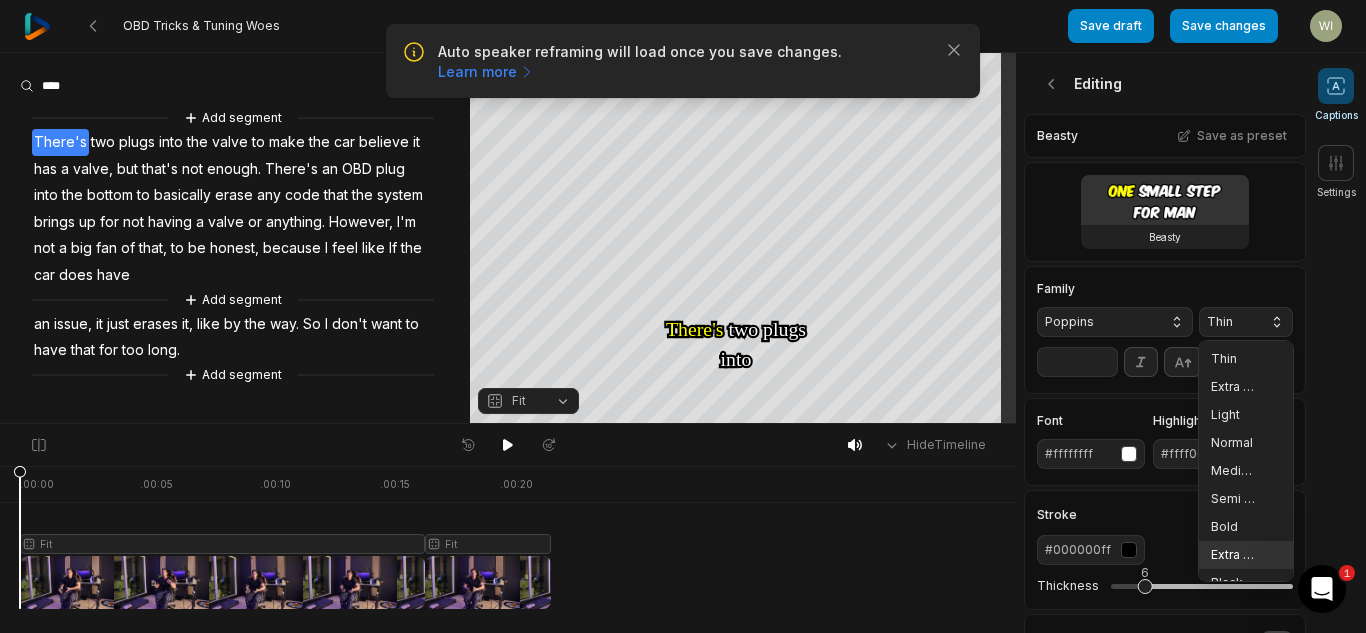click on "Extra Bold" at bounding box center (1234, 555) 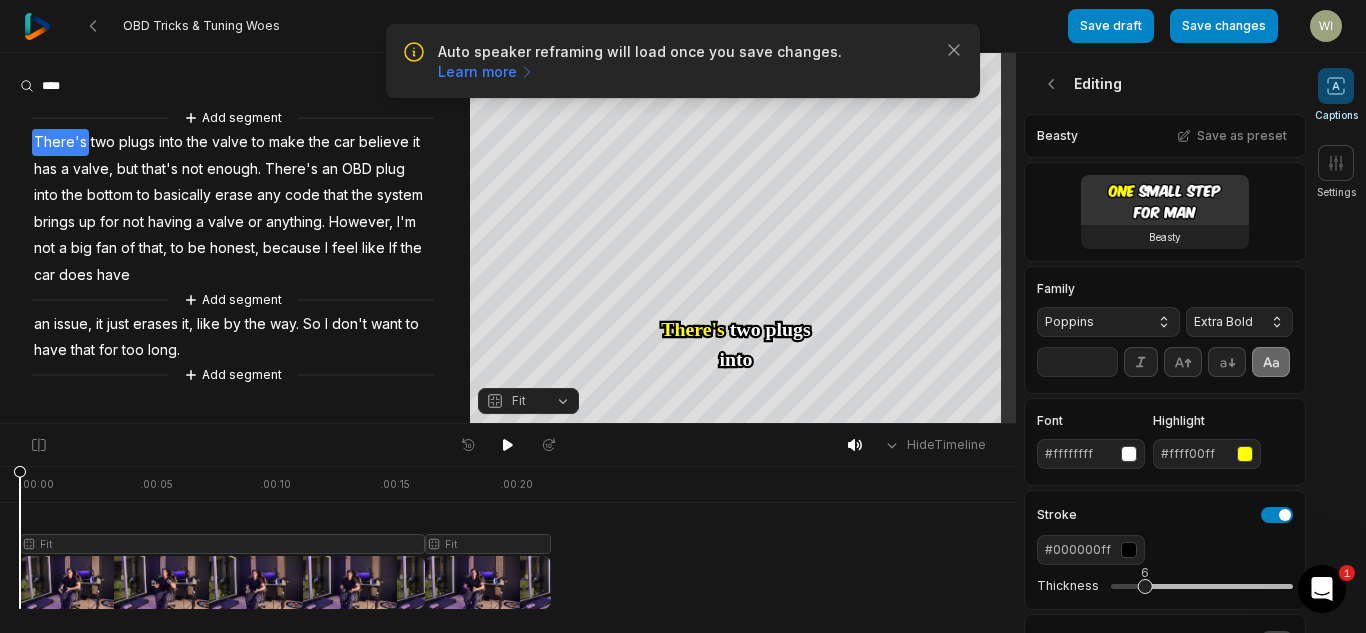 click on "**" at bounding box center [1077, 362] 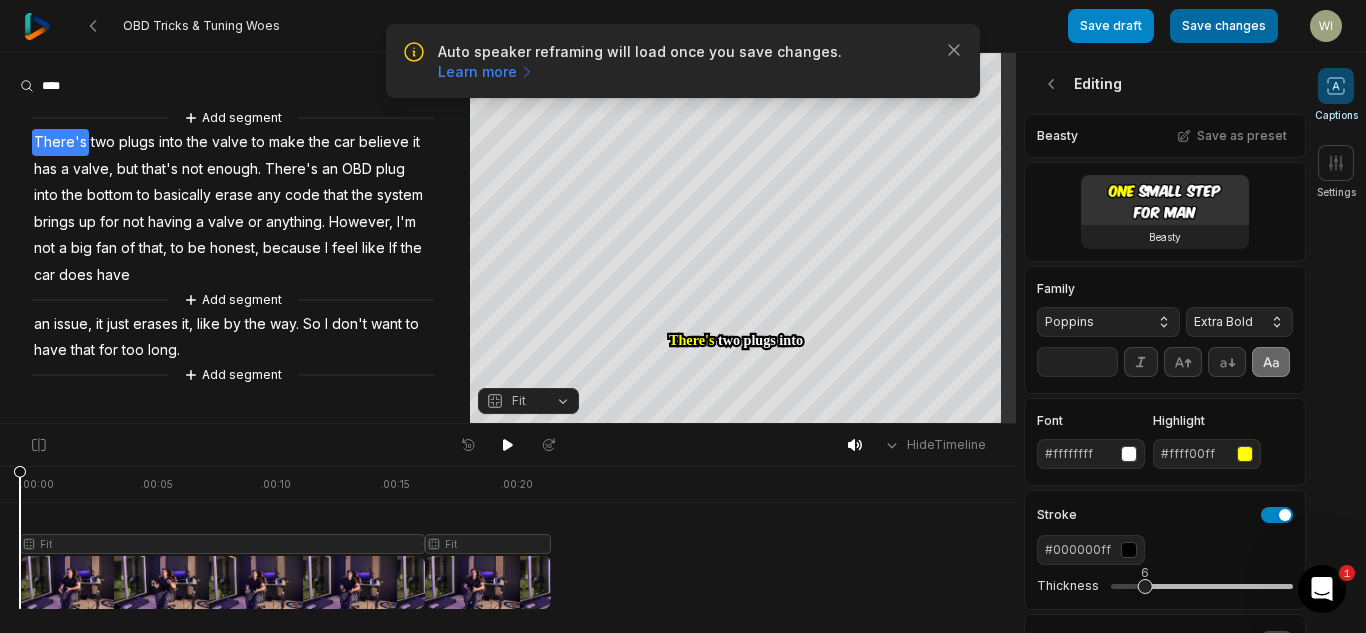 type on "**" 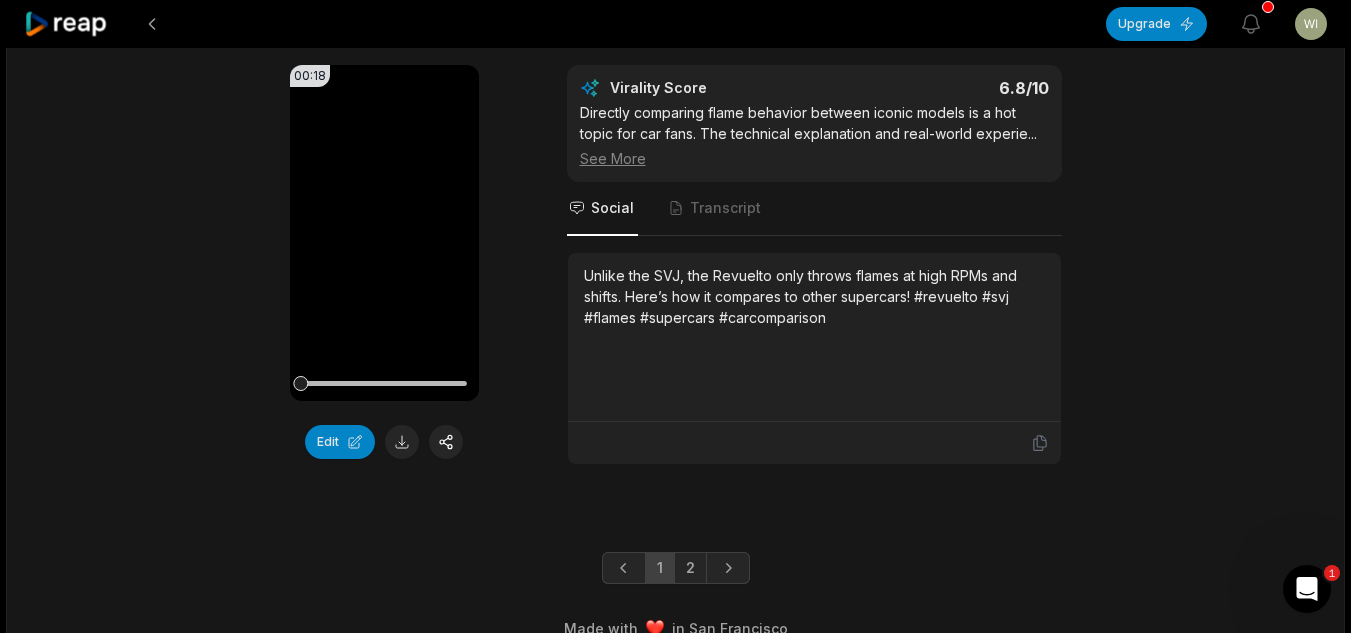 scroll, scrollTop: 5494, scrollLeft: 0, axis: vertical 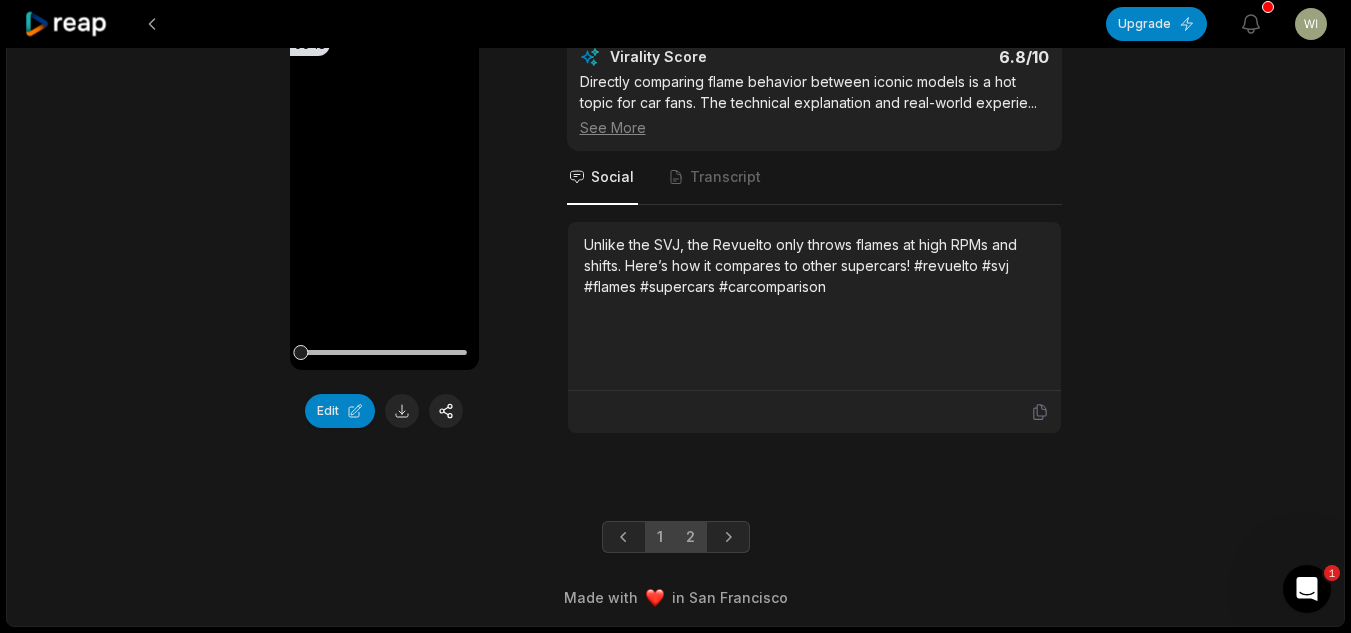 click on "2" at bounding box center (690, 537) 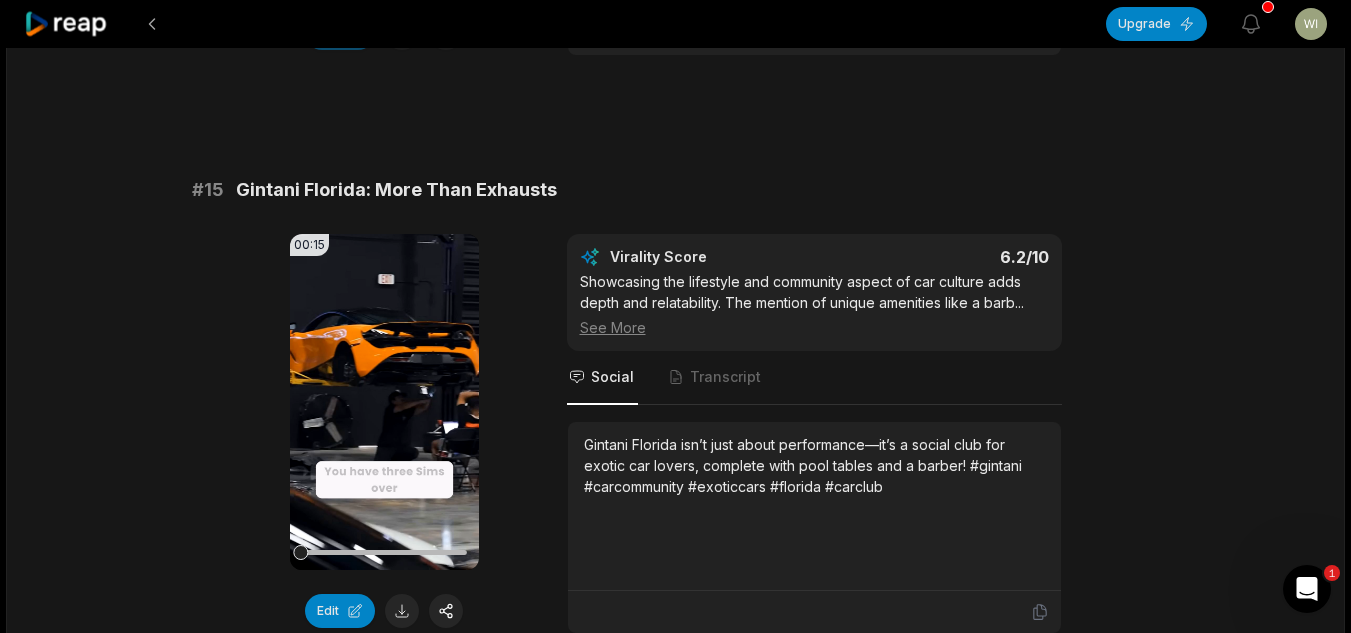 scroll, scrollTop: 2625, scrollLeft: 0, axis: vertical 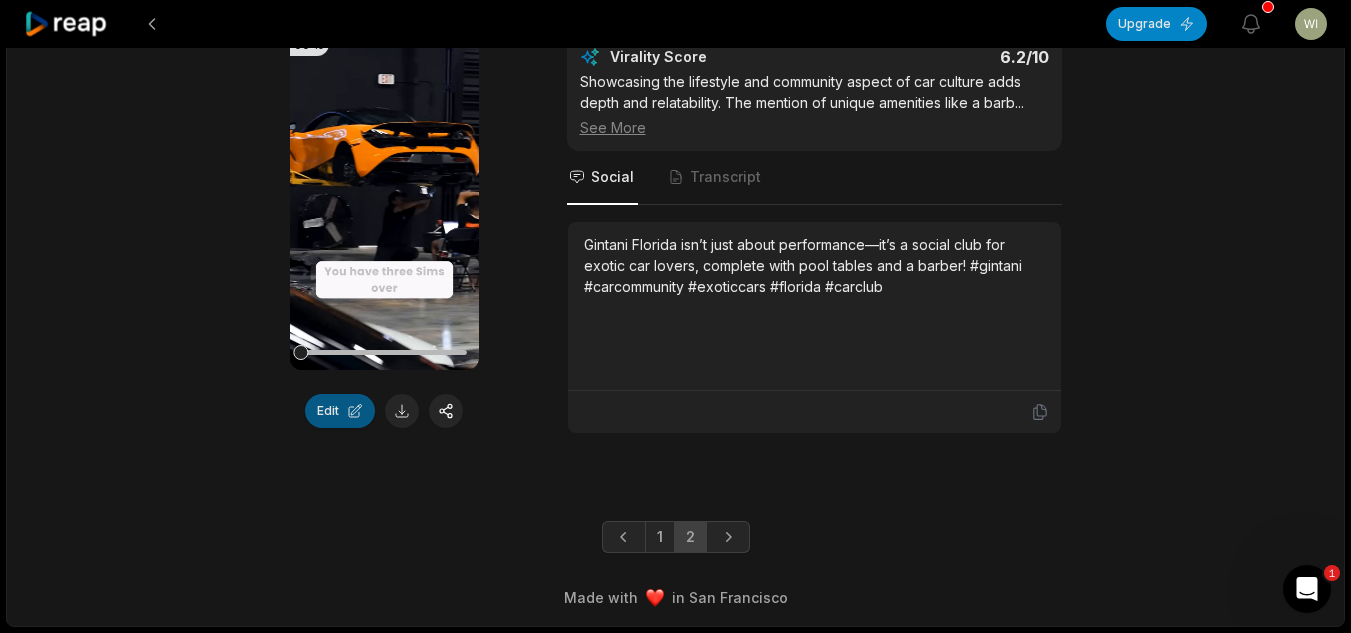 click on "Edit" at bounding box center [340, 411] 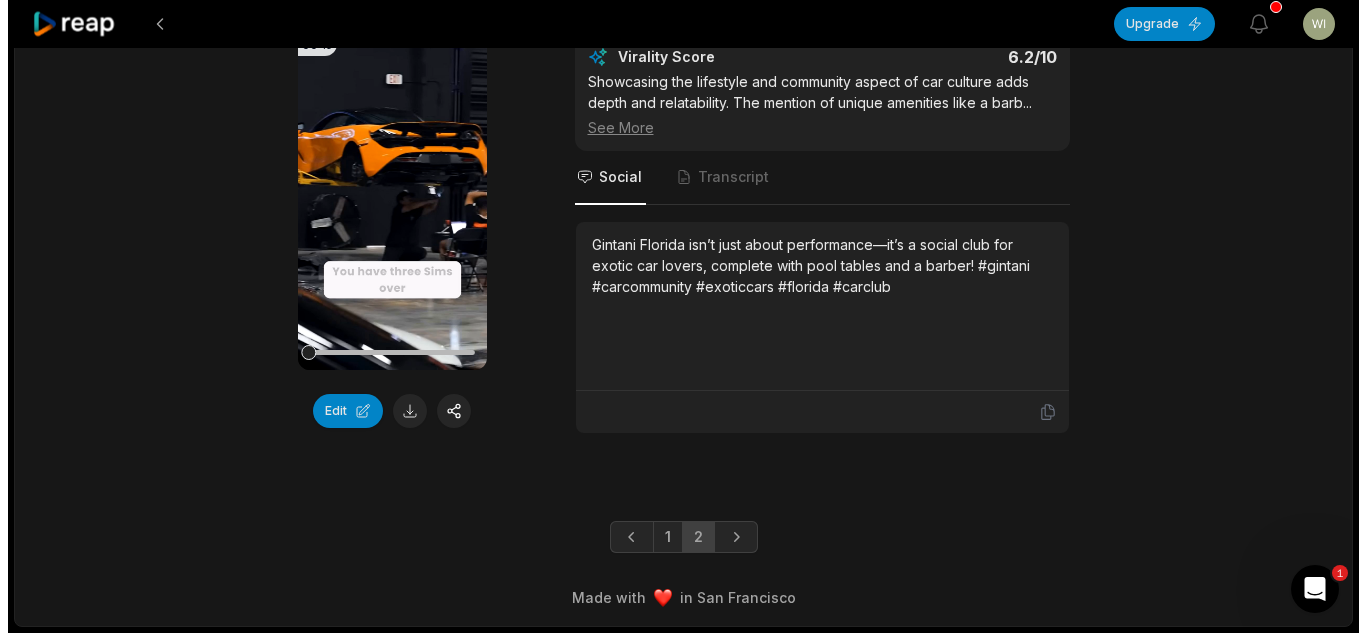 scroll, scrollTop: 0, scrollLeft: 0, axis: both 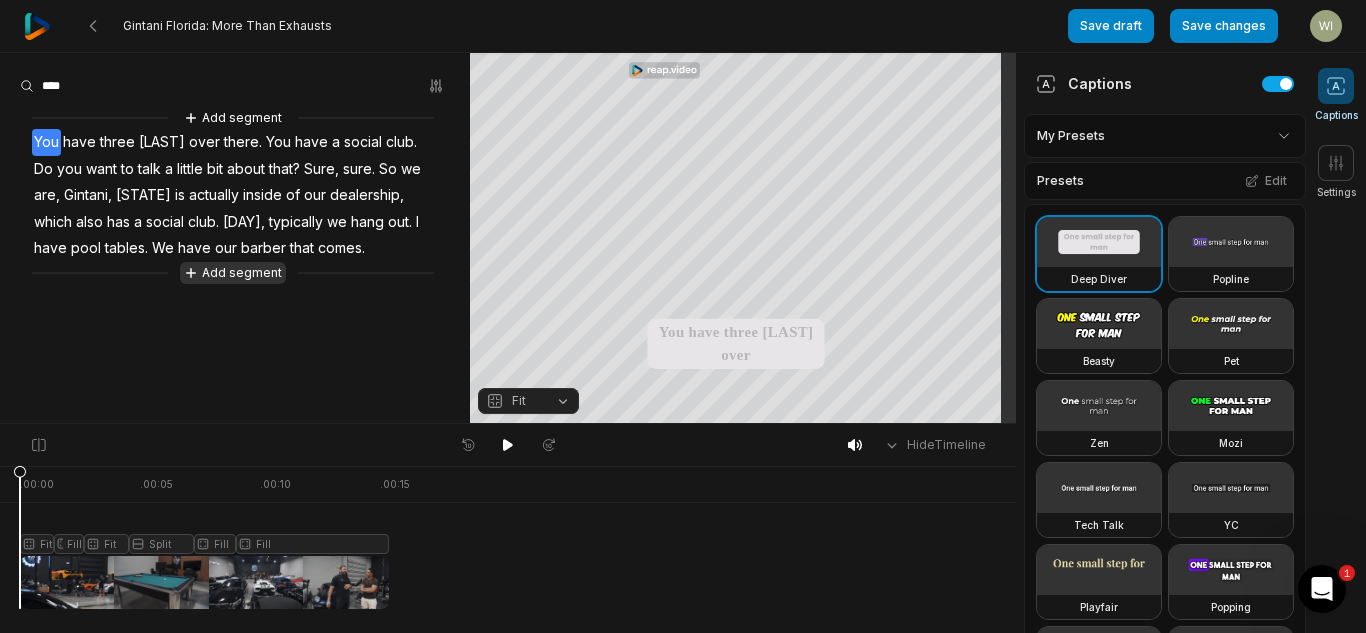click on "Add segment" at bounding box center [233, 273] 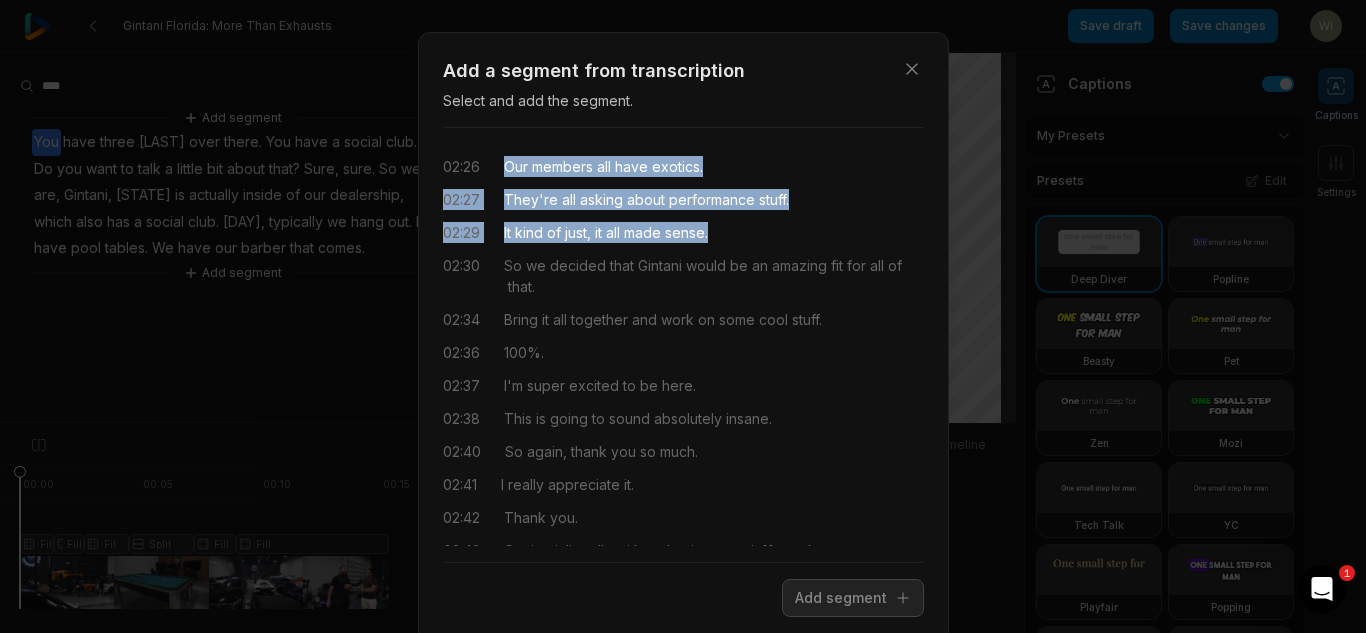 drag, startPoint x: 491, startPoint y: 167, endPoint x: 739, endPoint y: 234, distance: 256.89102 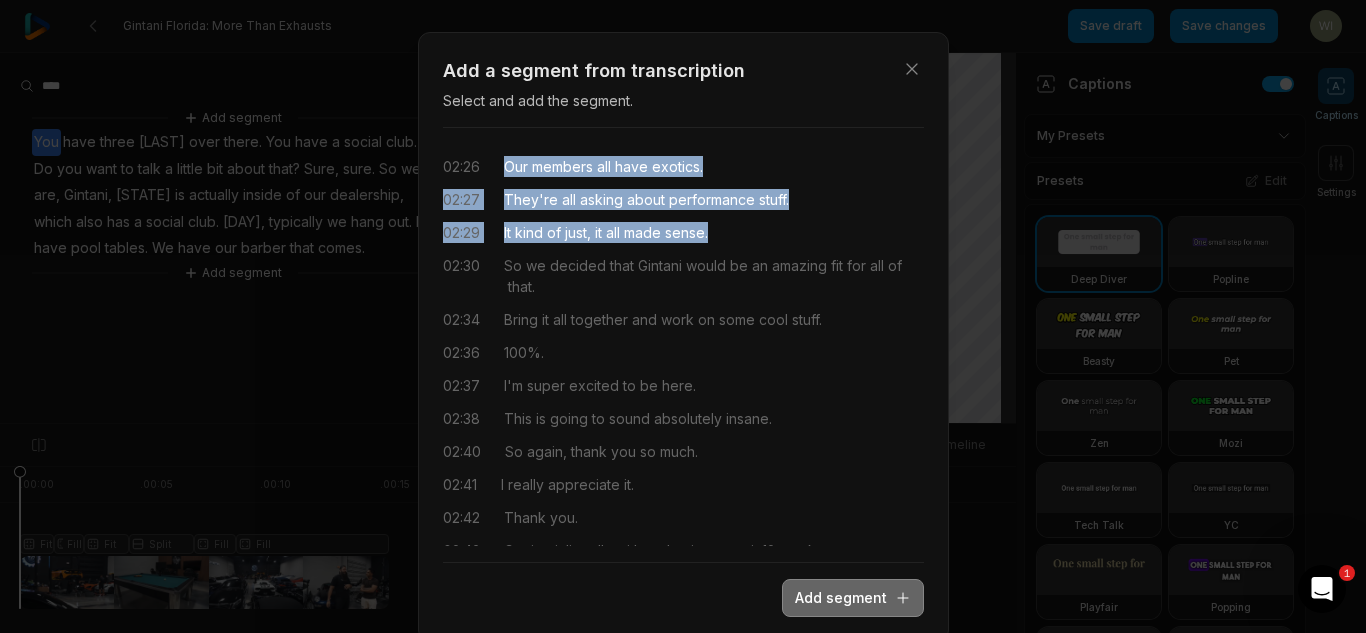 click on "Add segment" at bounding box center (853, 598) 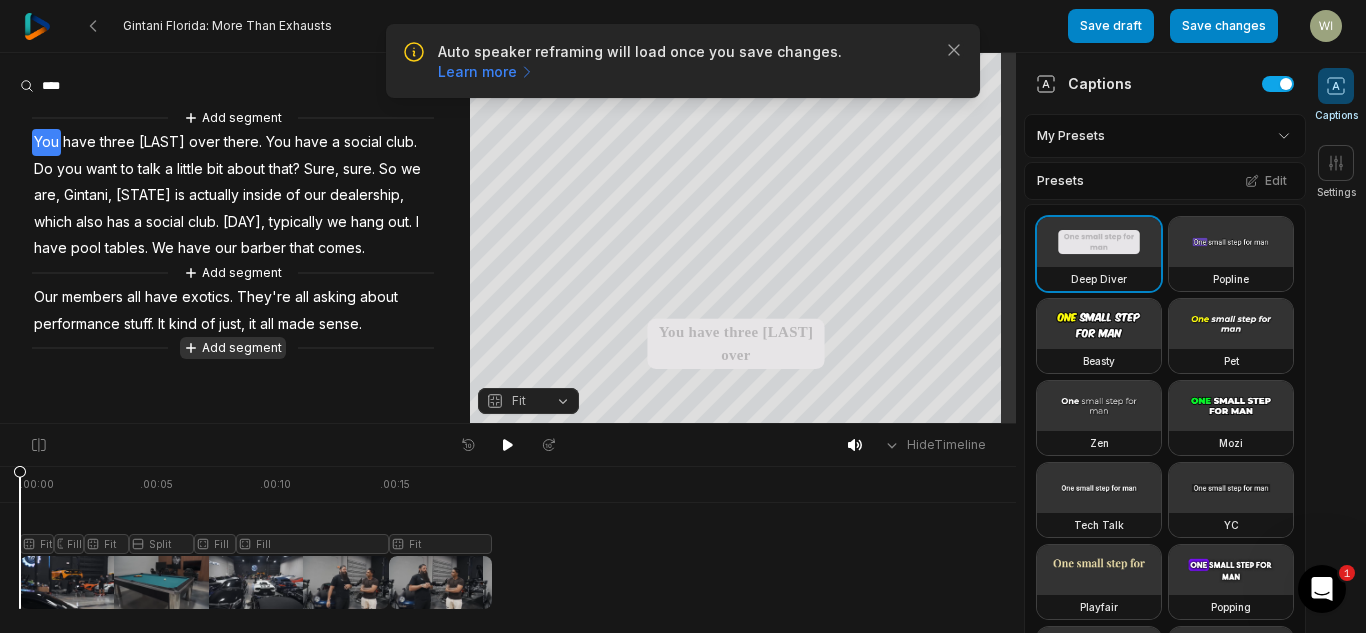 click on "Add segment" at bounding box center [233, 348] 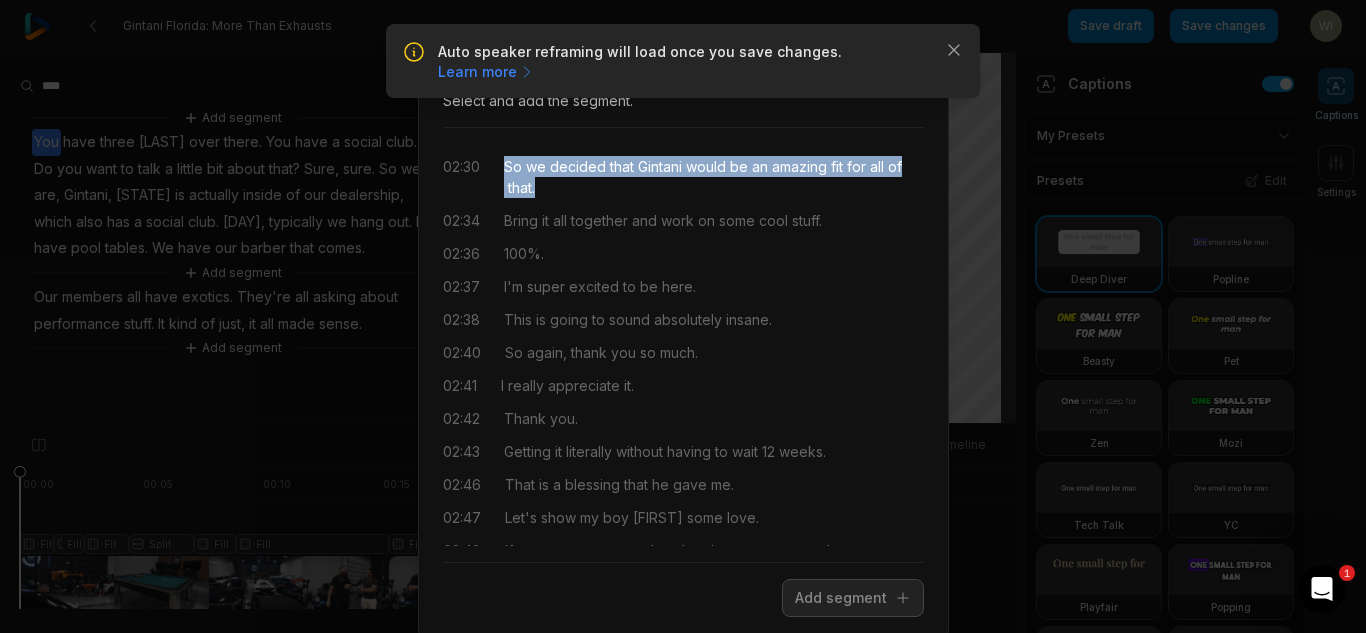 drag, startPoint x: 508, startPoint y: 162, endPoint x: 544, endPoint y: 189, distance: 45 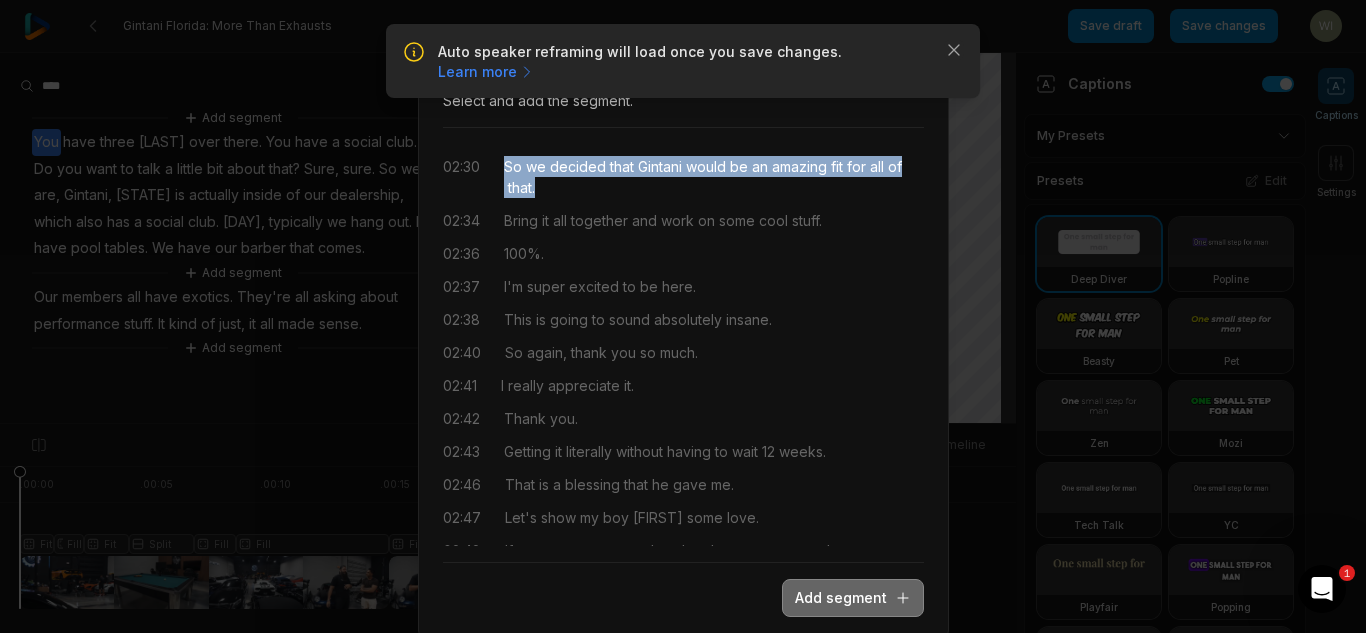 click on "Add segment" at bounding box center [853, 598] 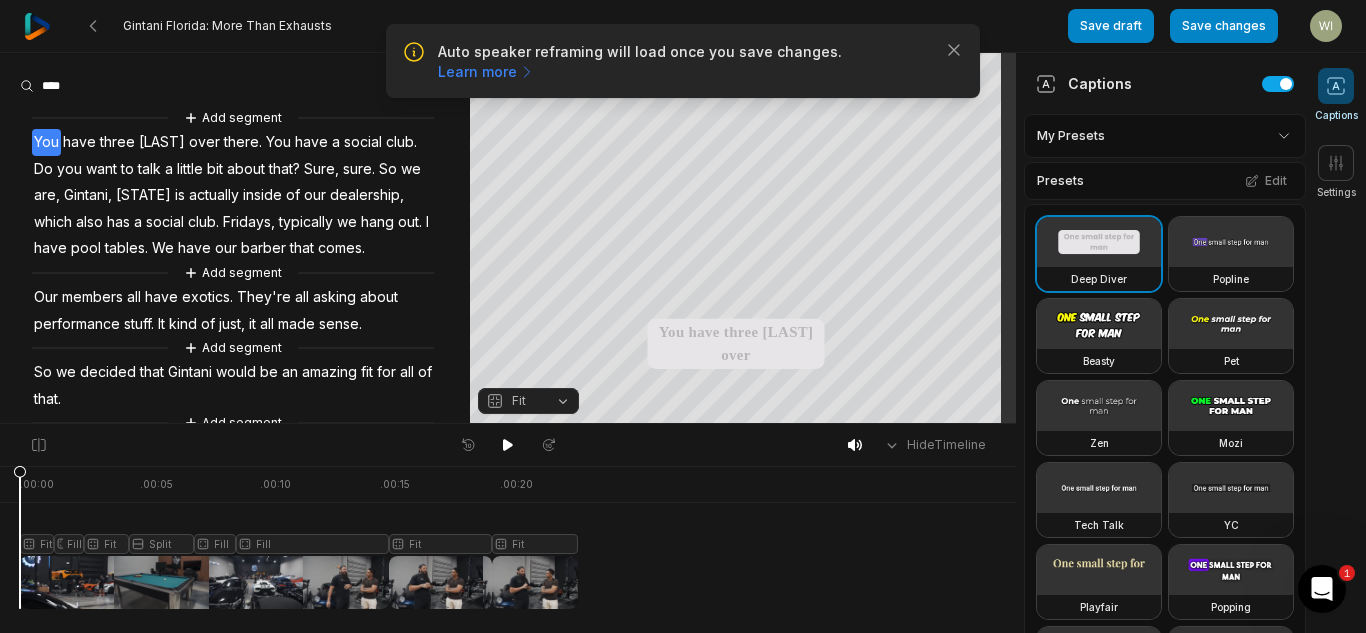 scroll, scrollTop: 0, scrollLeft: 0, axis: both 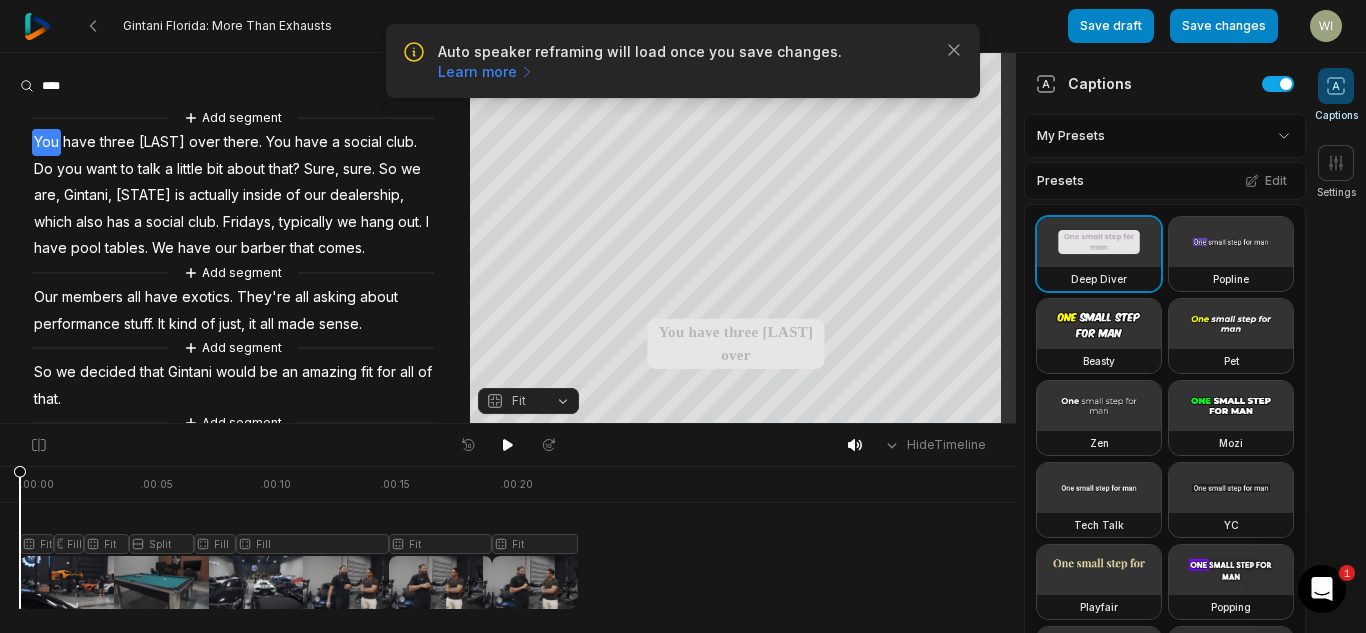 click at bounding box center (1099, 324) 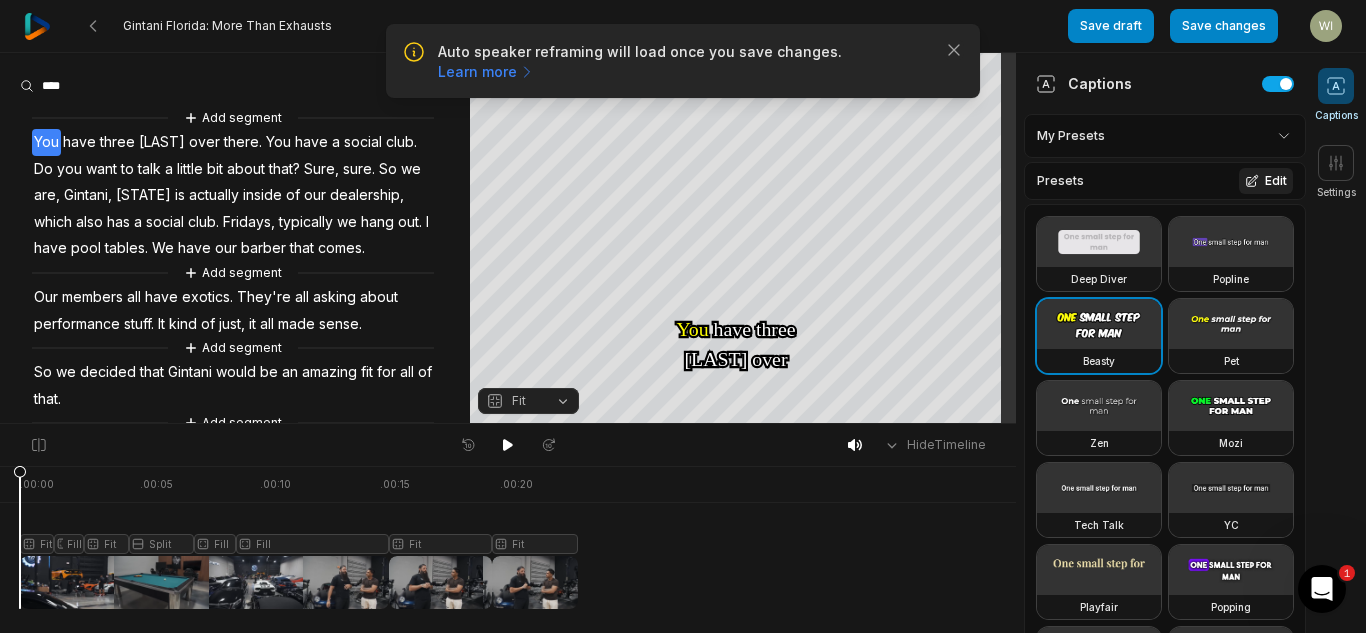 click on "Edit" at bounding box center [1266, 181] 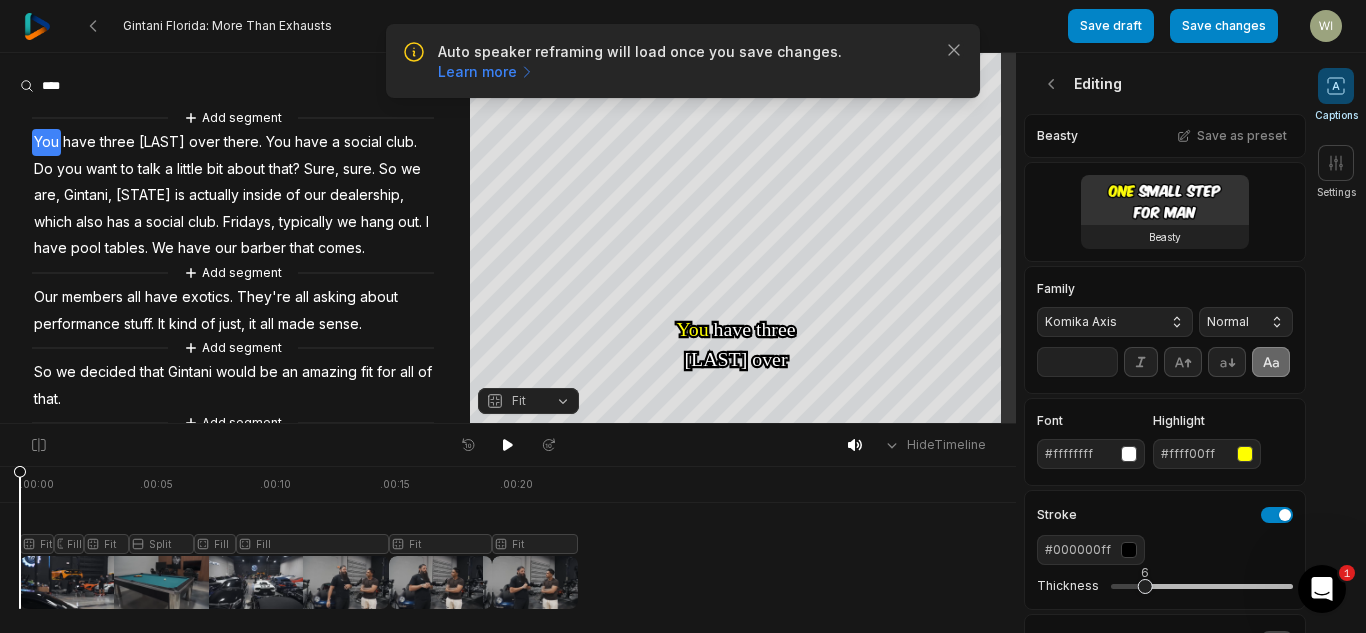 click on "Komika Axis" at bounding box center [1099, 322] 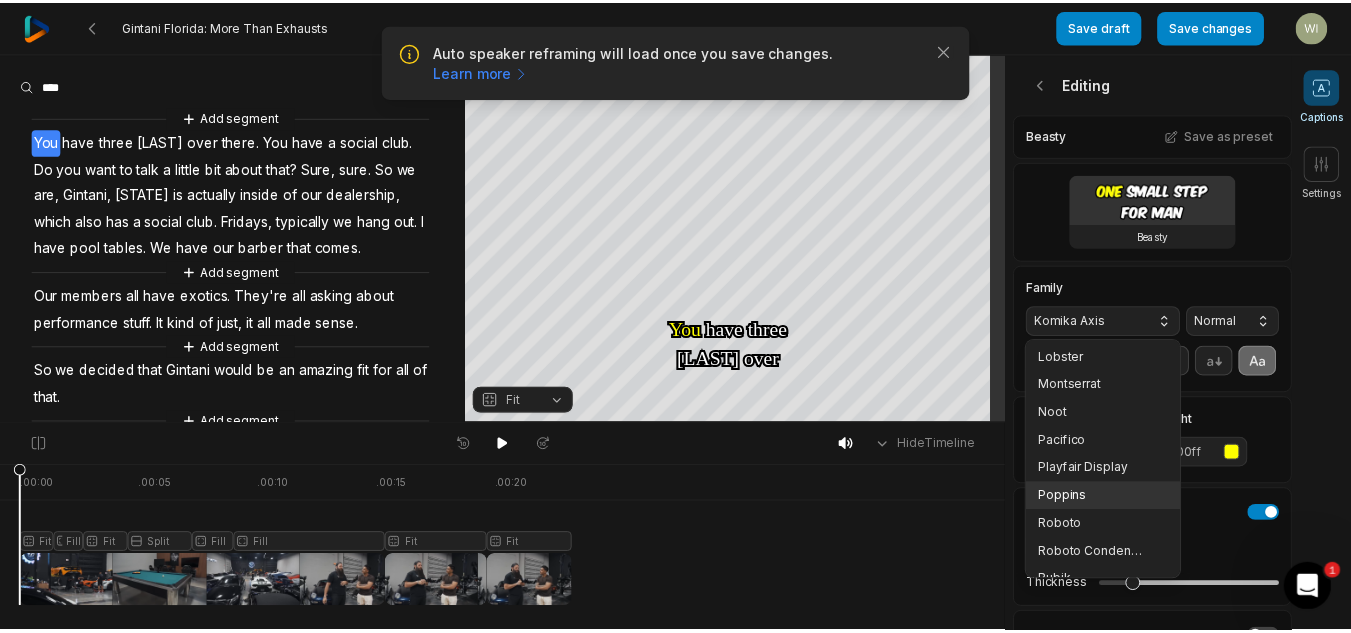 scroll, scrollTop: 316, scrollLeft: 0, axis: vertical 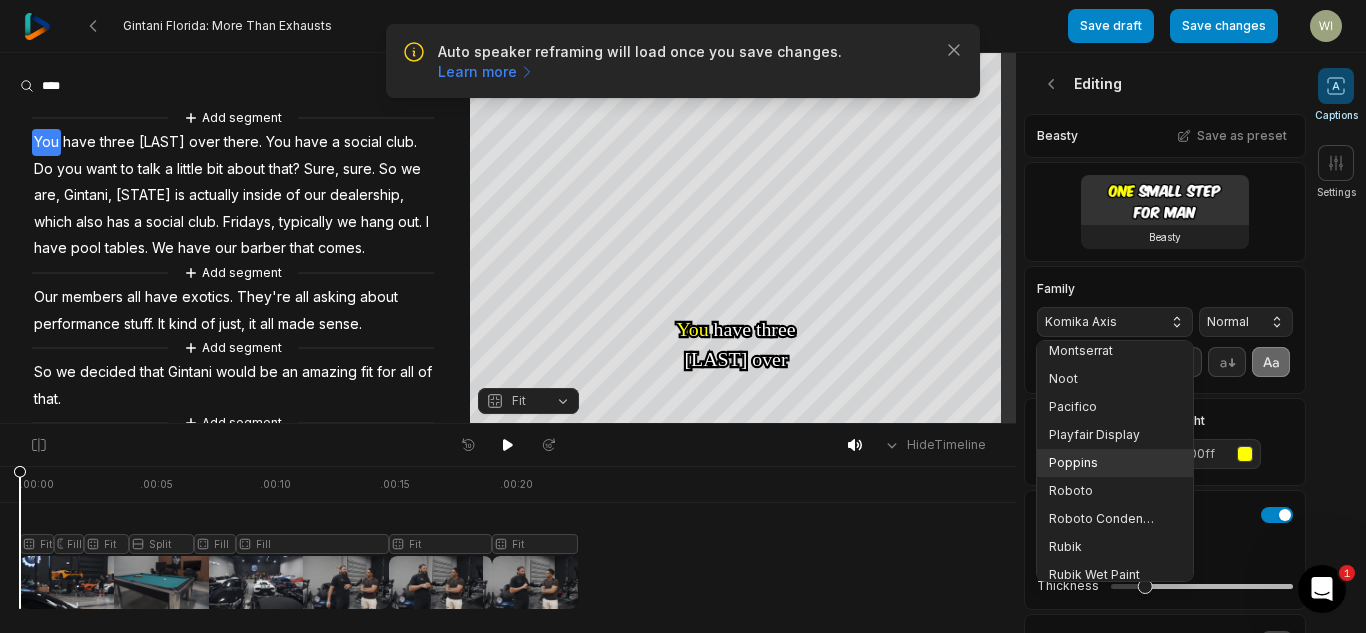 click on "Poppins" at bounding box center [1115, 463] 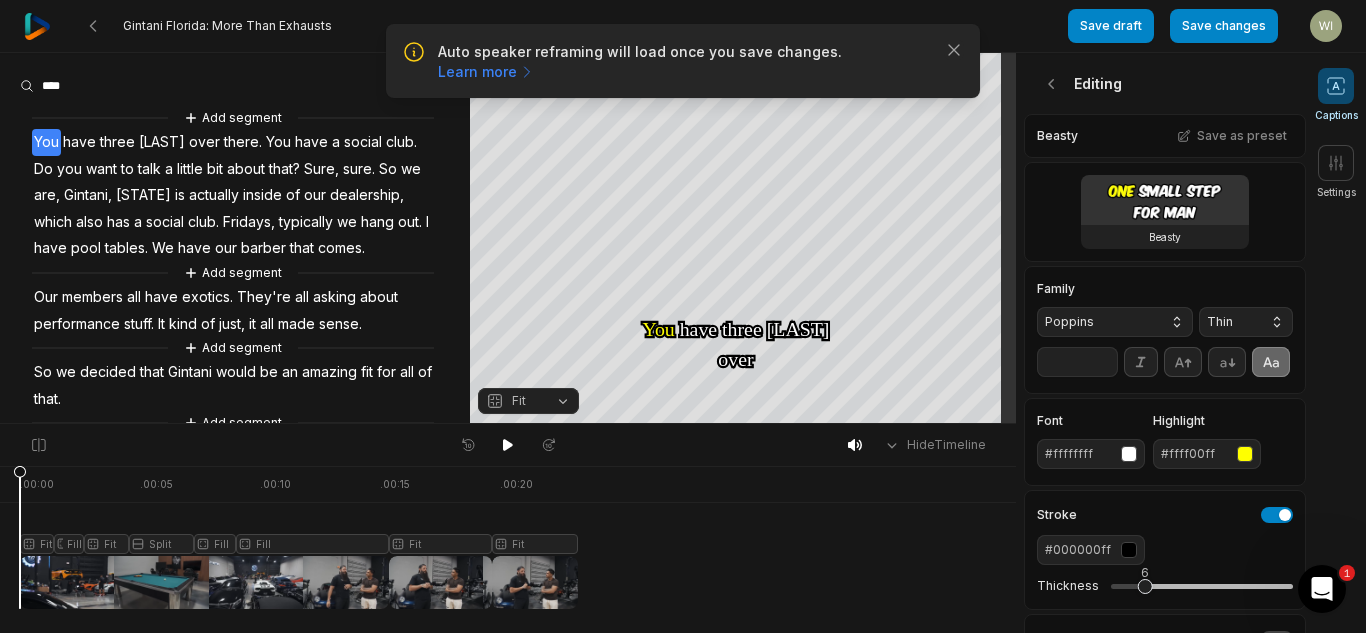 click on "Thin" at bounding box center [1230, 322] 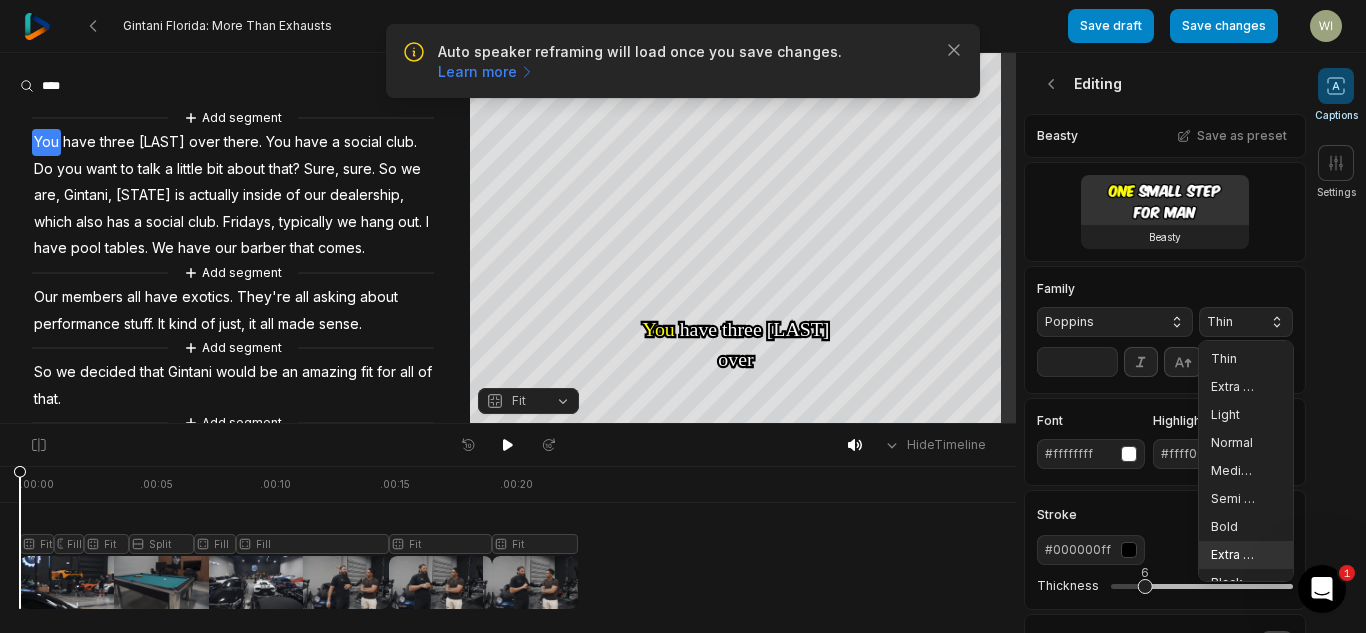click on "Extra Bold" at bounding box center (1246, 555) 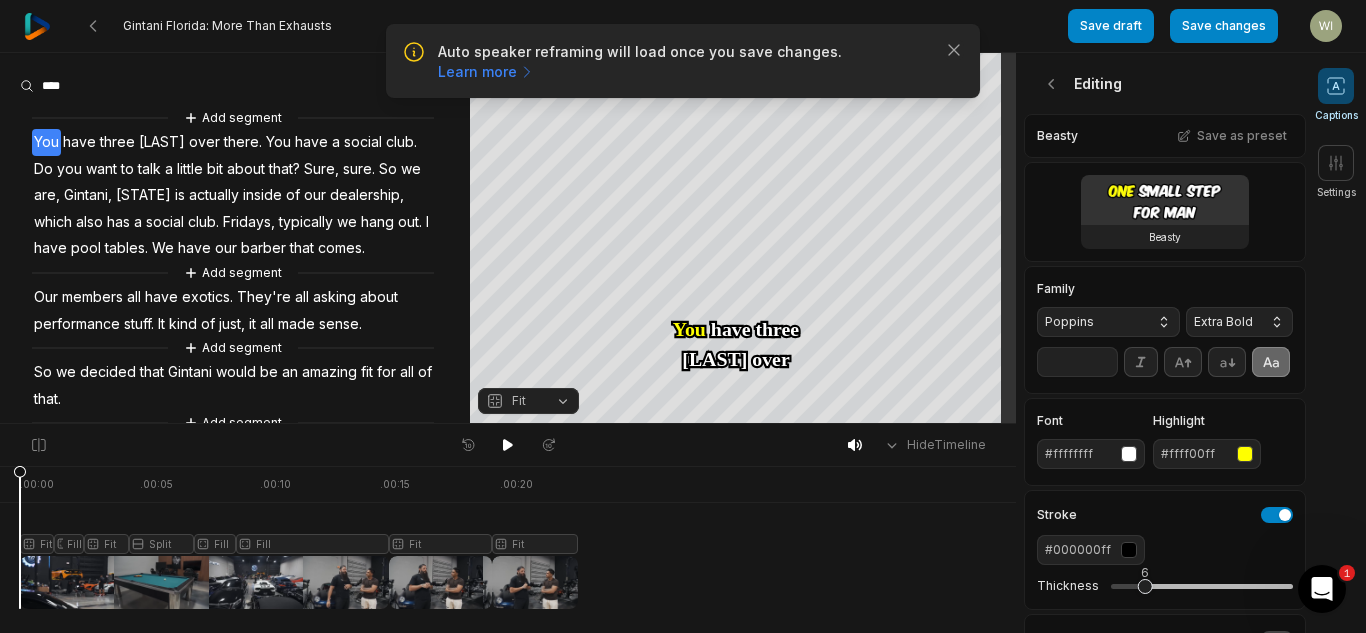 click on "**" at bounding box center (1077, 362) 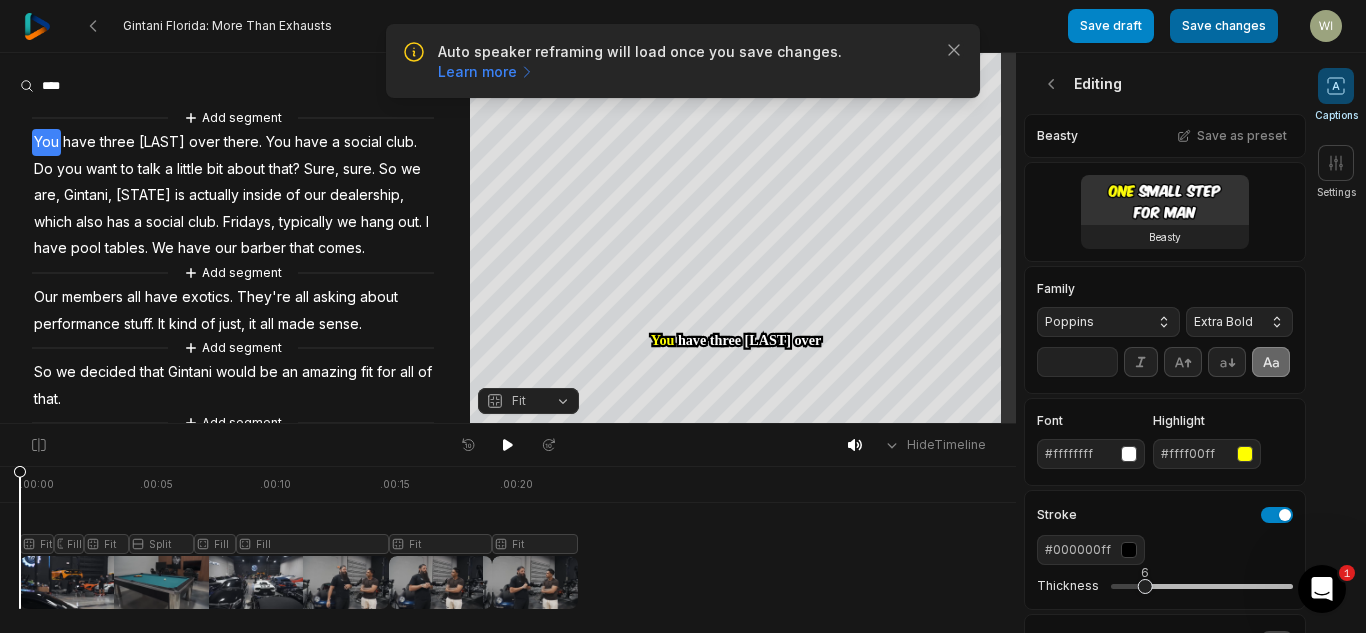 type on "**" 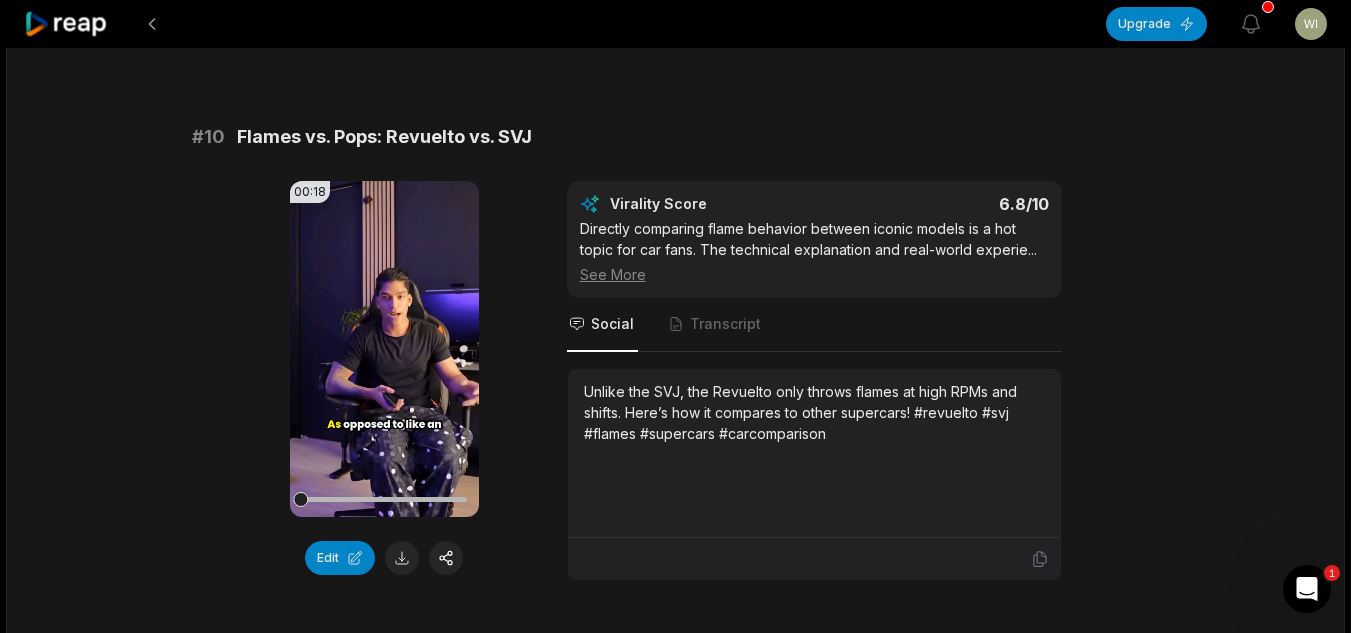 scroll, scrollTop: 5494, scrollLeft: 0, axis: vertical 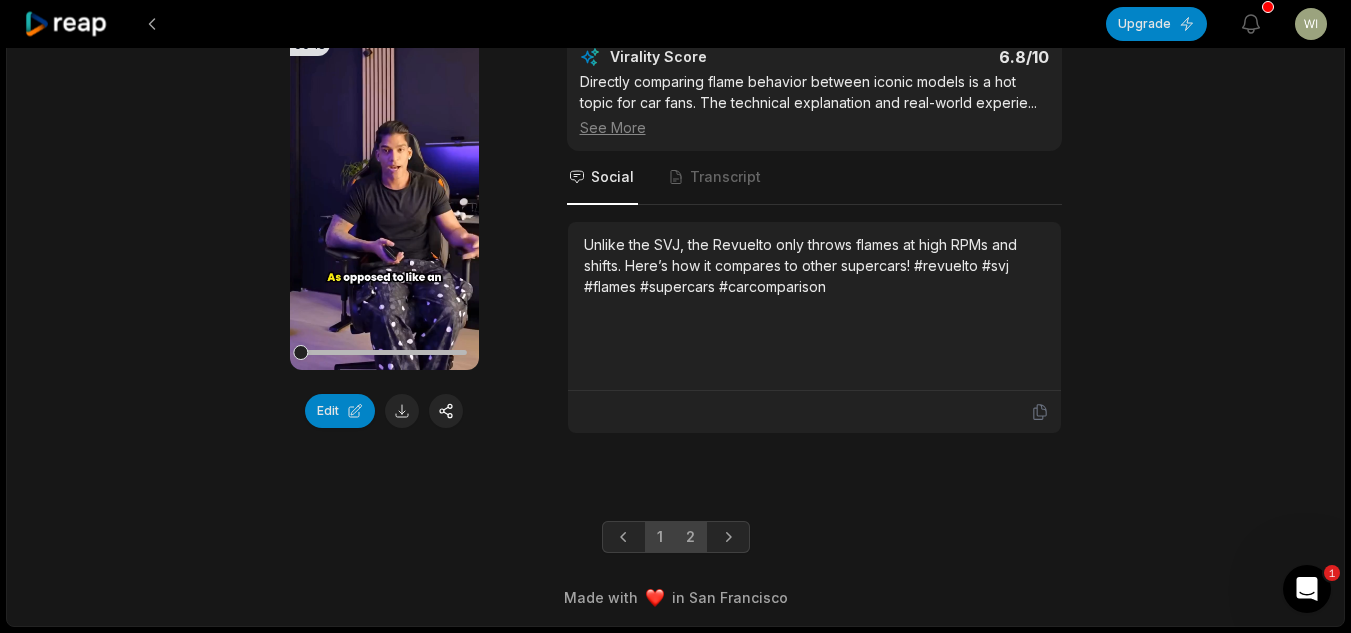 click on "2" at bounding box center [690, 537] 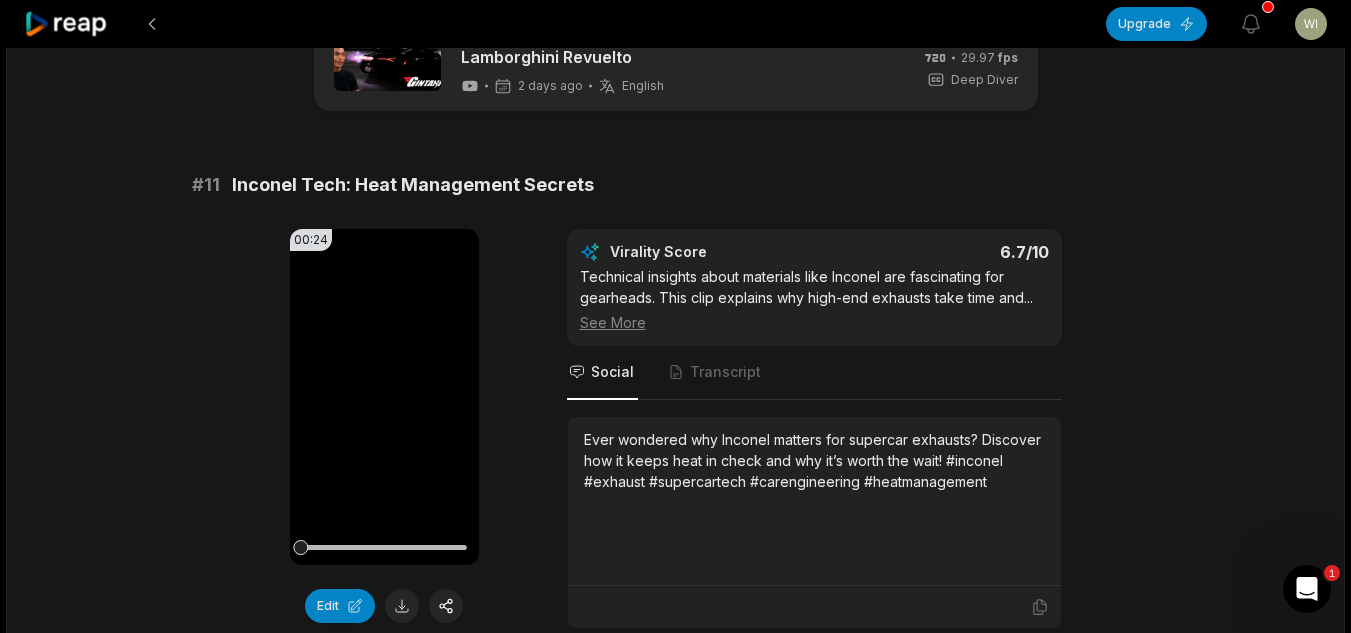 scroll, scrollTop: 100, scrollLeft: 0, axis: vertical 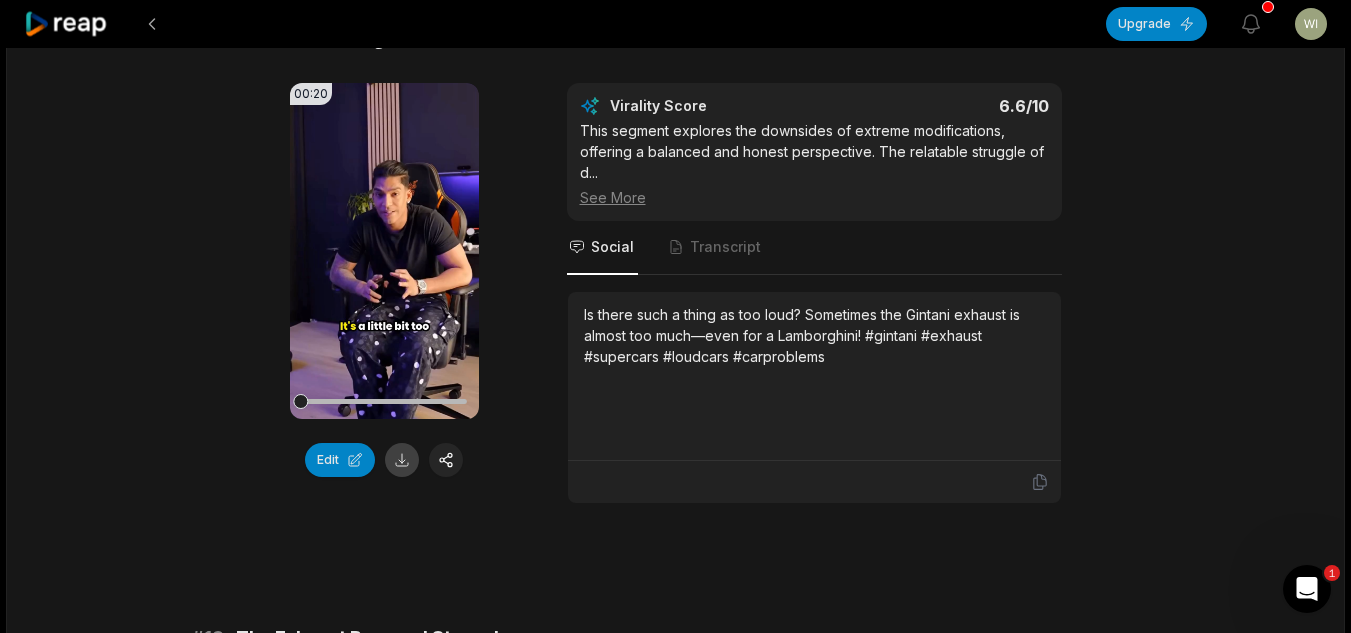 click at bounding box center (402, 460) 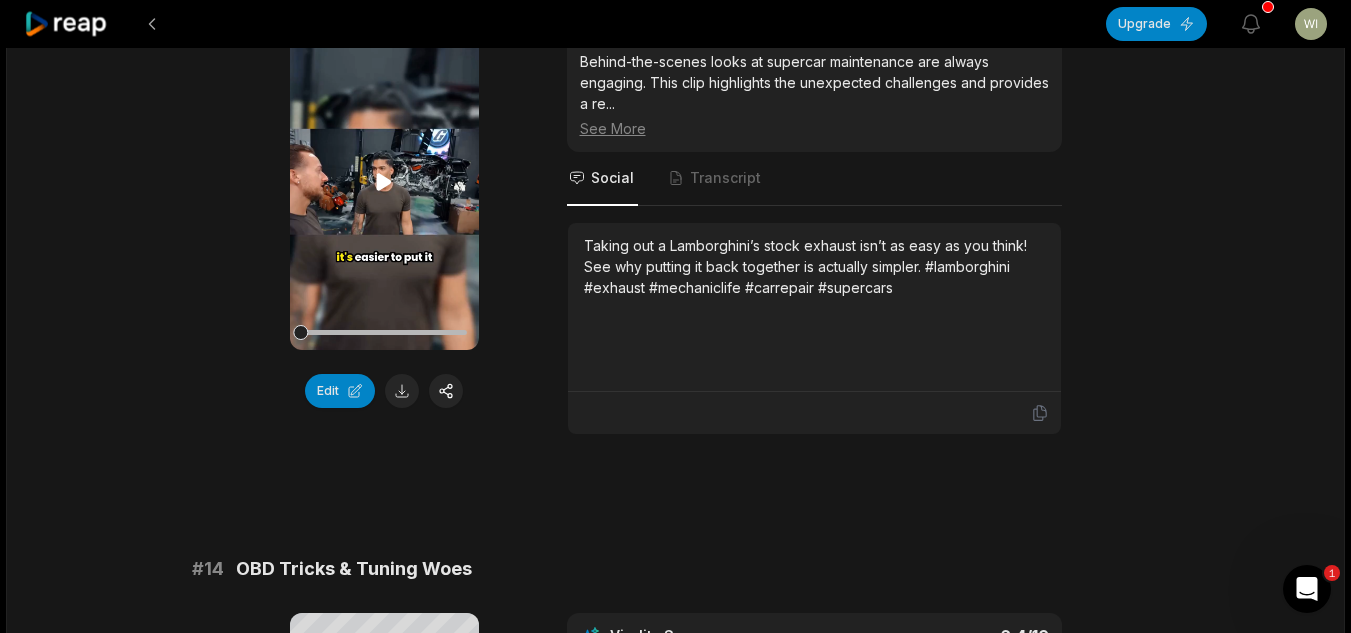 scroll, scrollTop: 1500, scrollLeft: 0, axis: vertical 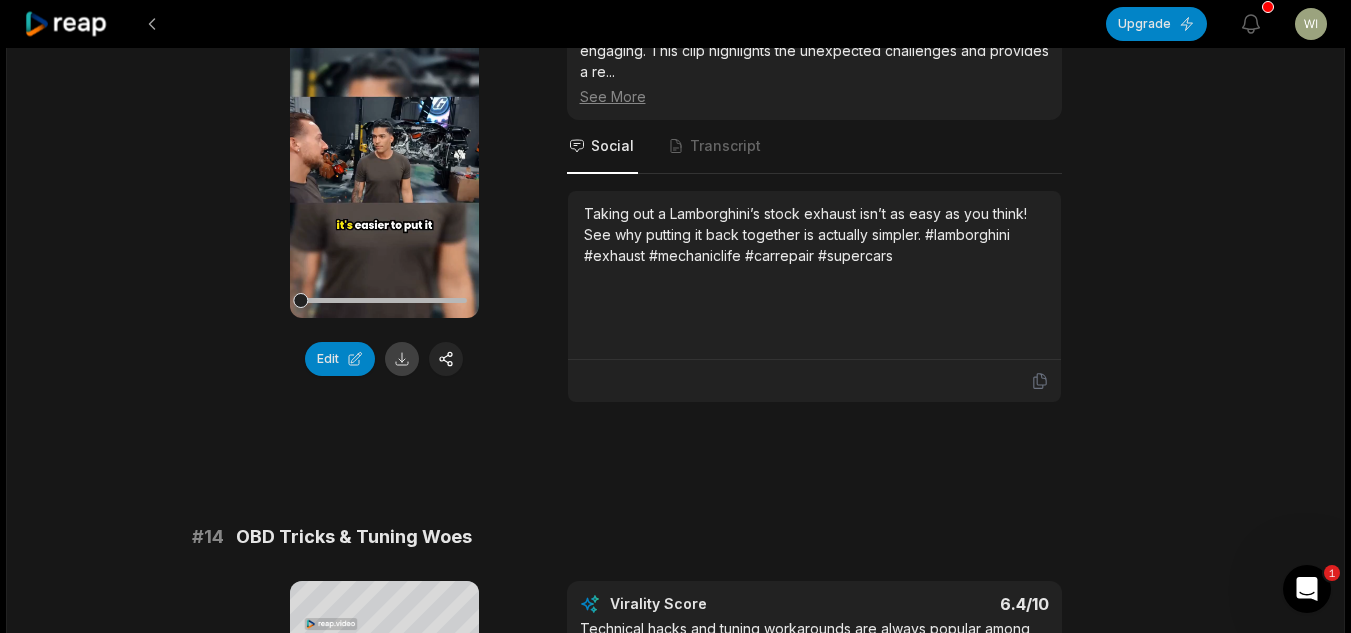 click at bounding box center (402, 359) 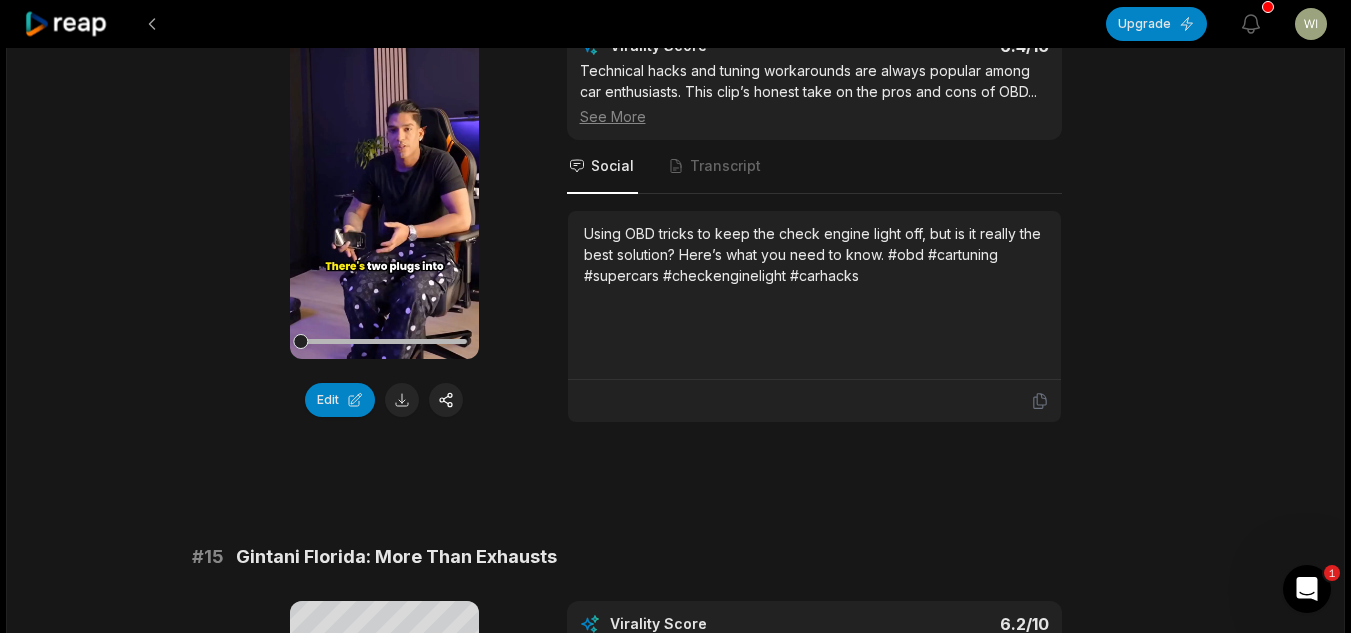 scroll, scrollTop: 2000, scrollLeft: 0, axis: vertical 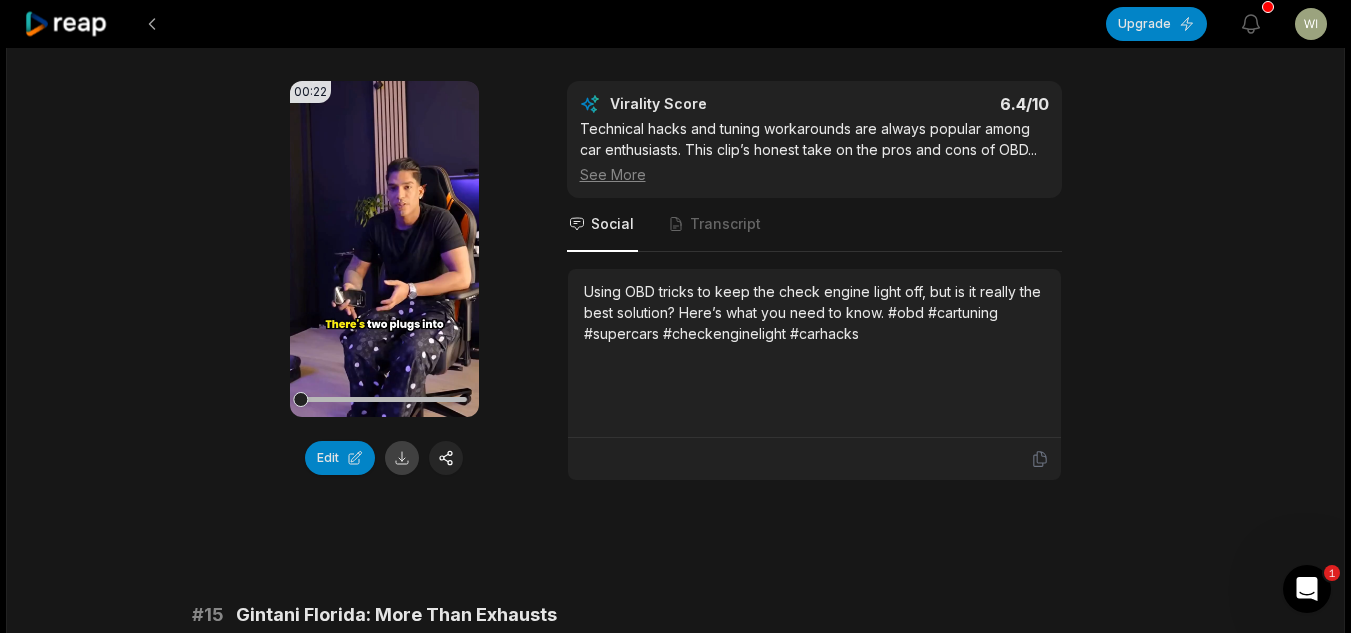 click at bounding box center (402, 458) 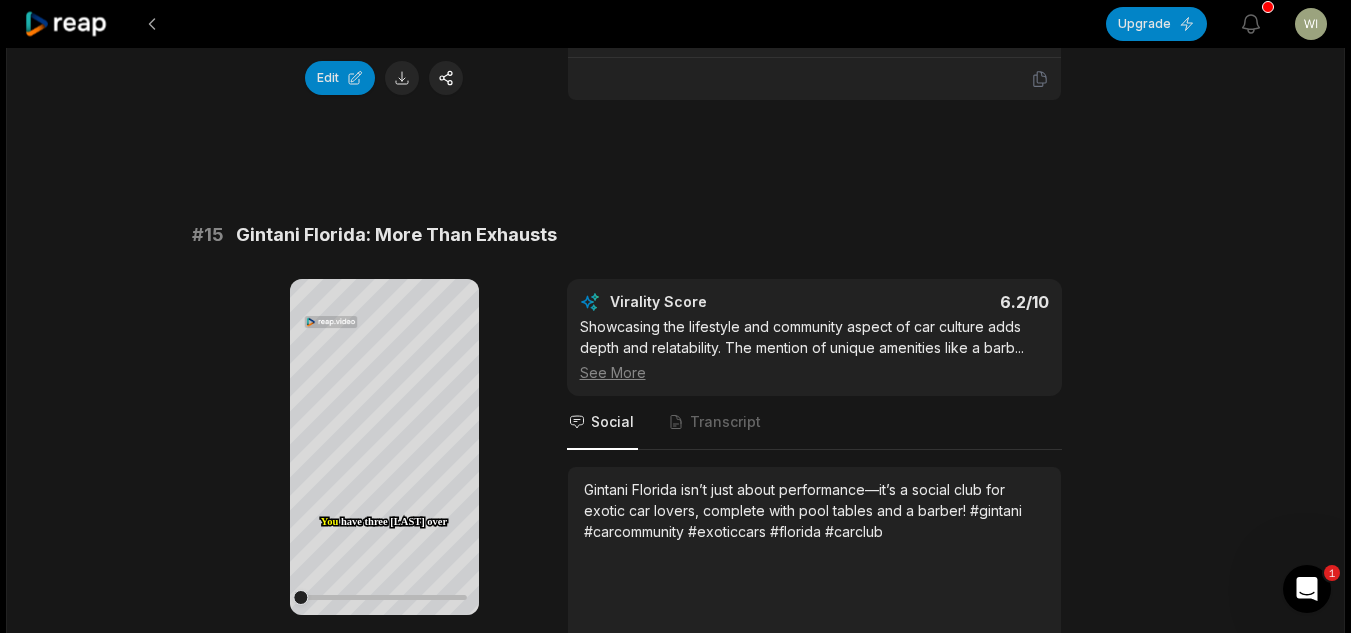 scroll, scrollTop: 2525, scrollLeft: 0, axis: vertical 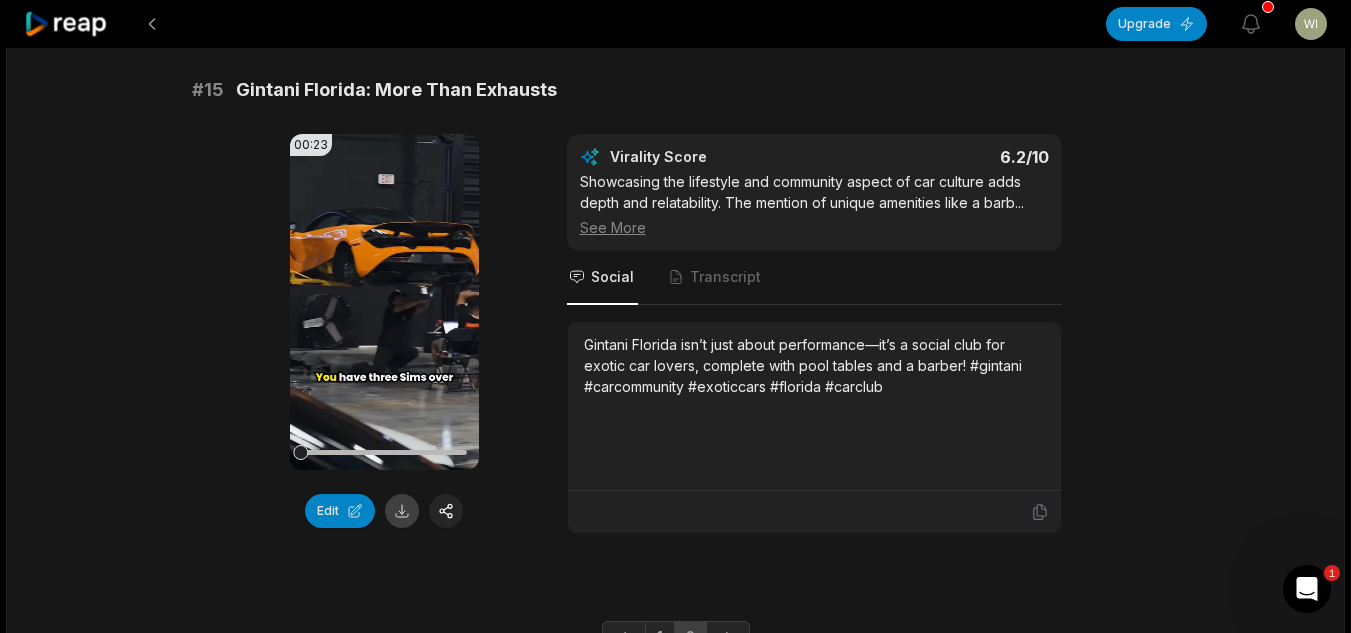 click at bounding box center [402, 511] 